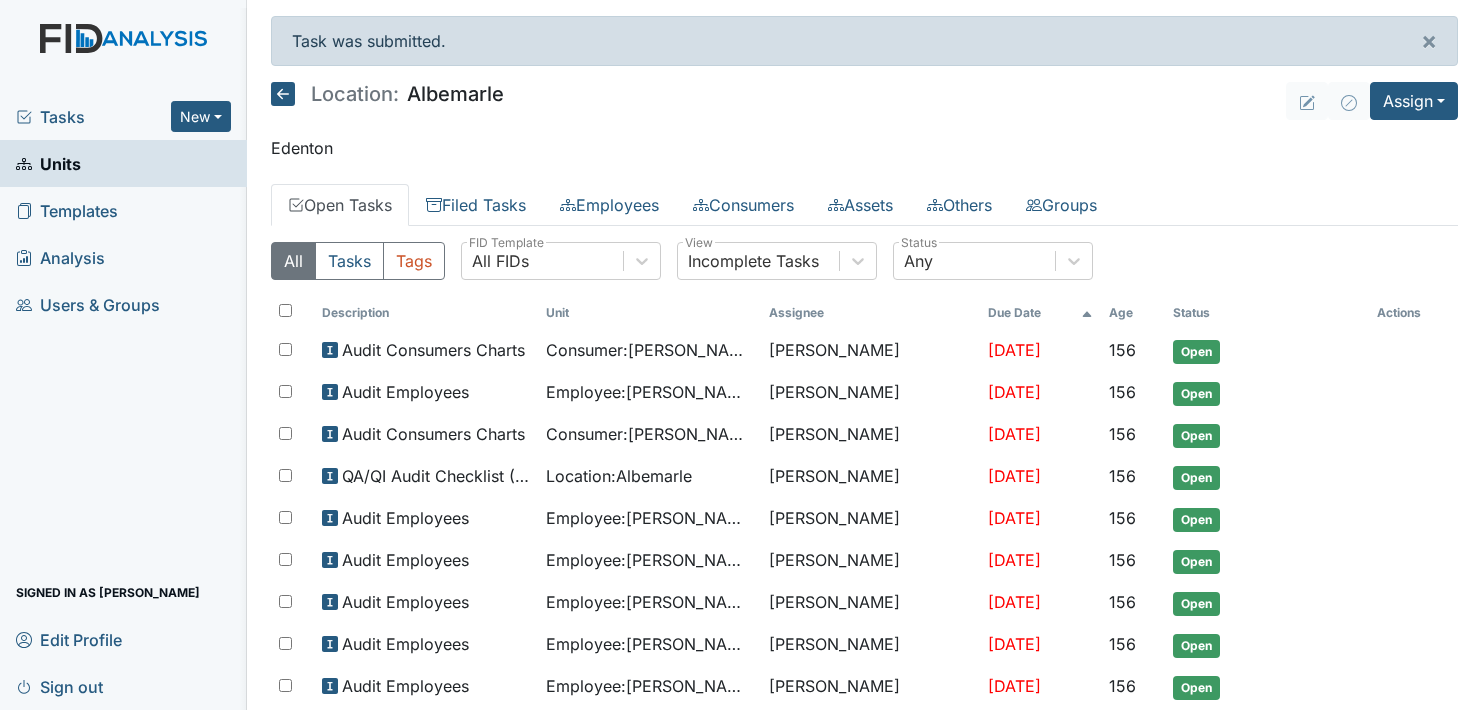 scroll, scrollTop: 0, scrollLeft: 0, axis: both 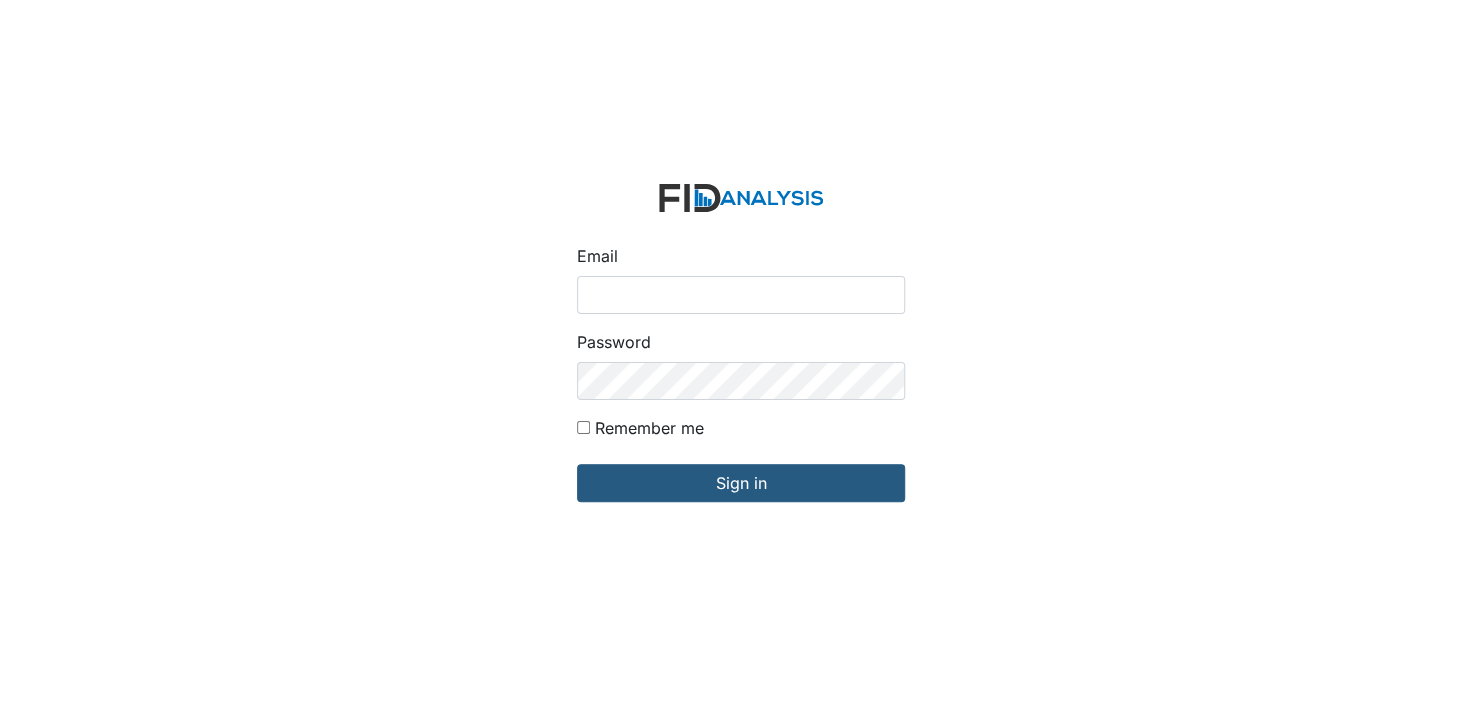 click on "Email" at bounding box center [741, 295] 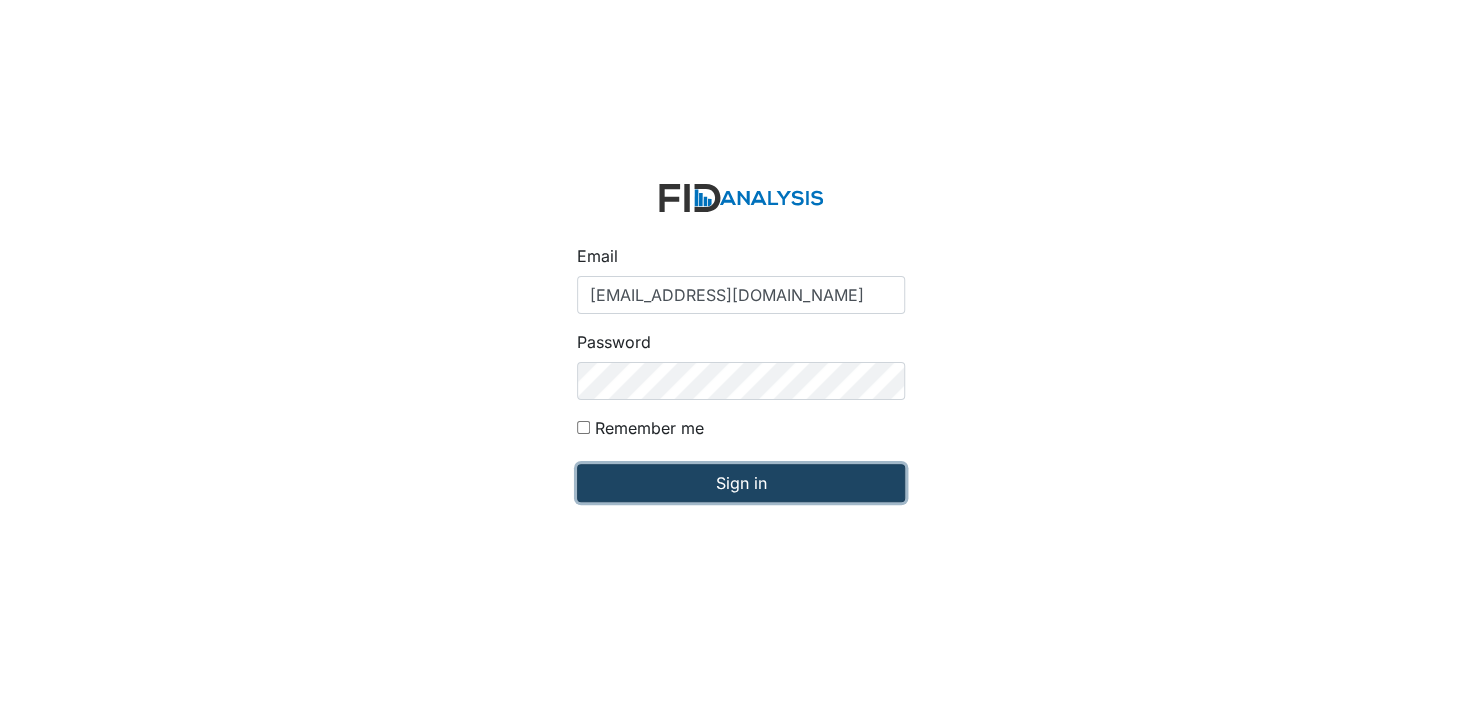 click on "Sign in" at bounding box center (741, 483) 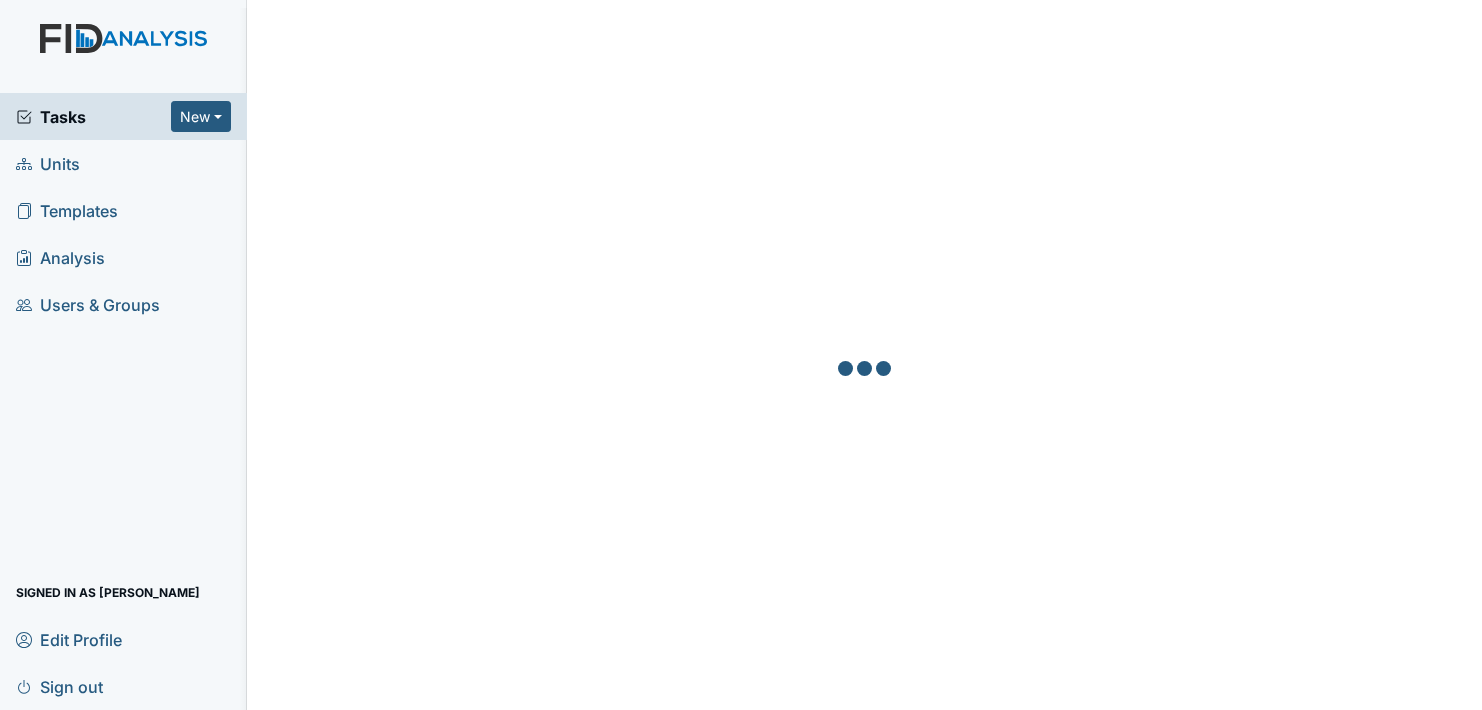 scroll, scrollTop: 0, scrollLeft: 0, axis: both 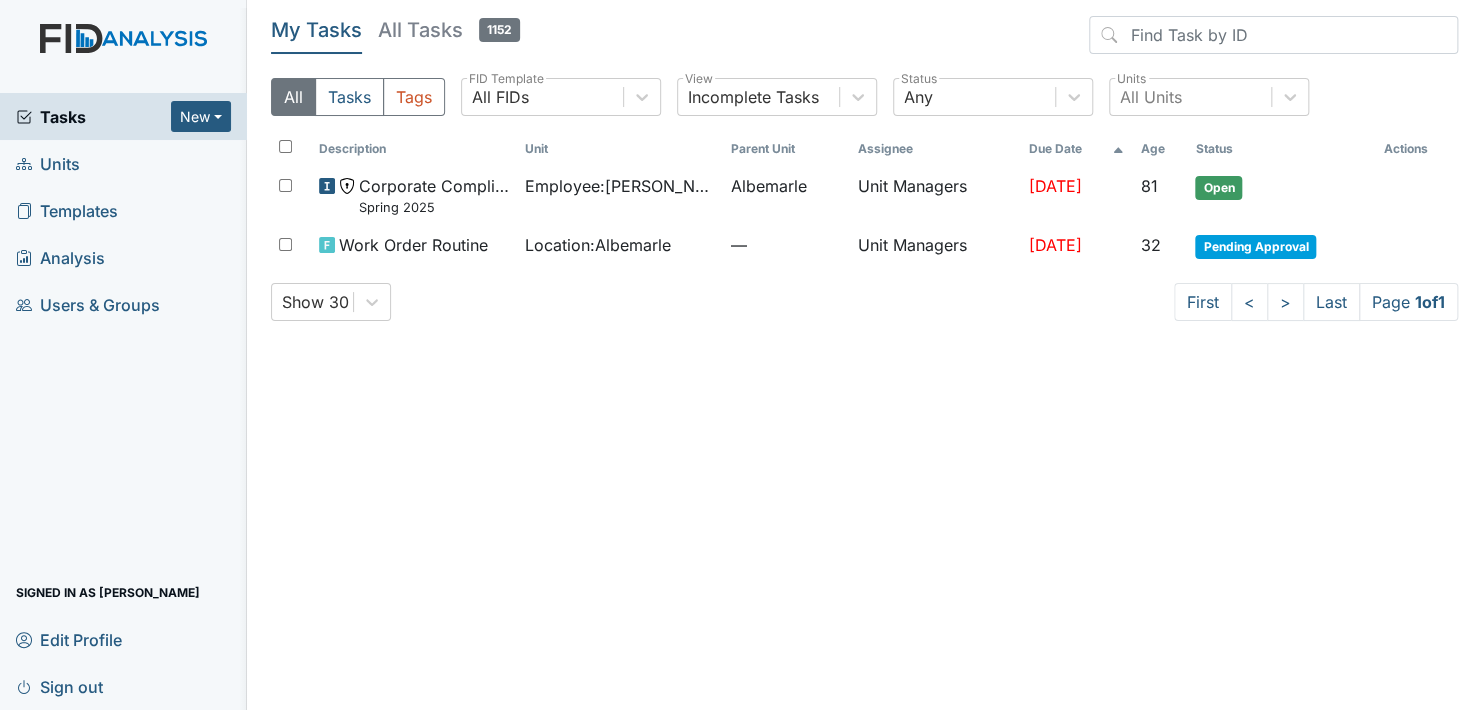 click on "Units" at bounding box center (48, 163) 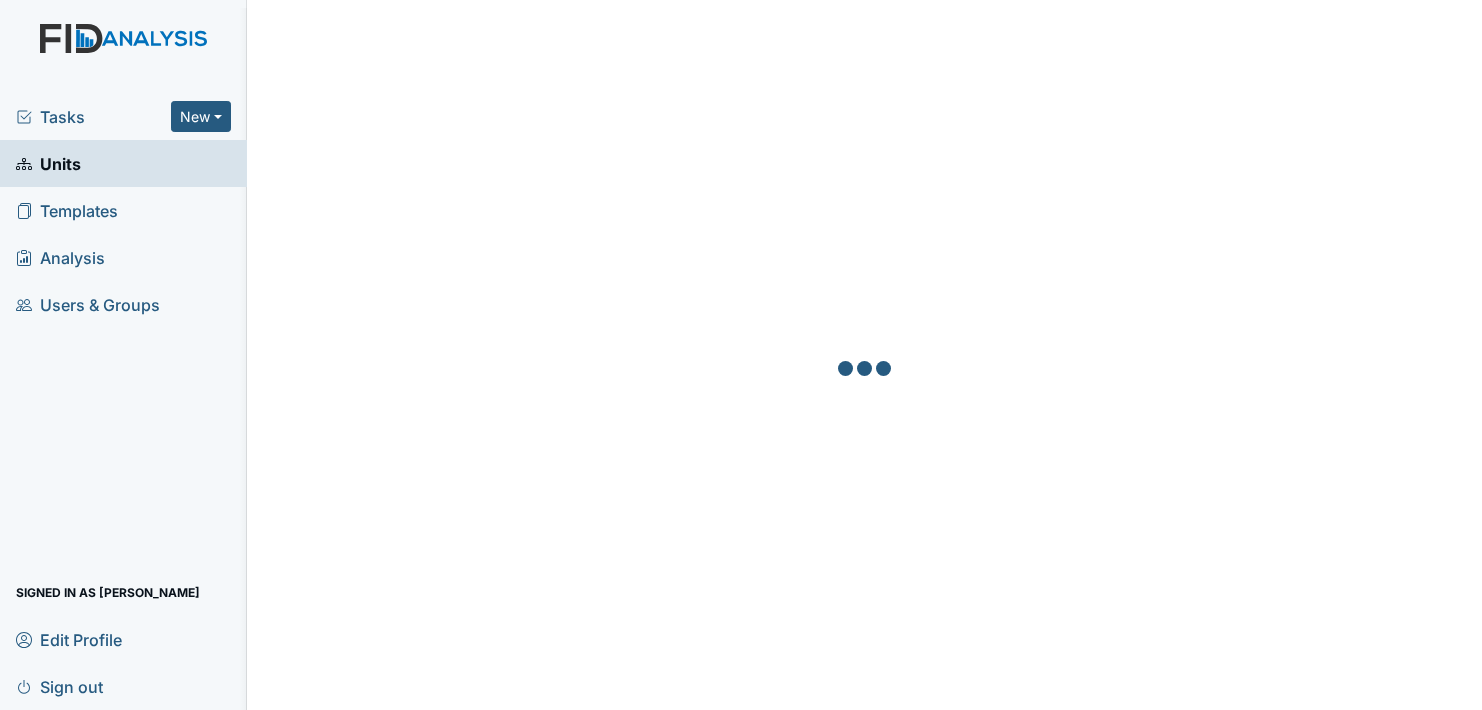 scroll, scrollTop: 0, scrollLeft: 0, axis: both 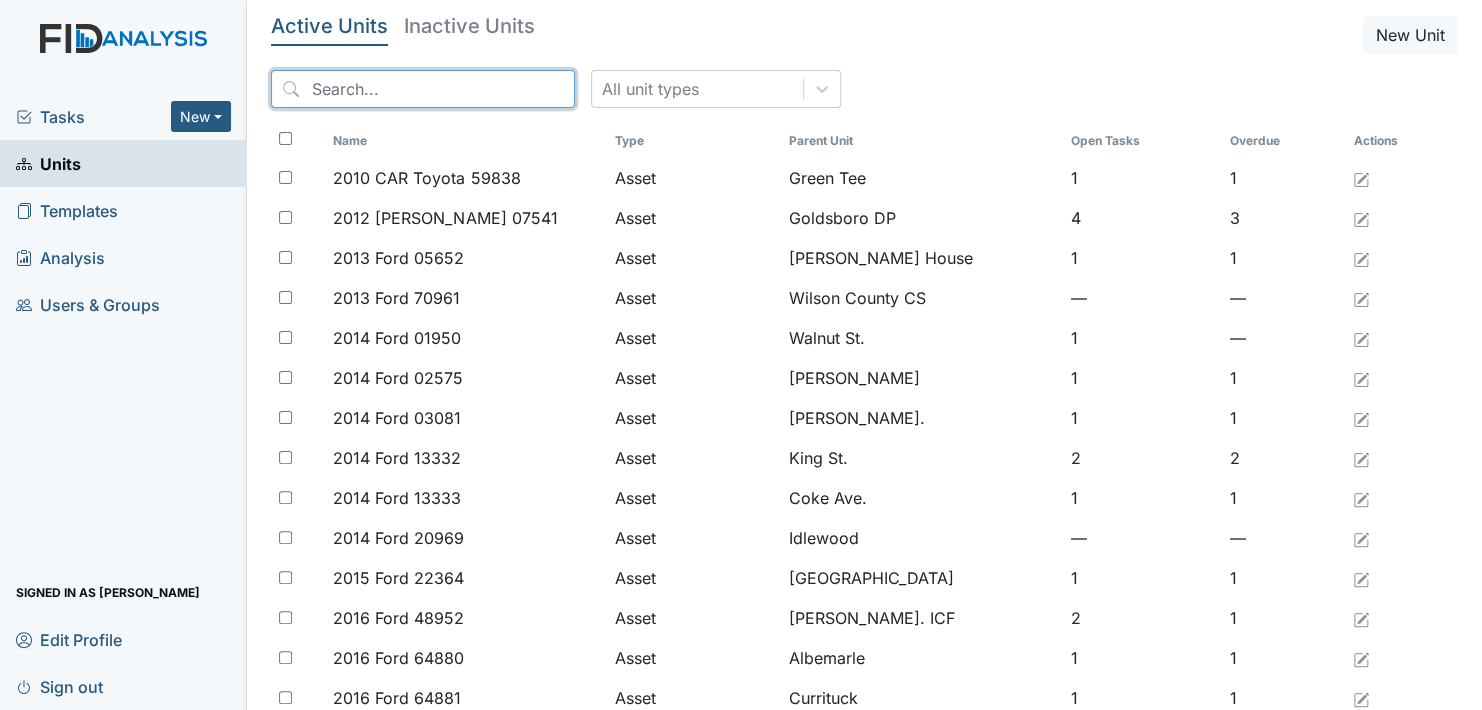 click at bounding box center (423, 89) 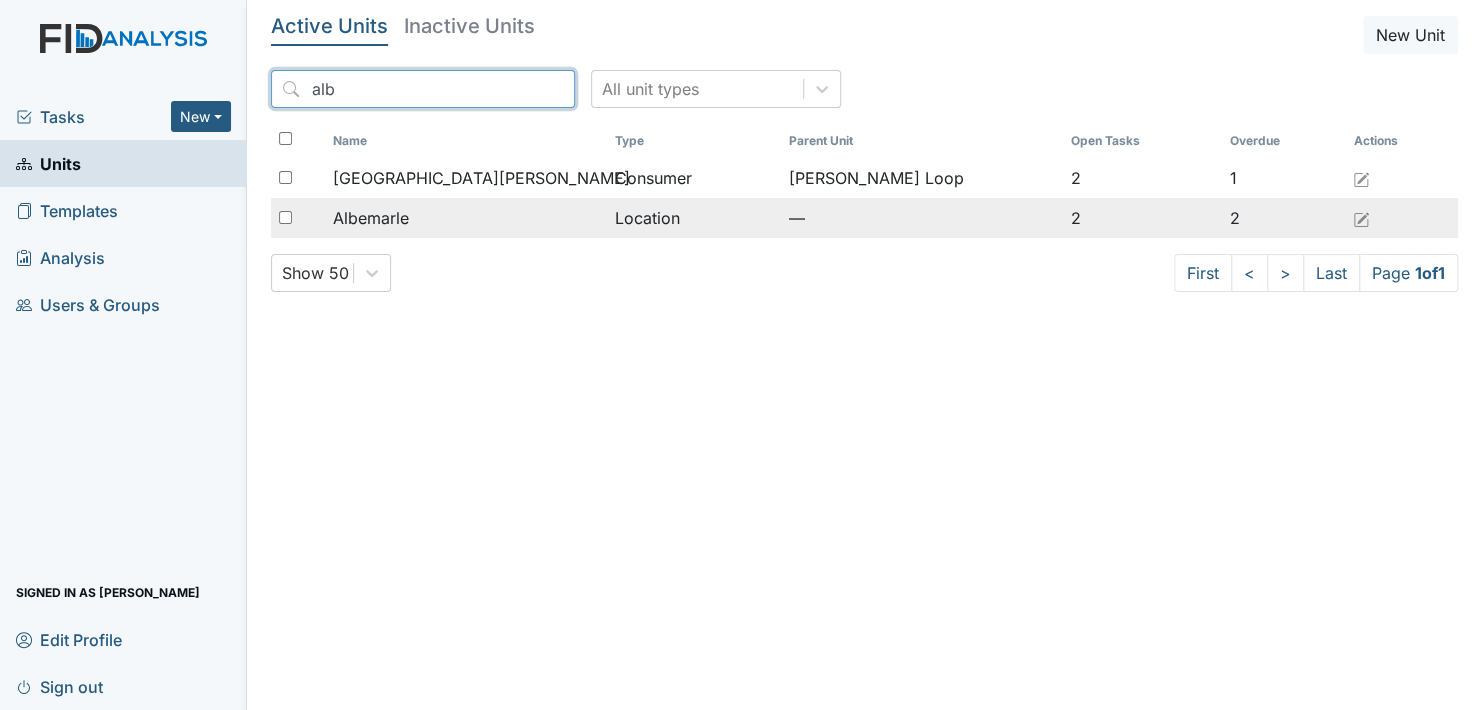type on "alb" 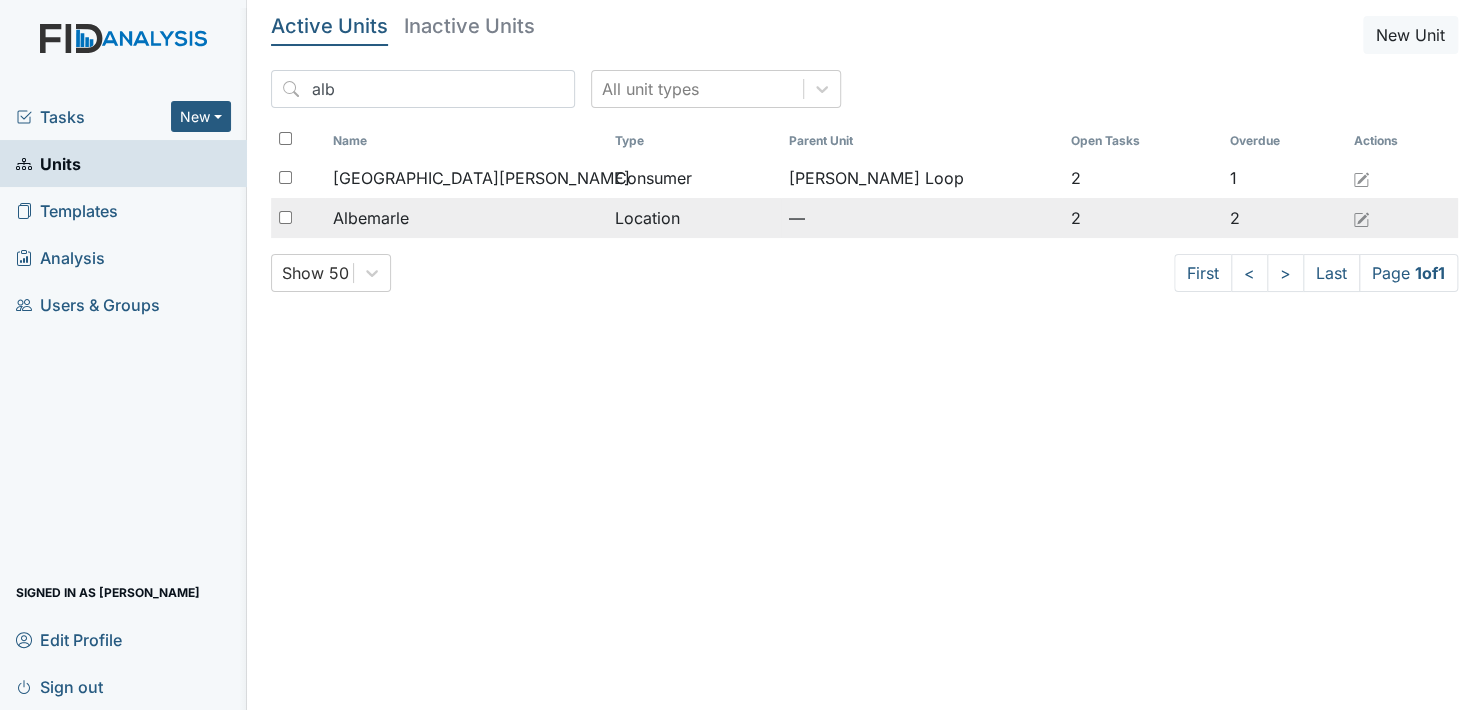 click on "Albemarle" at bounding box center (371, 218) 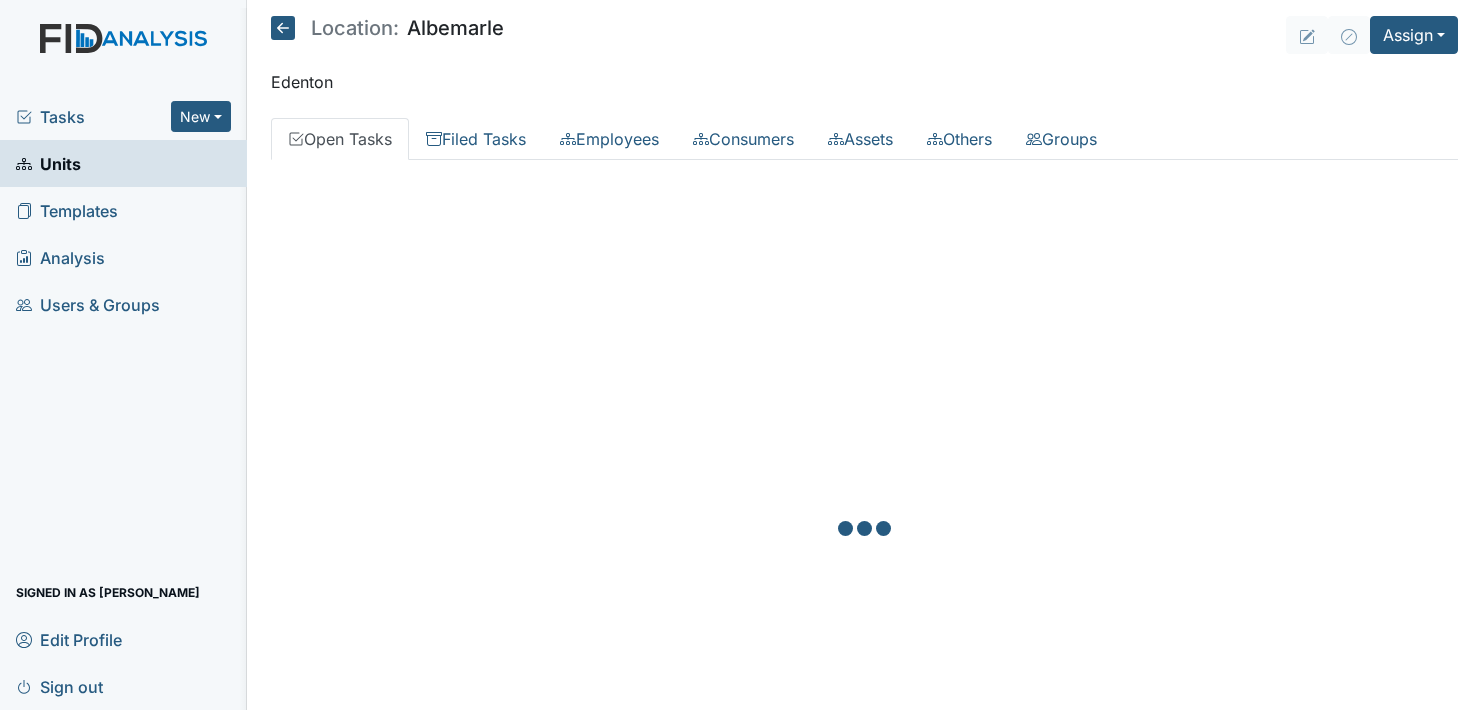 scroll, scrollTop: 0, scrollLeft: 0, axis: both 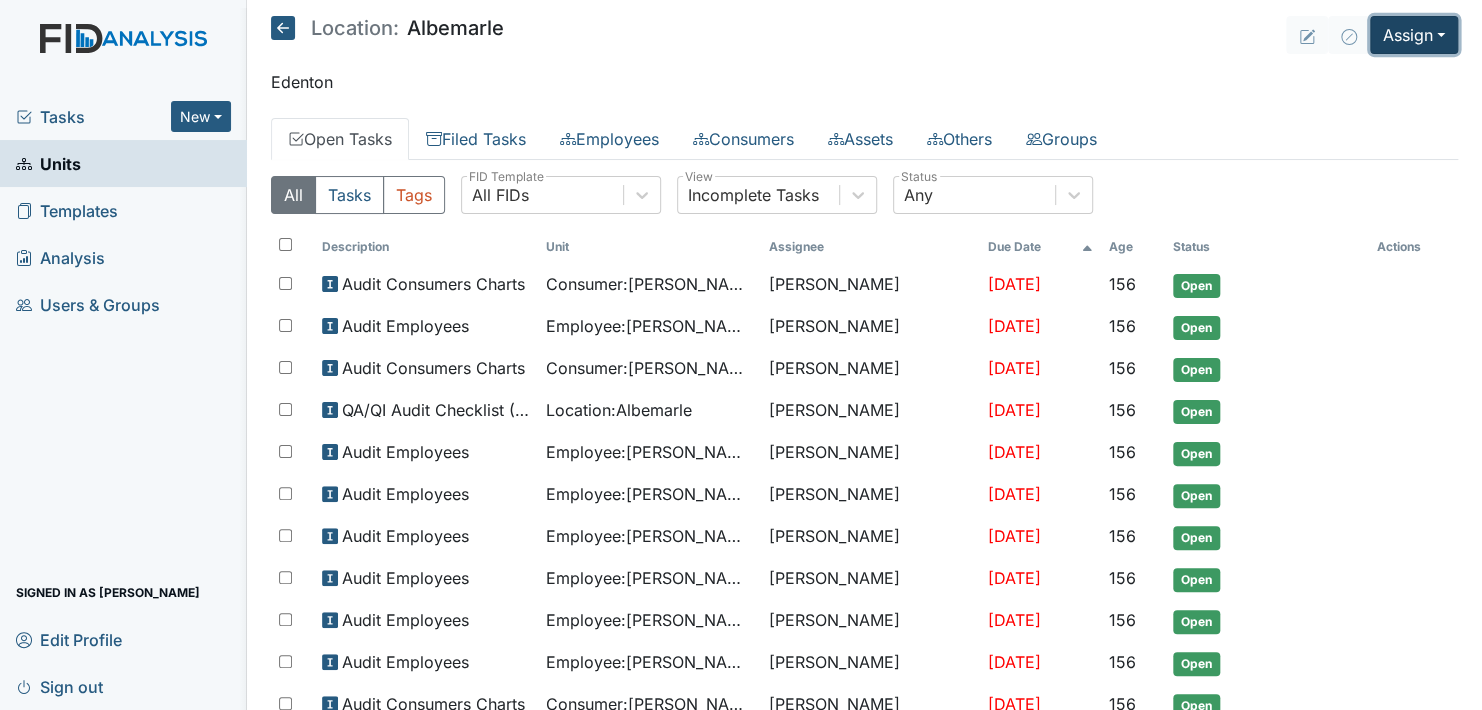 click on "Assign" at bounding box center [1414, 35] 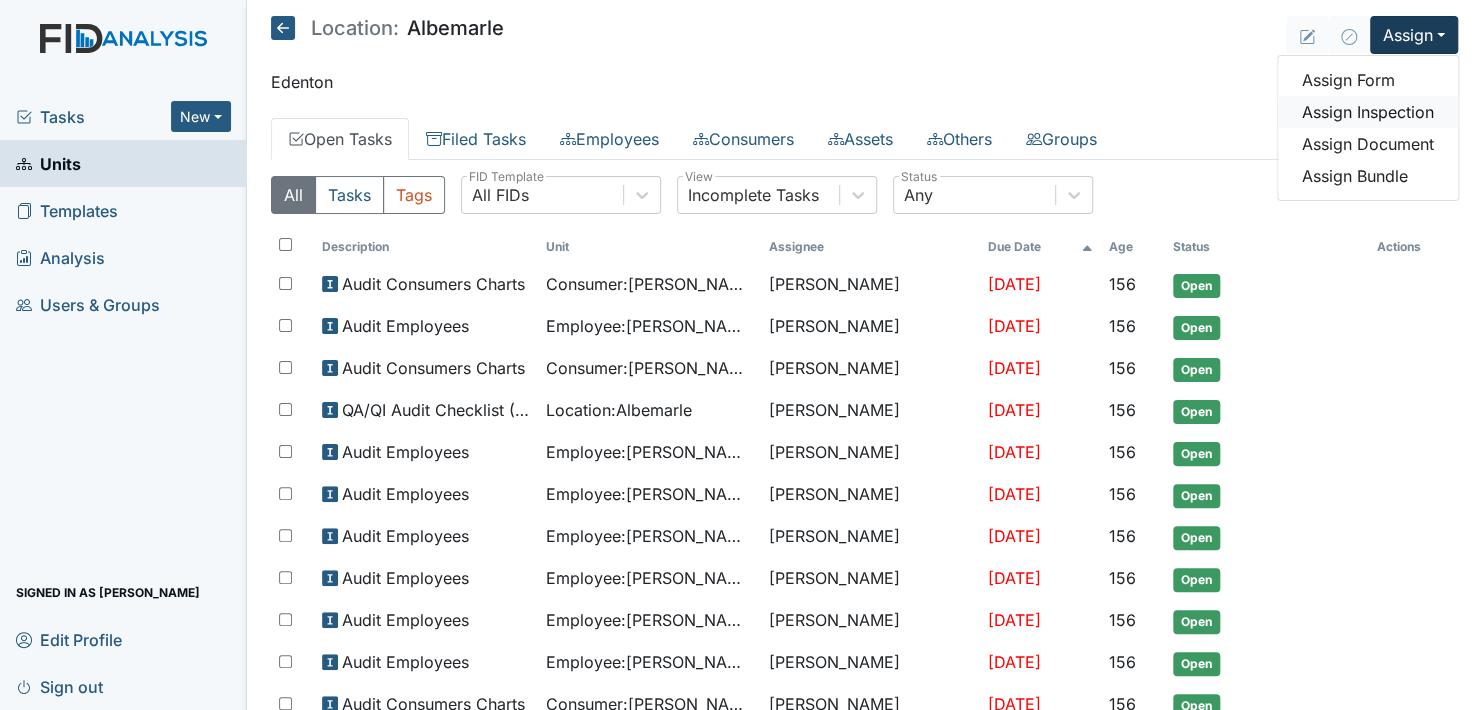 click on "Assign Inspection" at bounding box center (1368, 112) 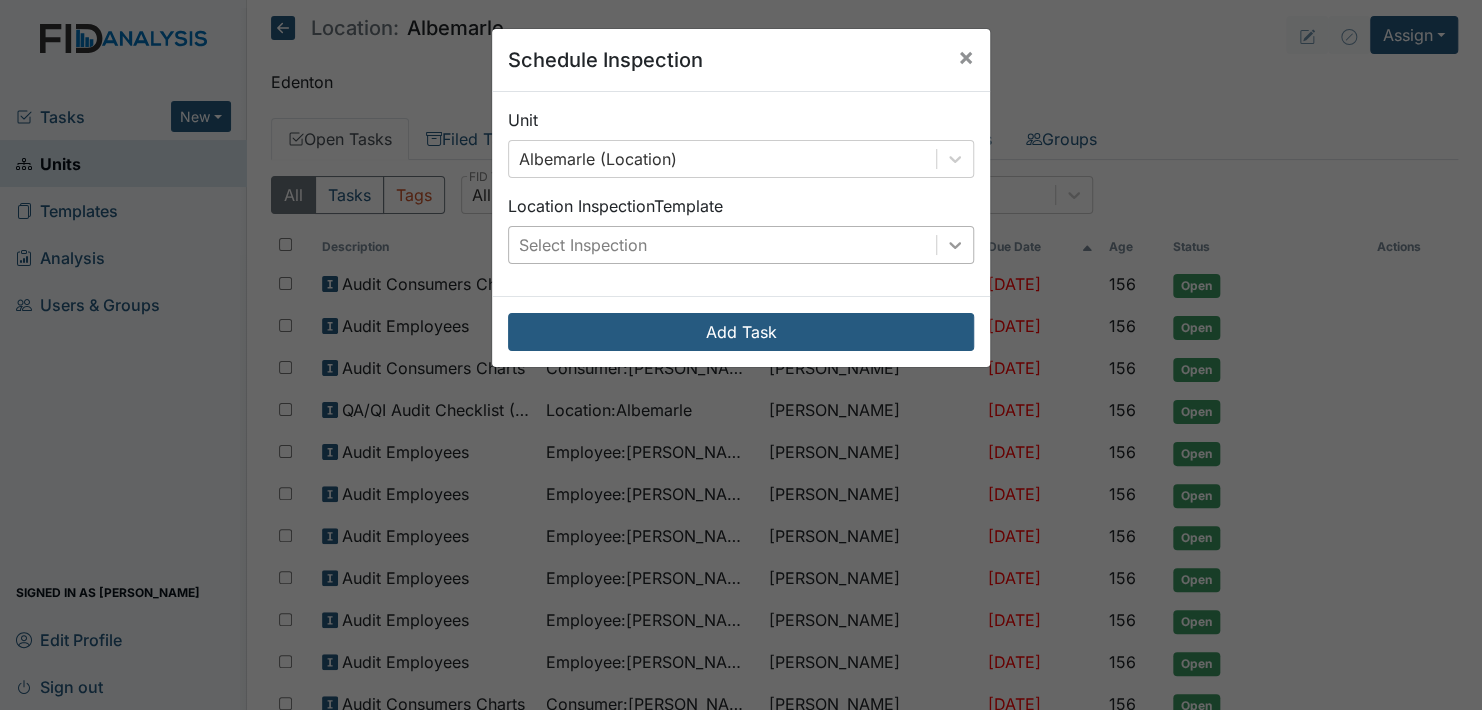 click 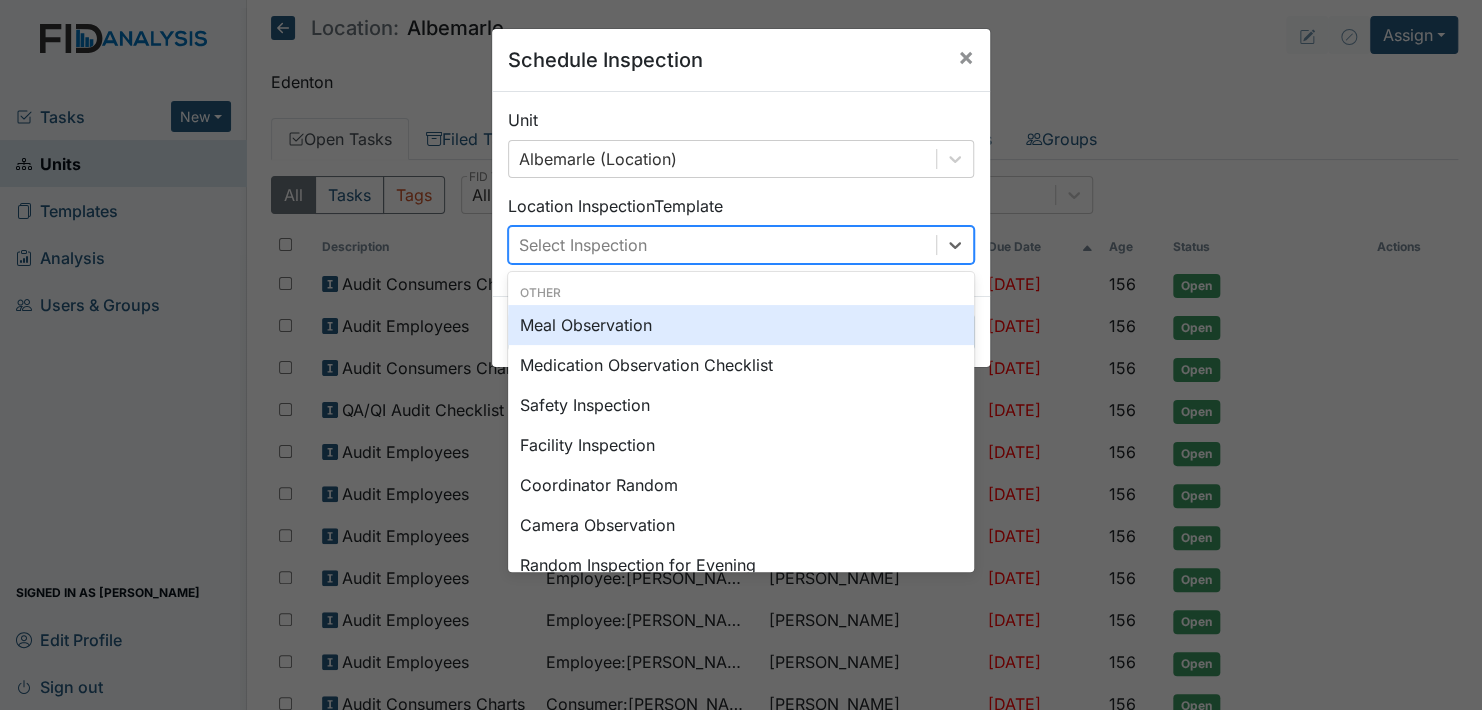 click on "Meal Observation" at bounding box center (741, 325) 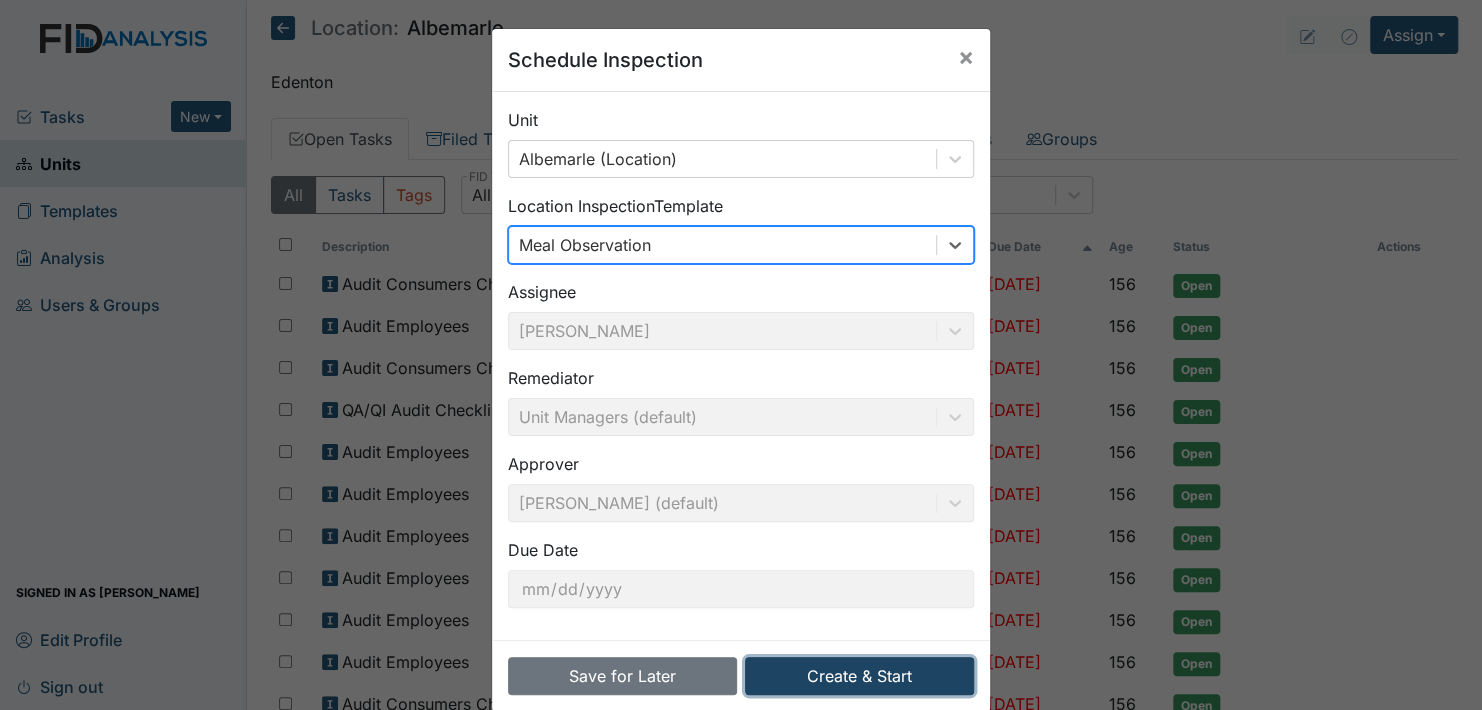 click on "Create & Start" at bounding box center [859, 676] 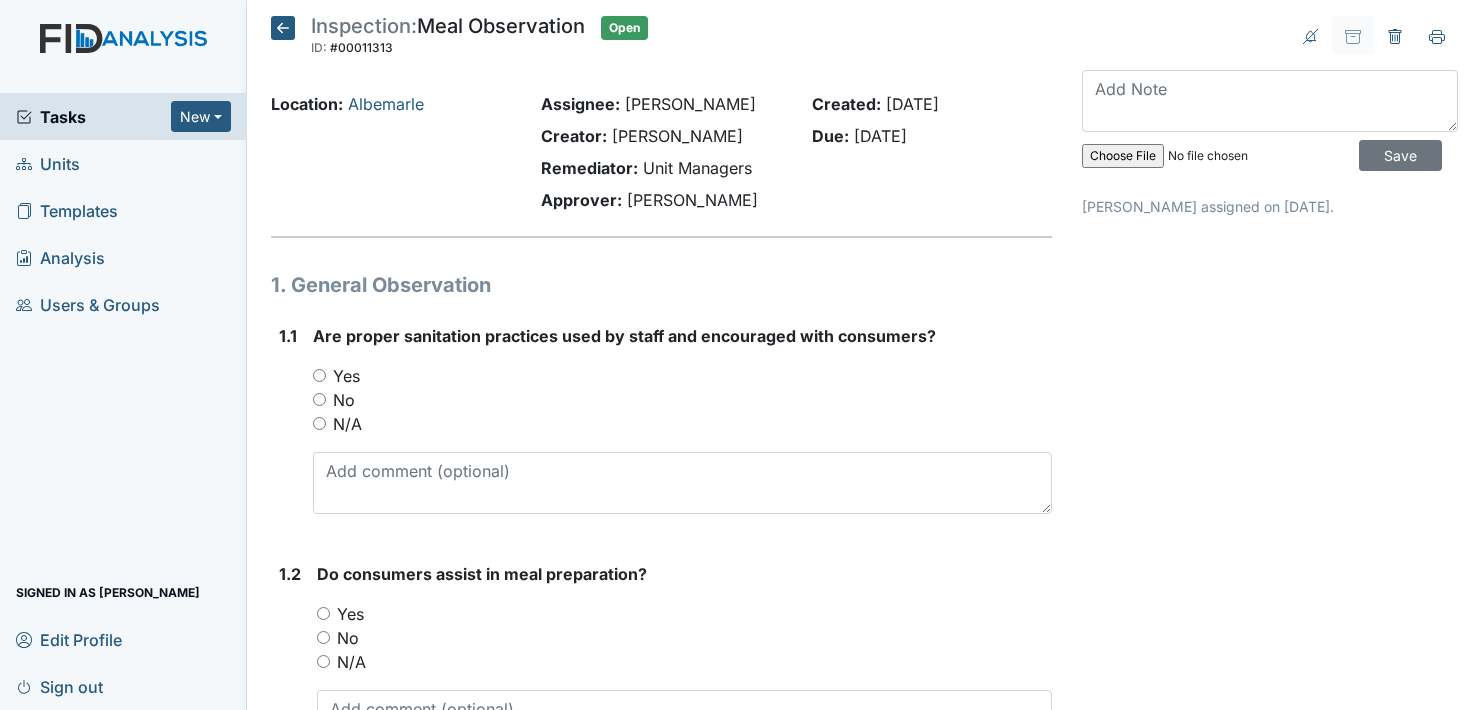 scroll, scrollTop: 0, scrollLeft: 0, axis: both 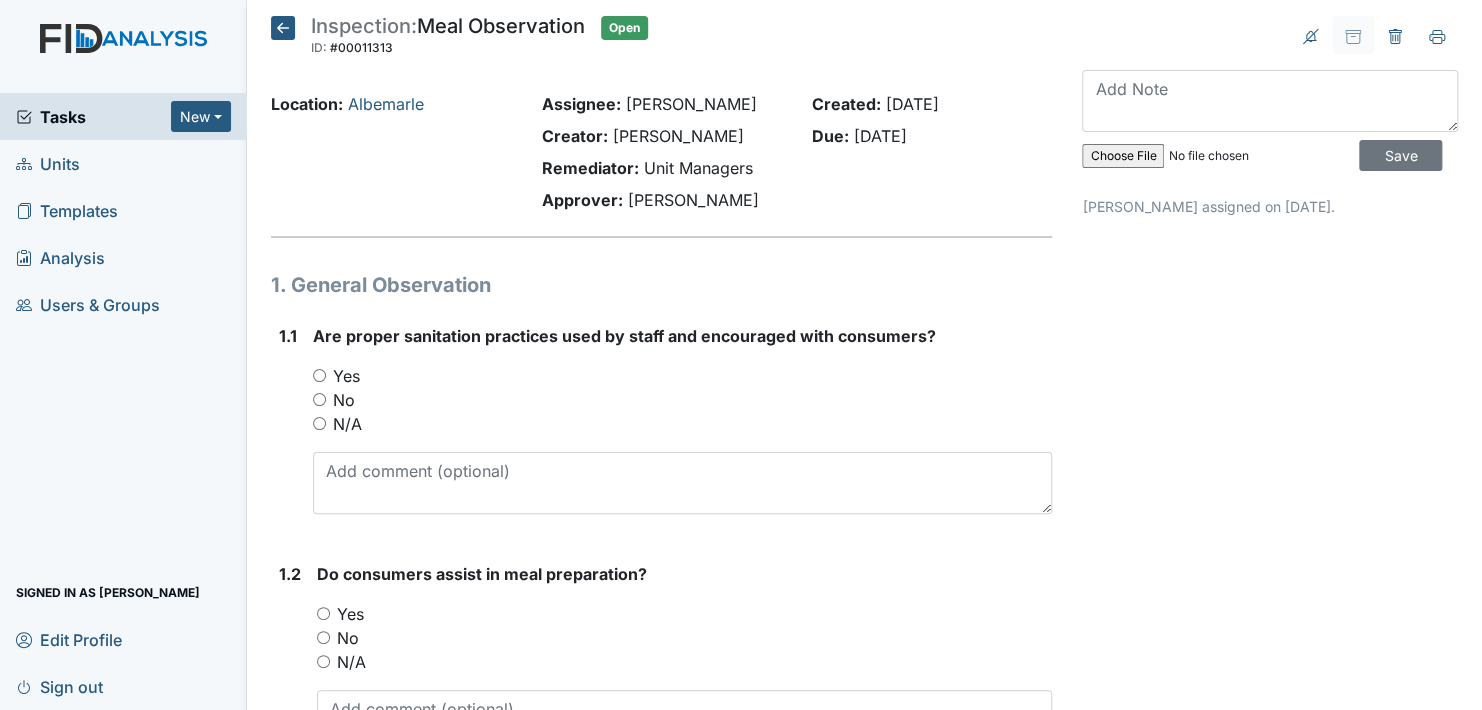 click on "Yes" at bounding box center [319, 375] 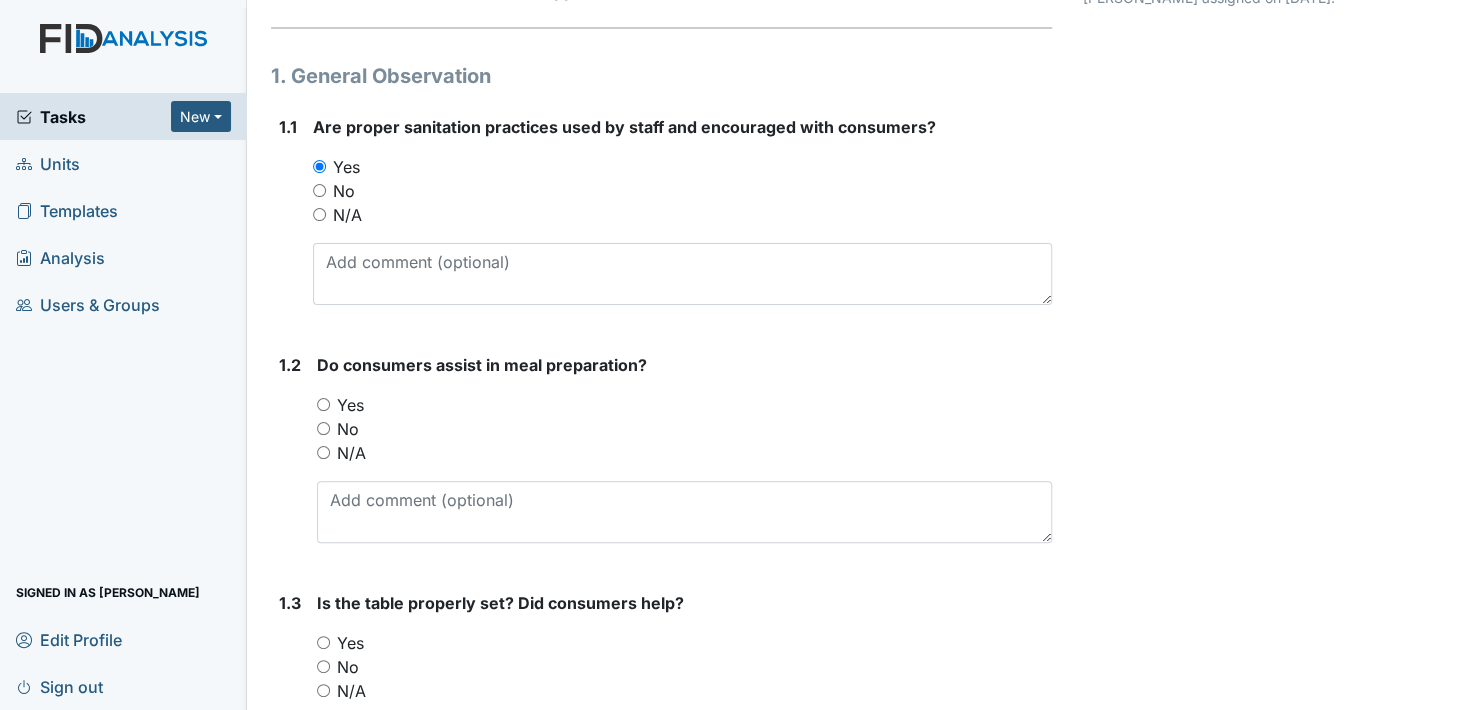 scroll, scrollTop: 300, scrollLeft: 0, axis: vertical 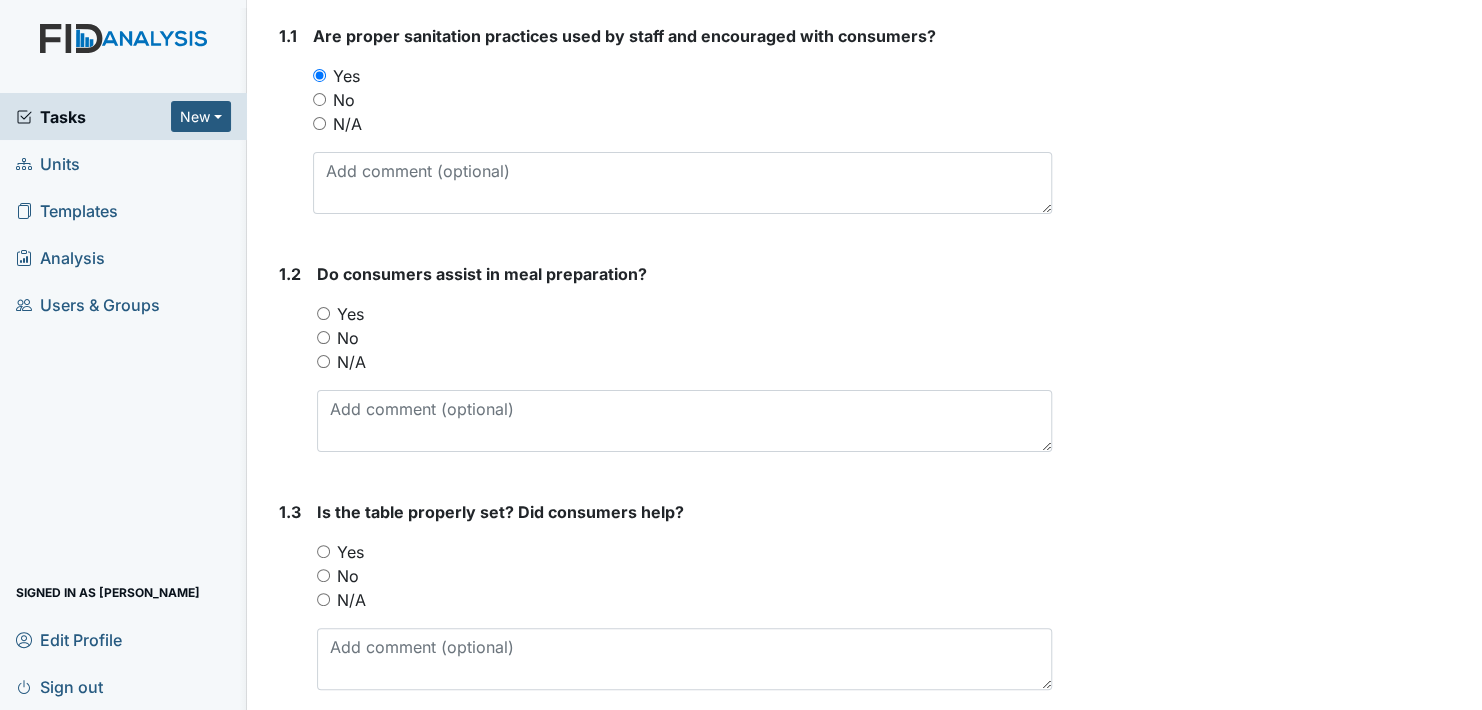 click on "Yes" at bounding box center [323, 313] 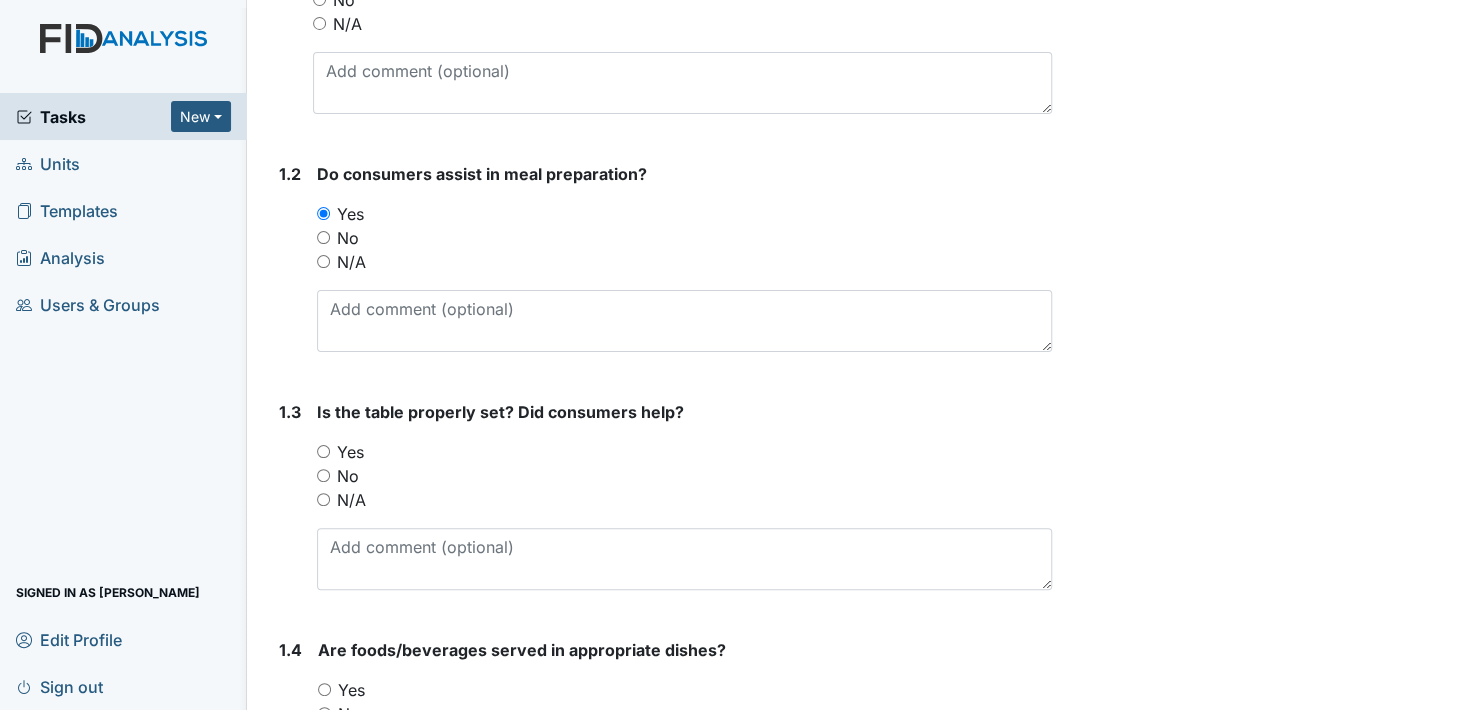 scroll, scrollTop: 500, scrollLeft: 0, axis: vertical 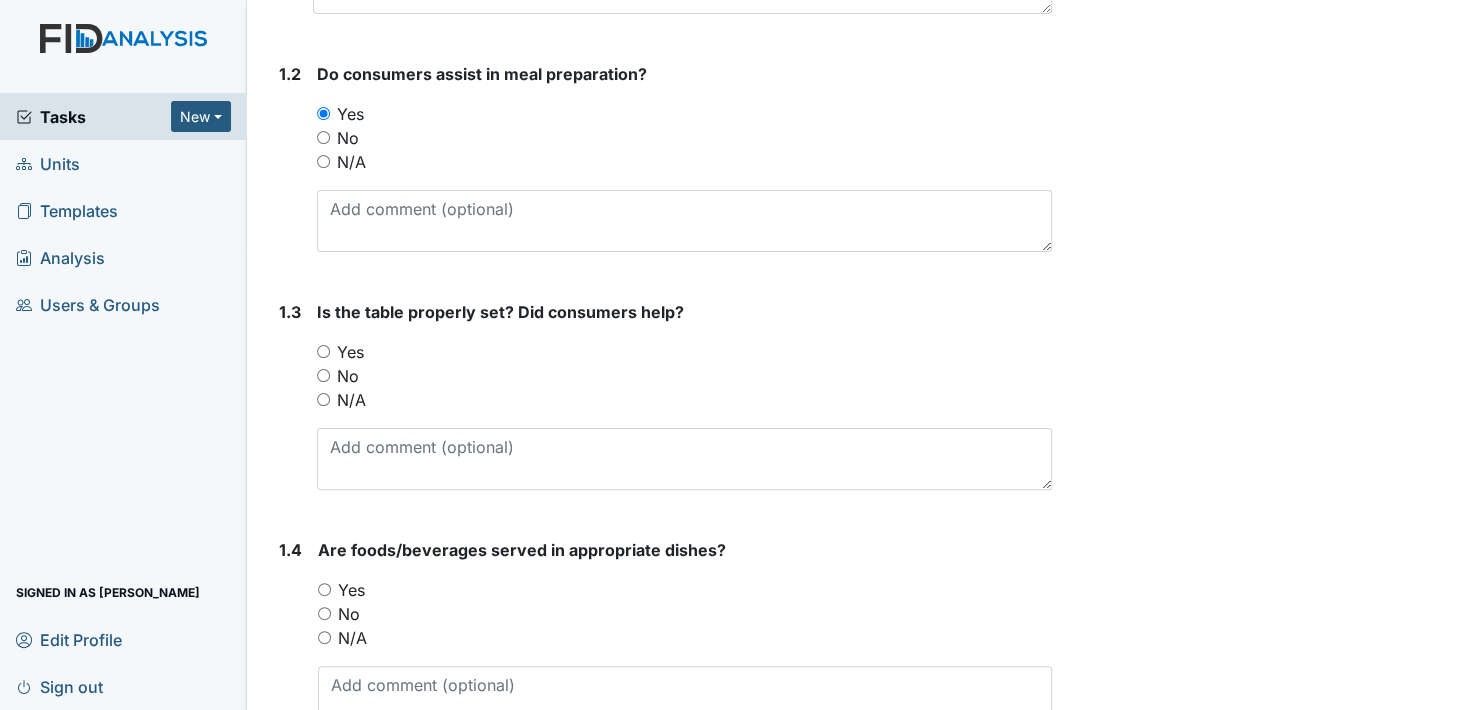 click on "Yes" at bounding box center [323, 351] 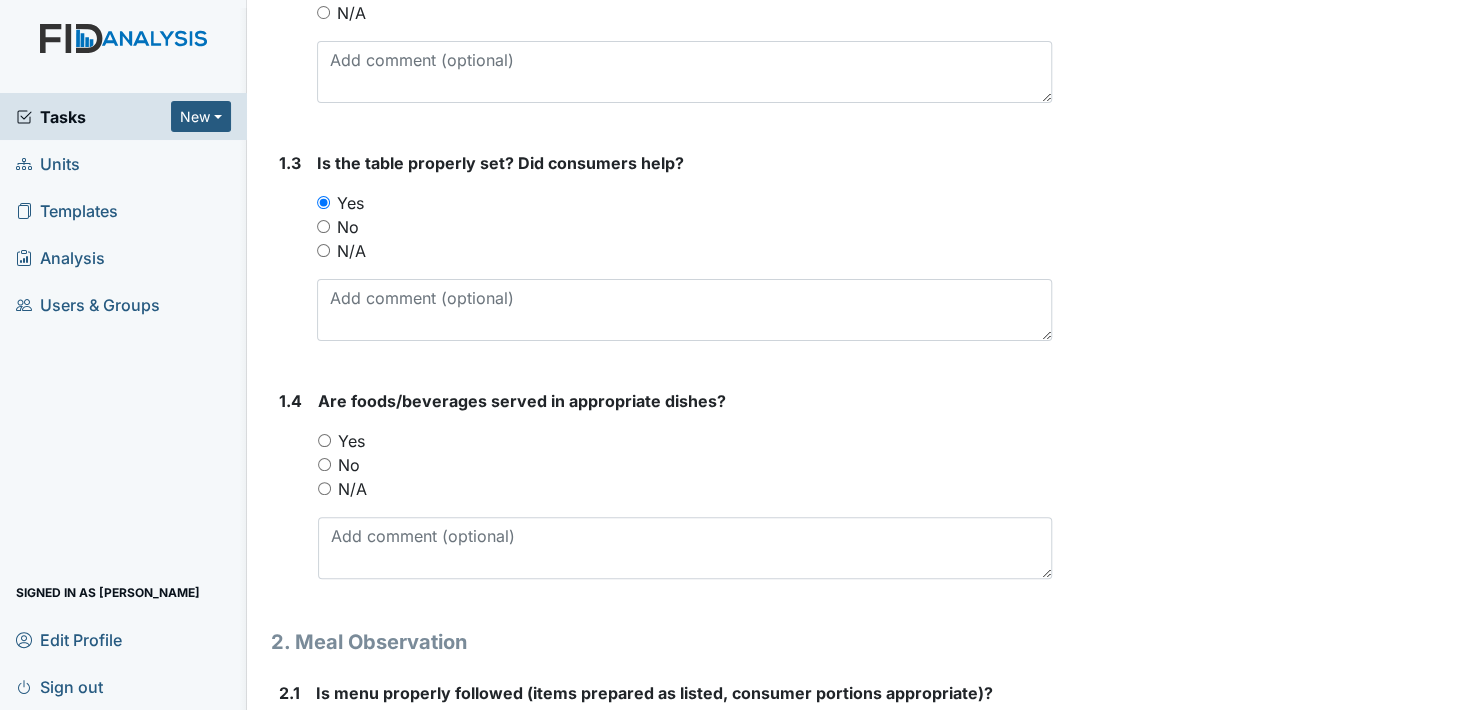 scroll, scrollTop: 700, scrollLeft: 0, axis: vertical 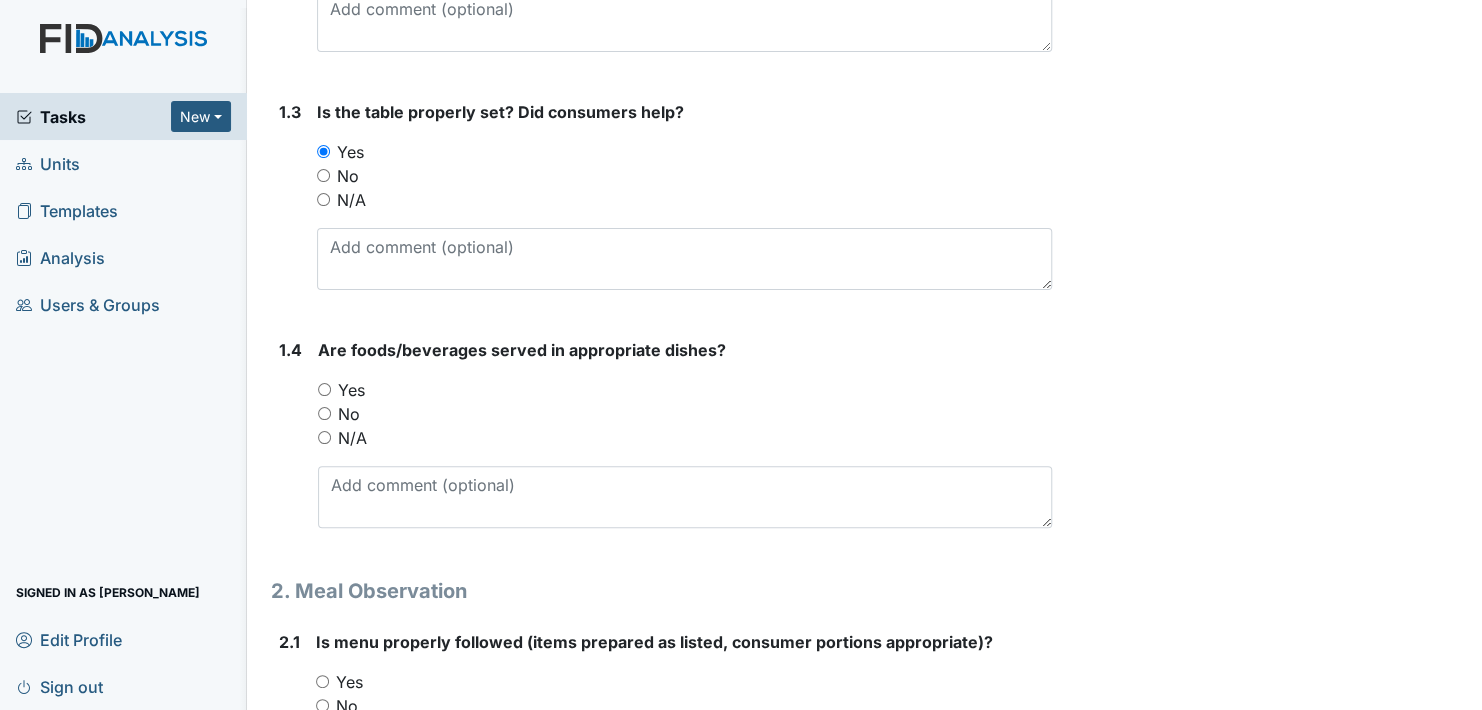 drag, startPoint x: 325, startPoint y: 386, endPoint x: 337, endPoint y: 383, distance: 12.369317 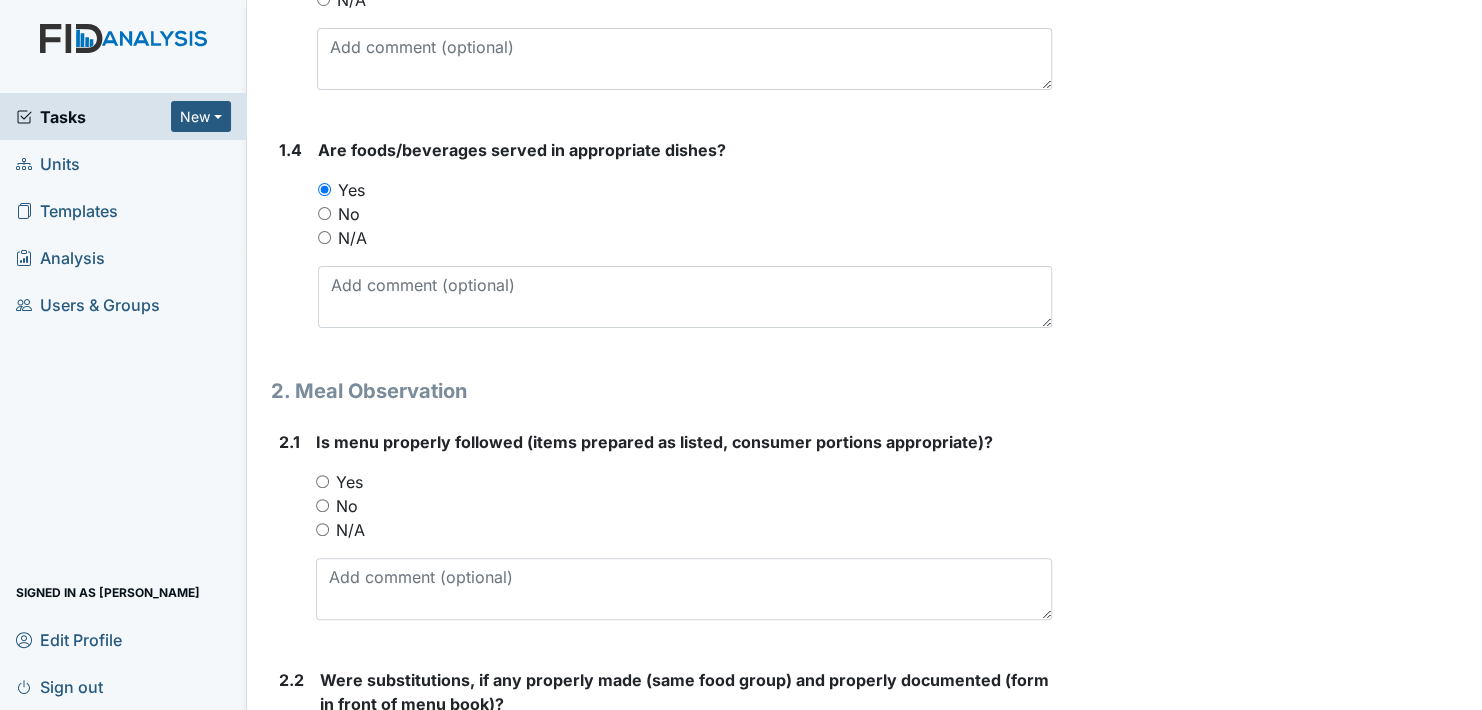 scroll, scrollTop: 1000, scrollLeft: 0, axis: vertical 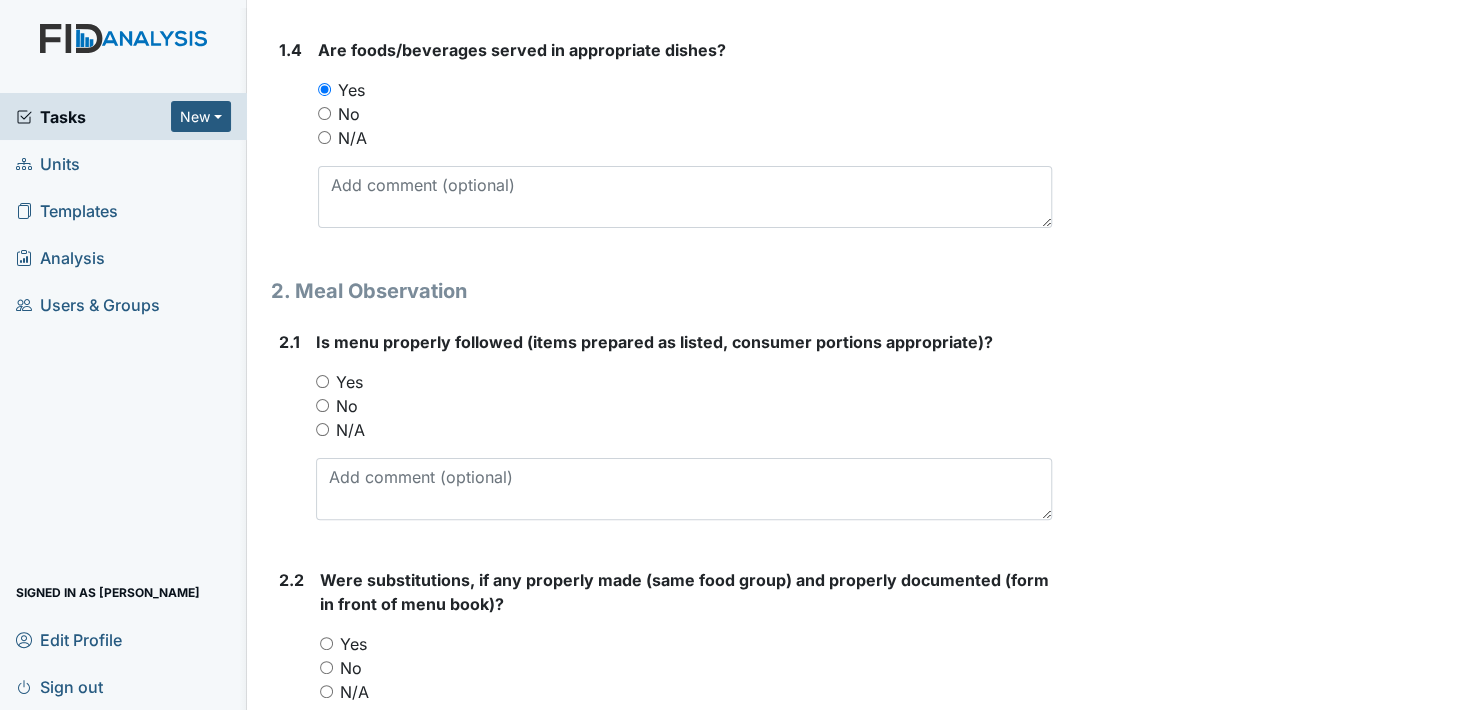 click on "Yes" at bounding box center (322, 381) 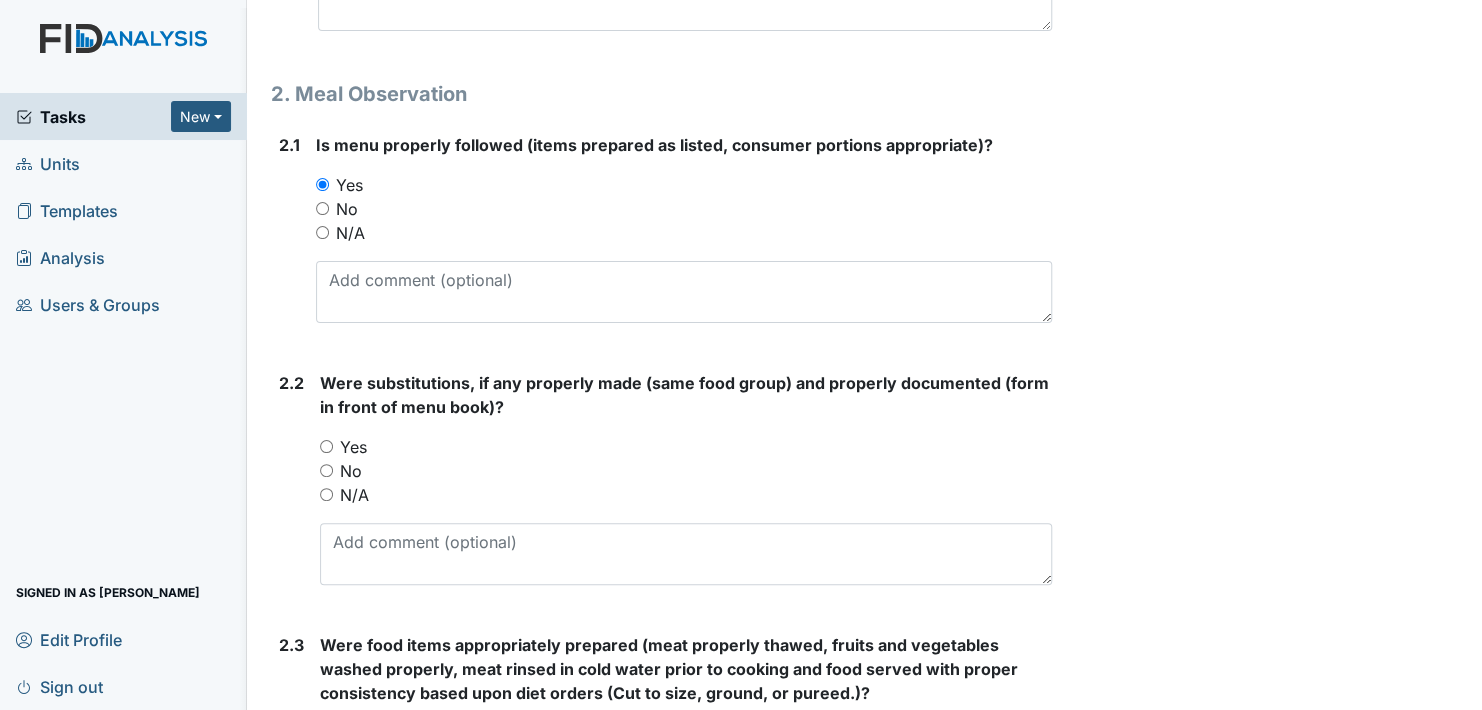 scroll, scrollTop: 1200, scrollLeft: 0, axis: vertical 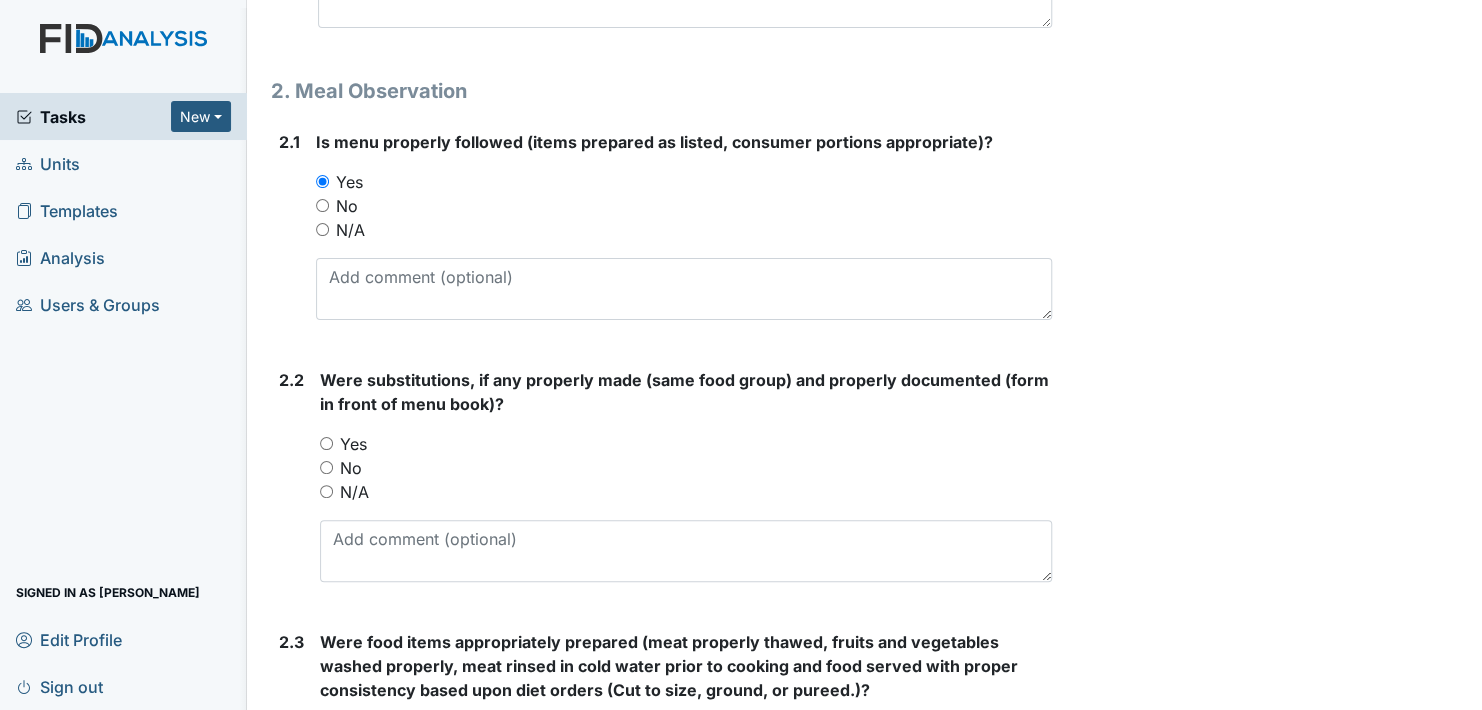 click on "N/A" at bounding box center (326, 491) 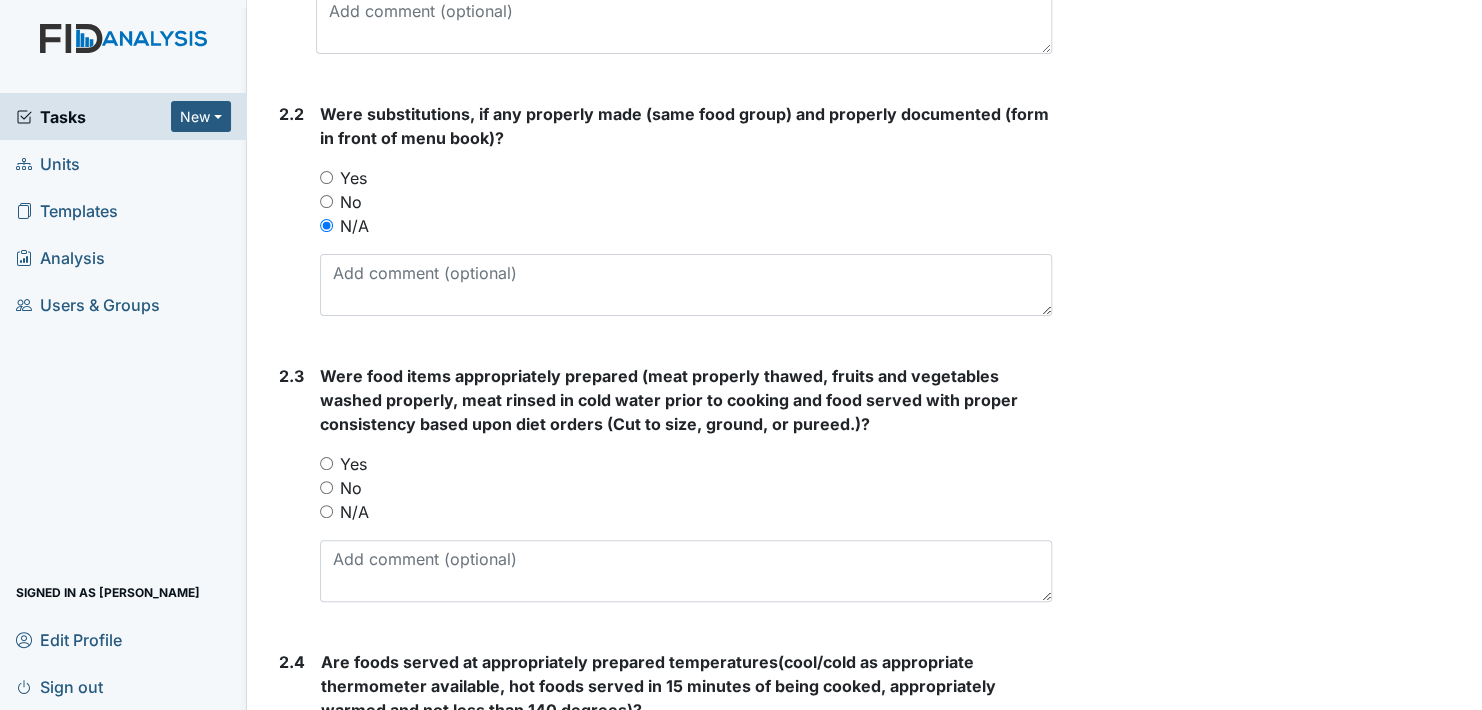 scroll, scrollTop: 1500, scrollLeft: 0, axis: vertical 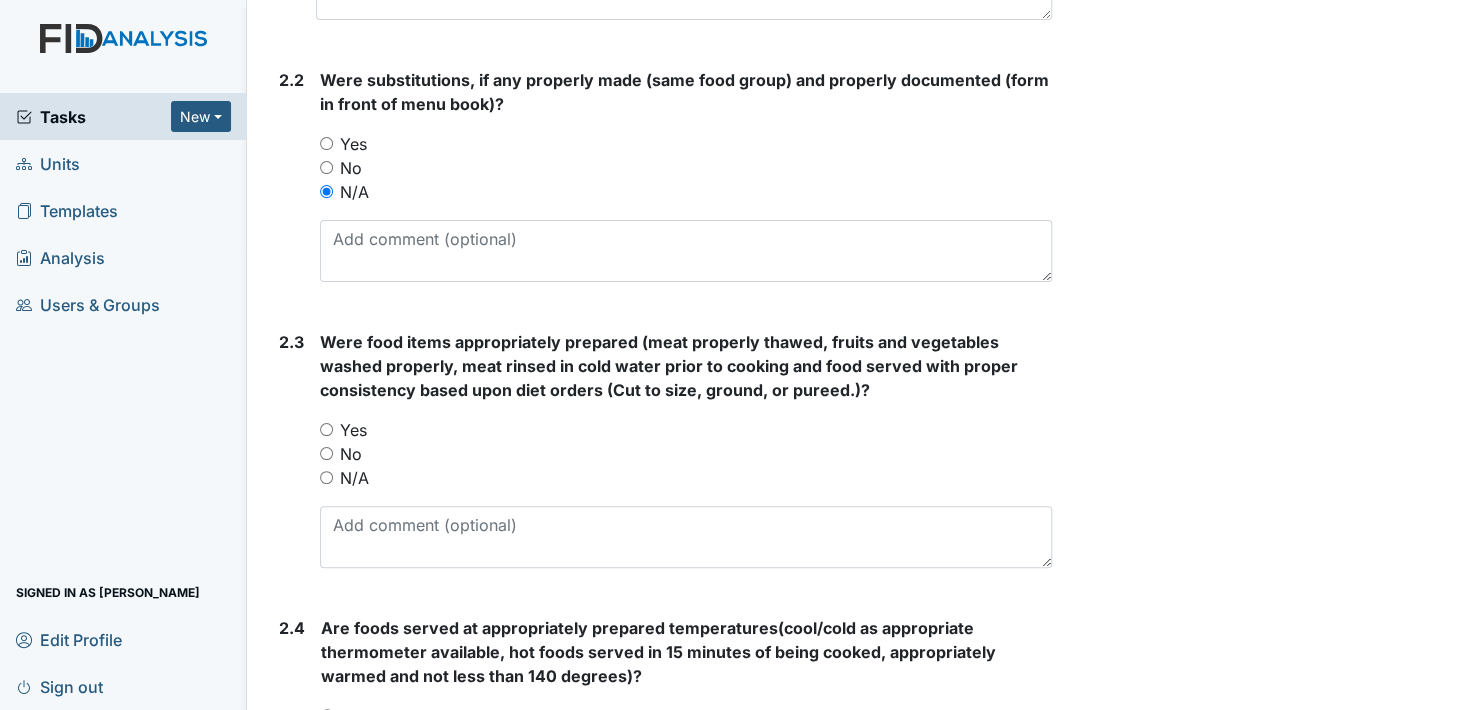 click on "Yes" at bounding box center (326, 429) 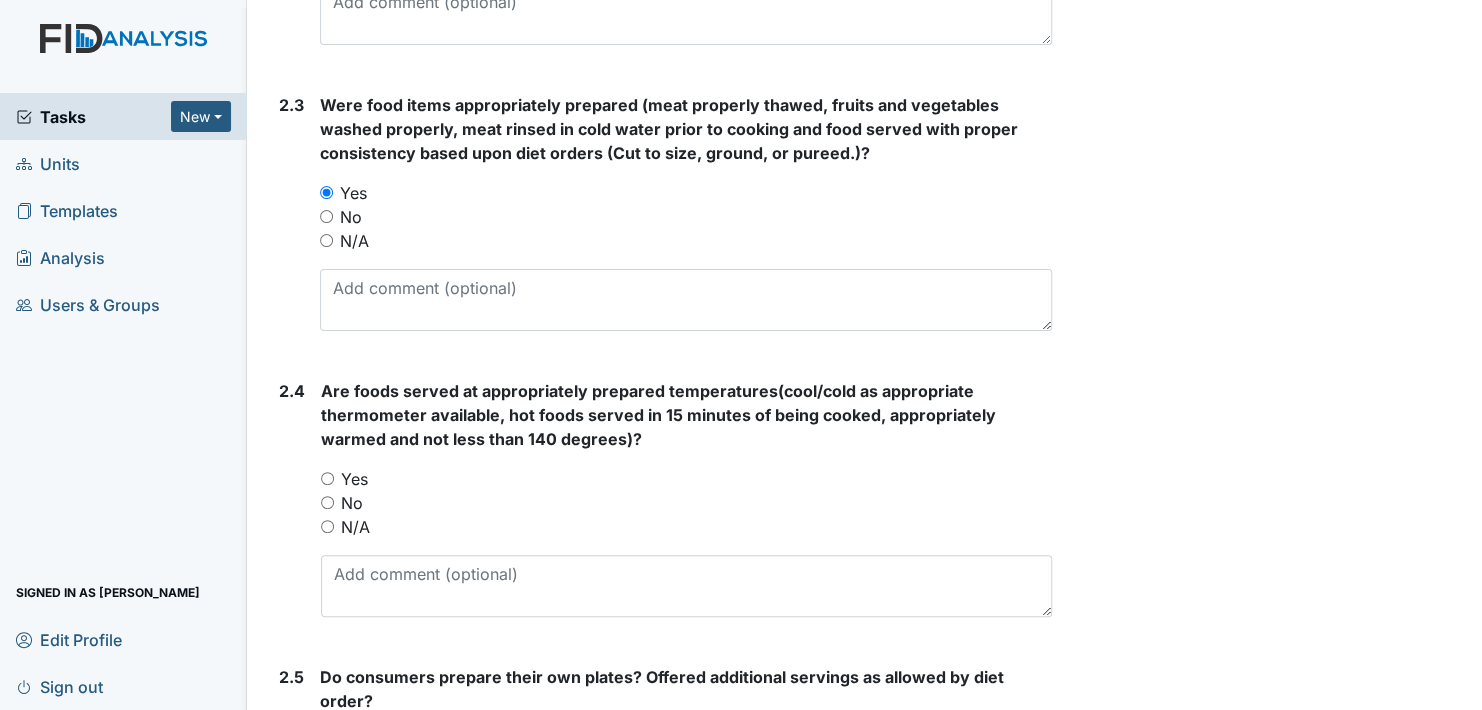 scroll, scrollTop: 1800, scrollLeft: 0, axis: vertical 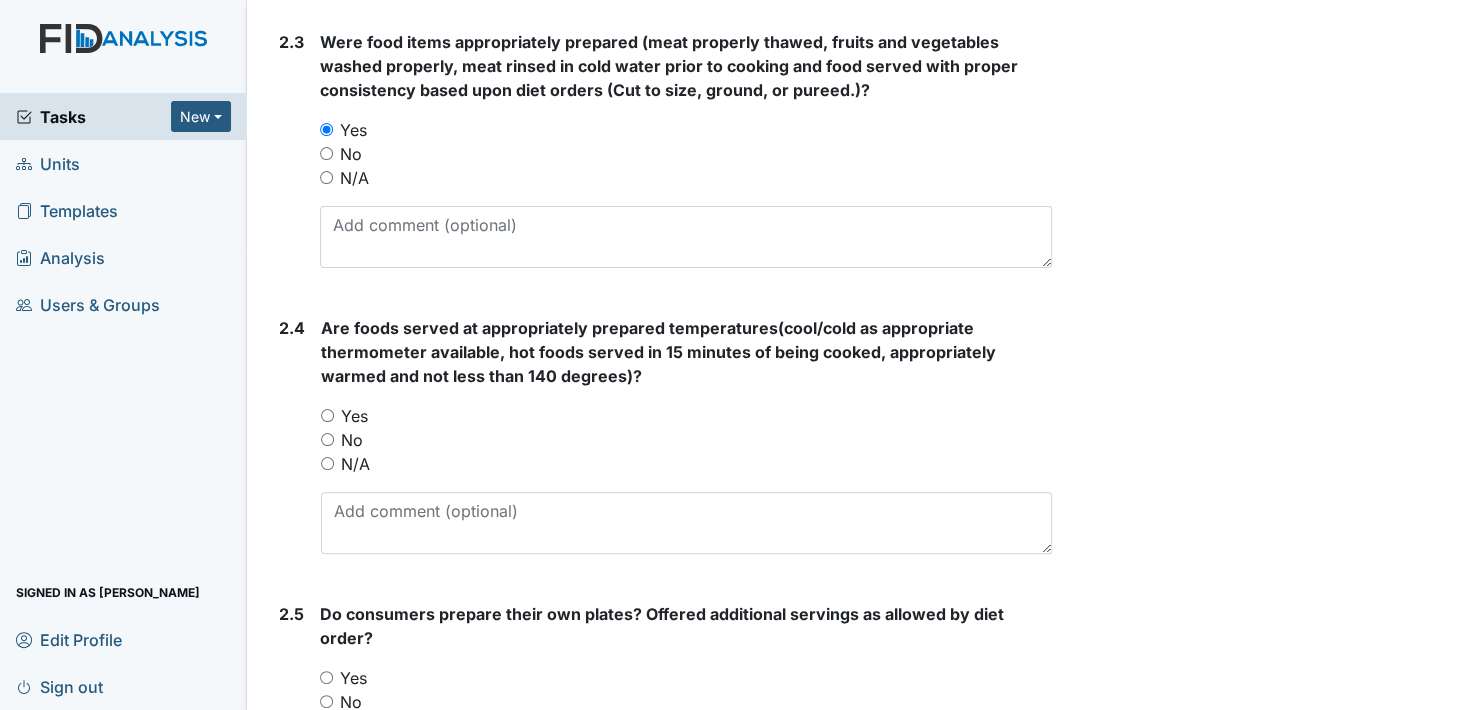 click on "Yes" at bounding box center [327, 415] 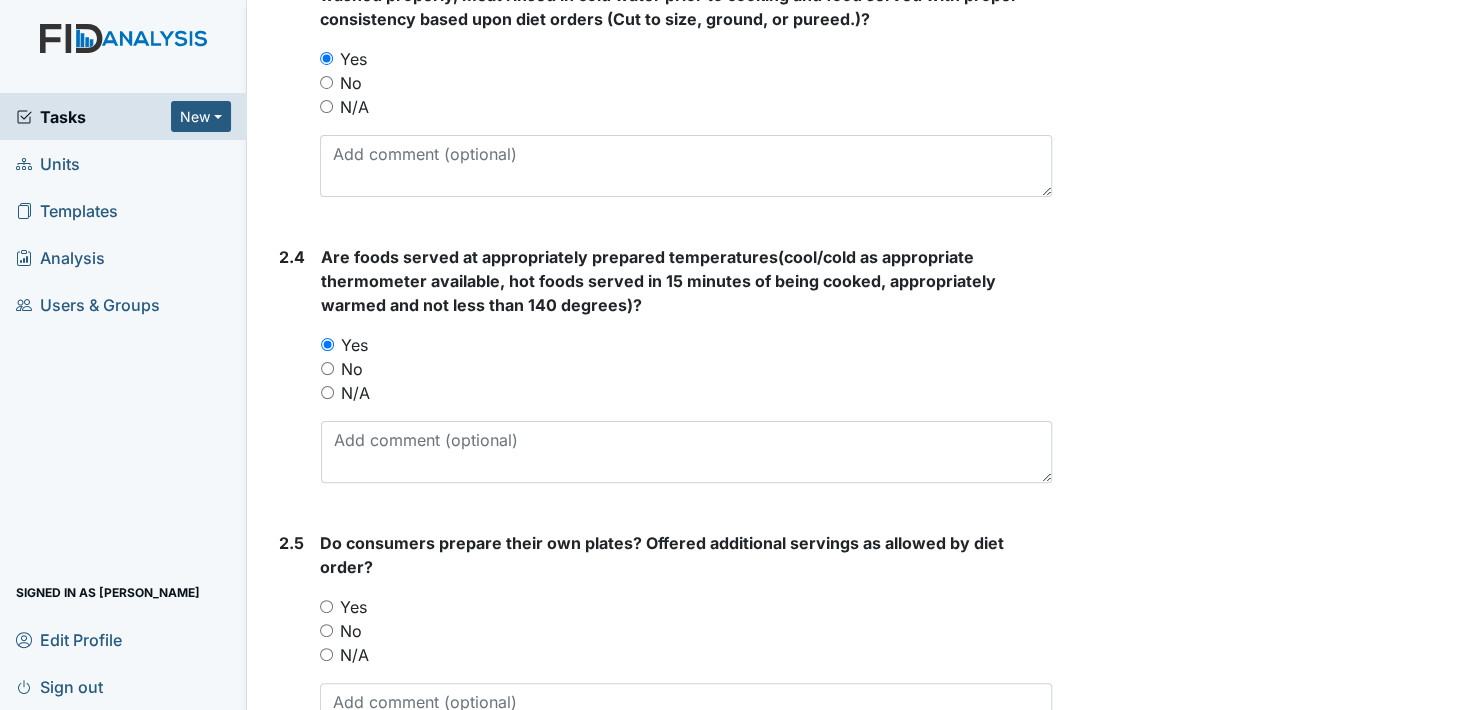 scroll, scrollTop: 2100, scrollLeft: 0, axis: vertical 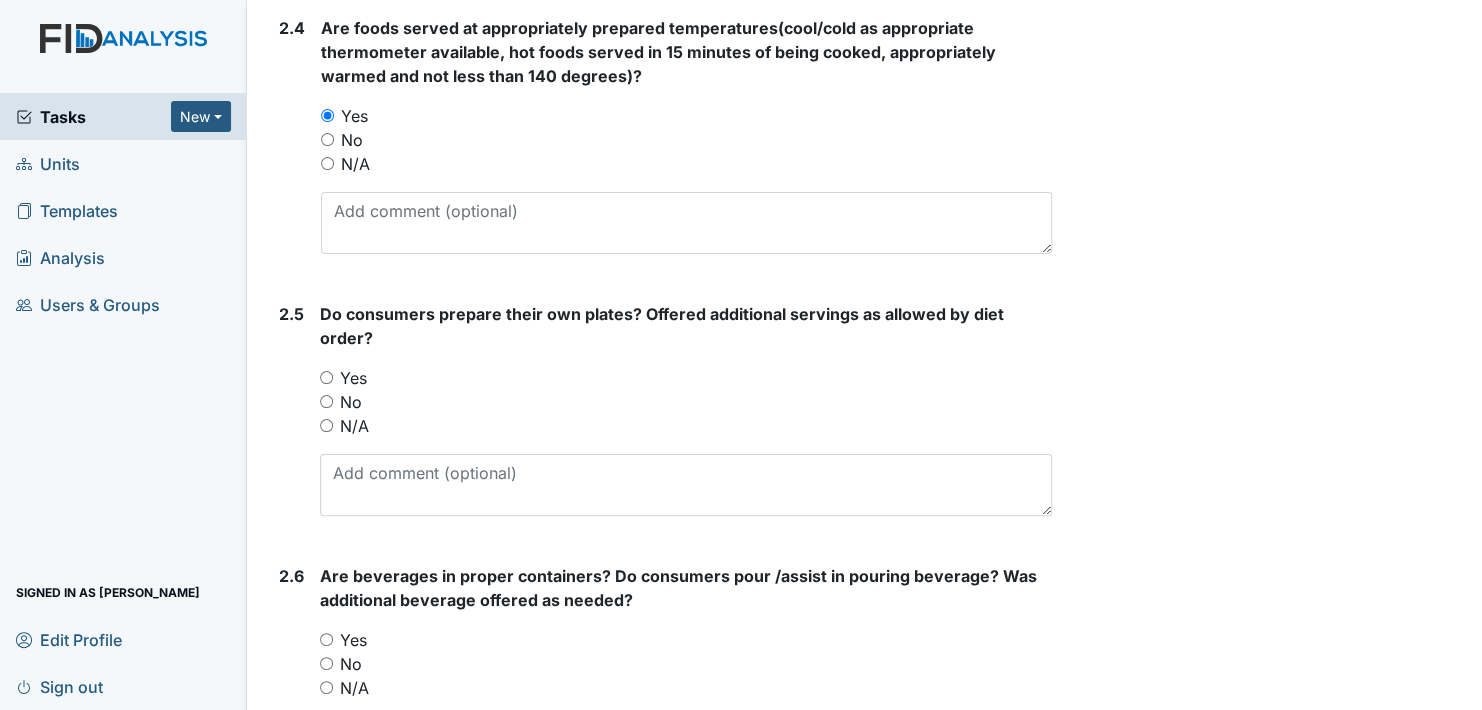 drag, startPoint x: 325, startPoint y: 371, endPoint x: 344, endPoint y: 371, distance: 19 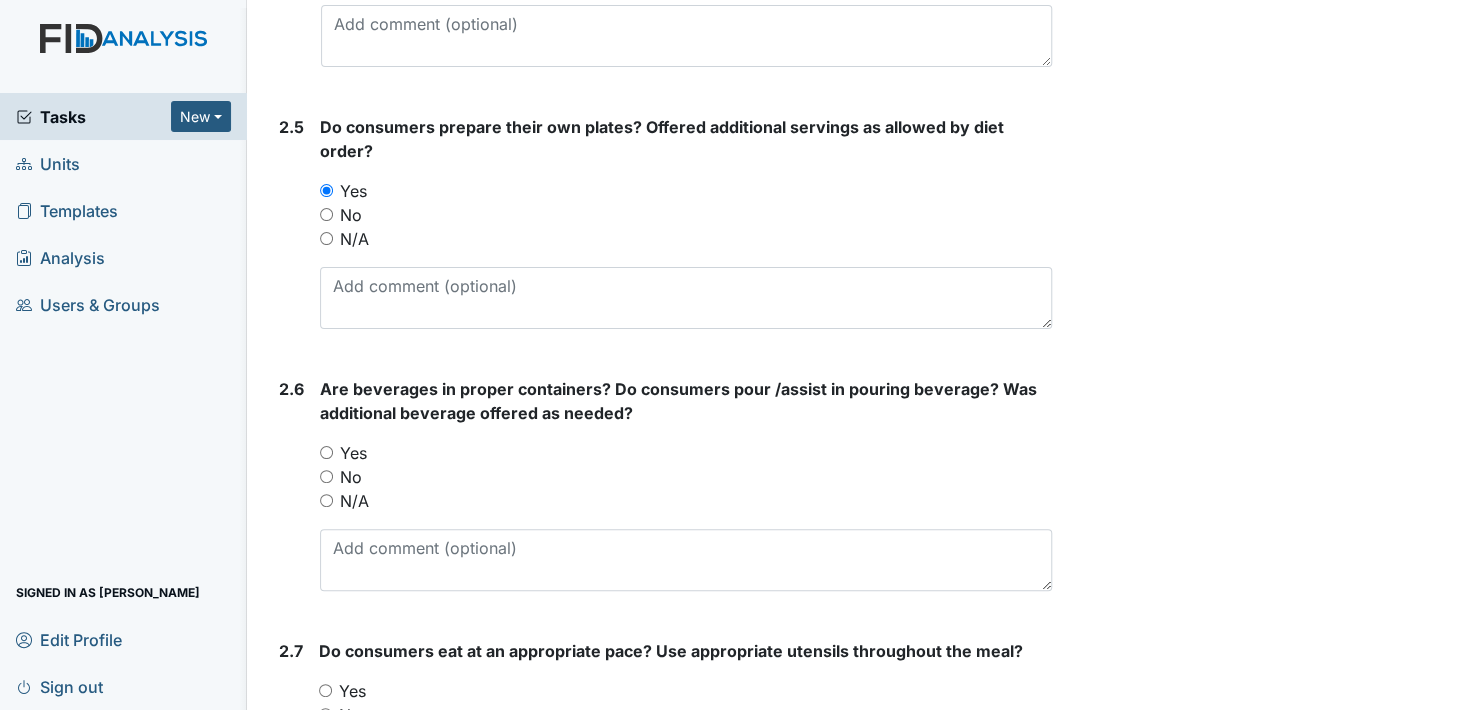 scroll, scrollTop: 2400, scrollLeft: 0, axis: vertical 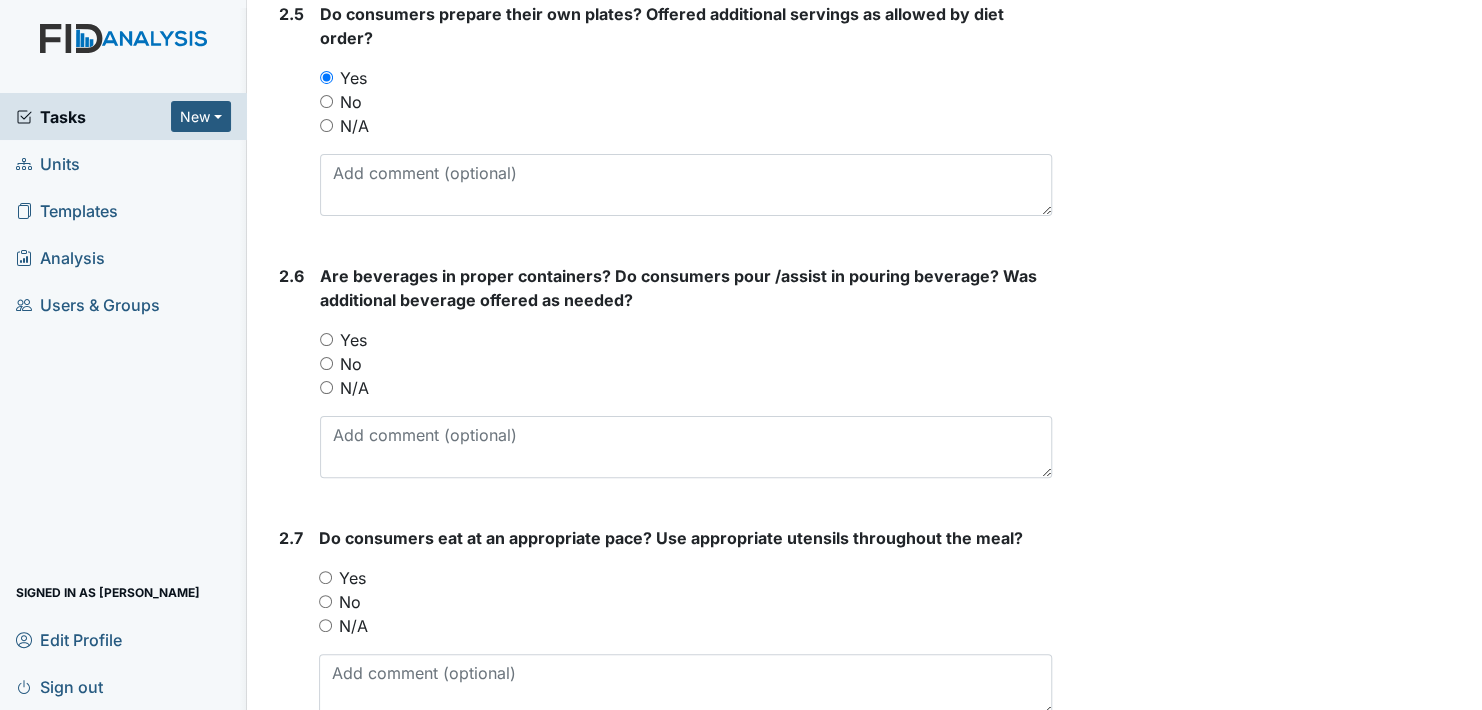 click on "Yes" at bounding box center (326, 339) 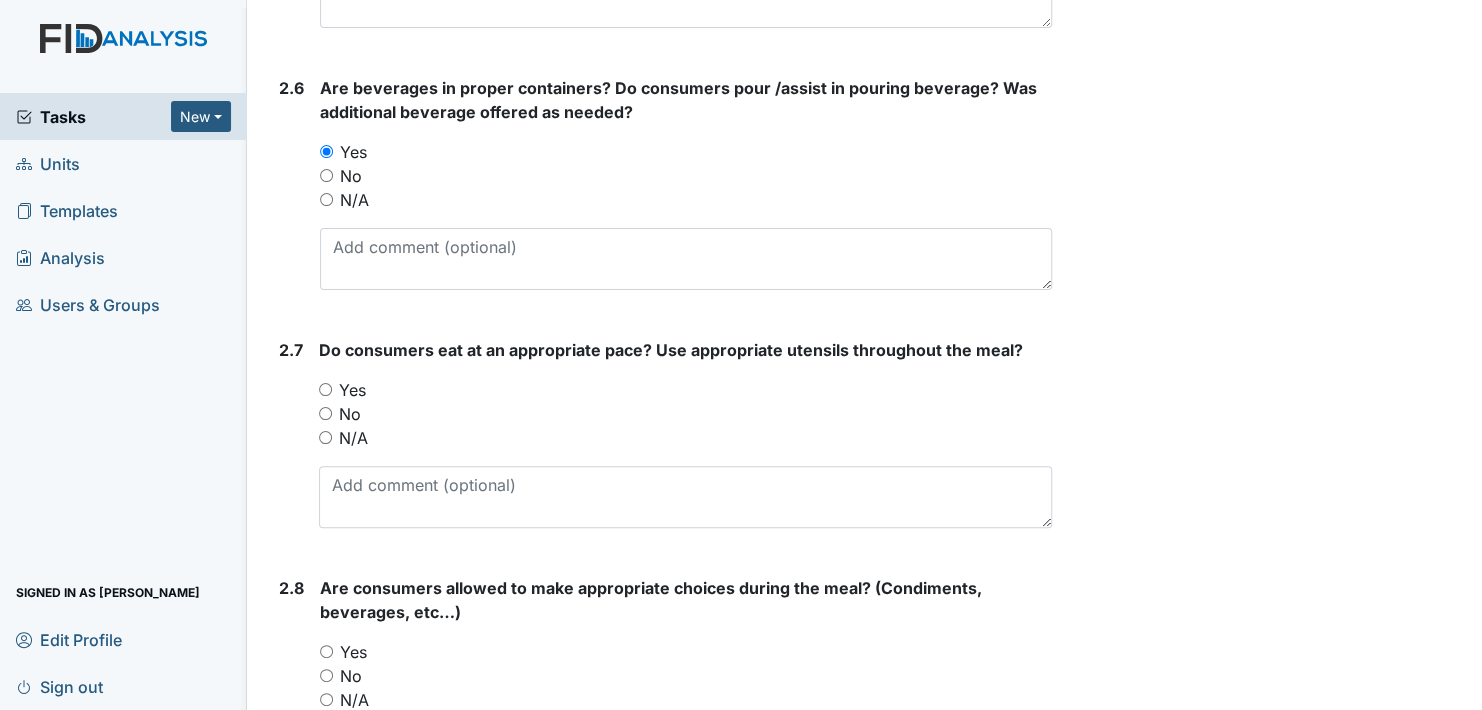 scroll, scrollTop: 2600, scrollLeft: 0, axis: vertical 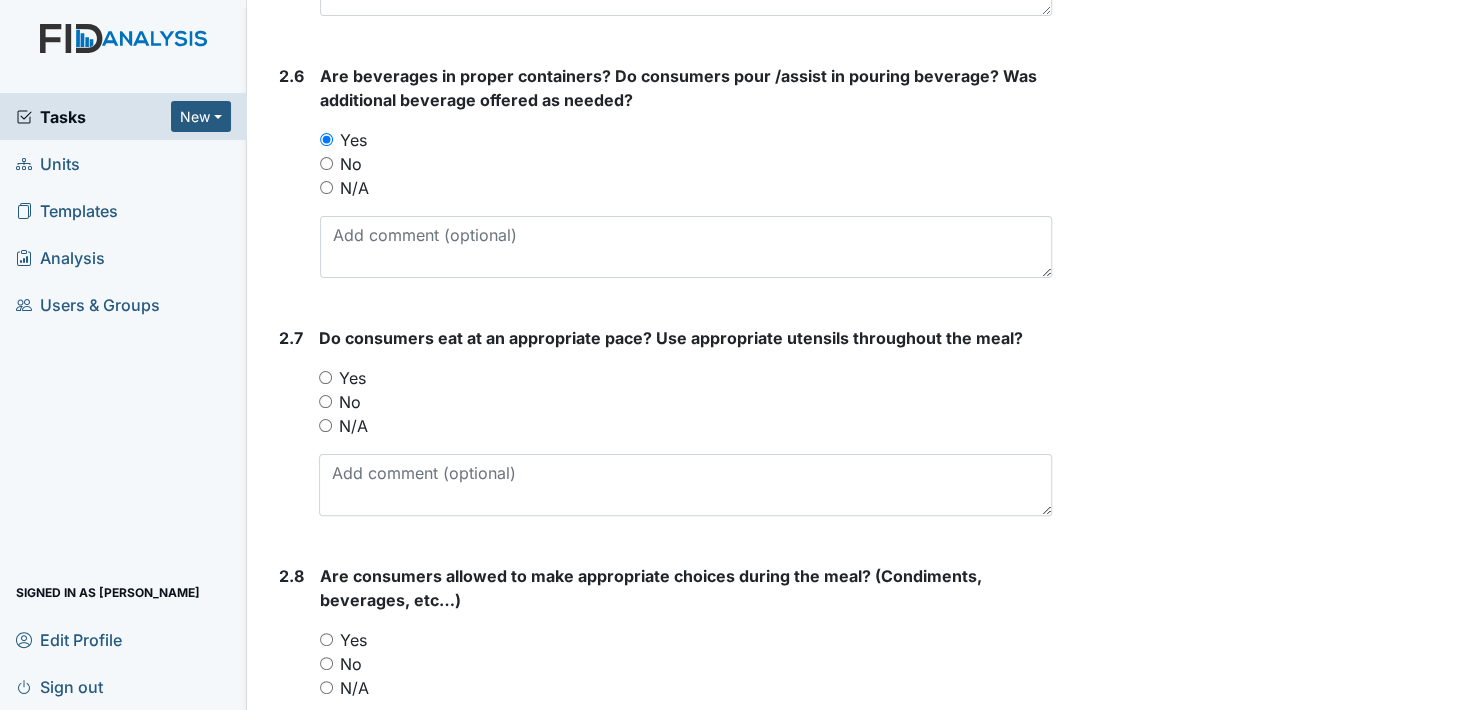 click on "Yes" at bounding box center (325, 377) 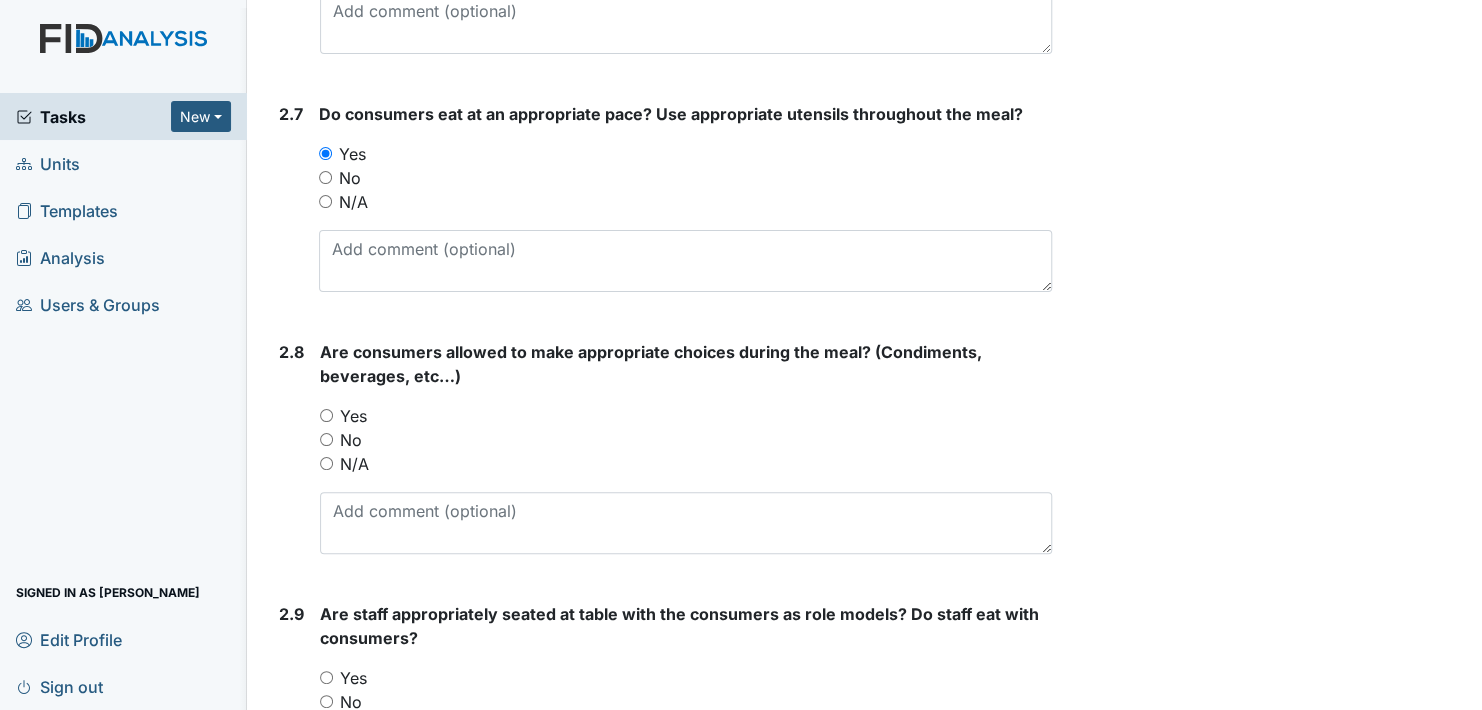 scroll, scrollTop: 2900, scrollLeft: 0, axis: vertical 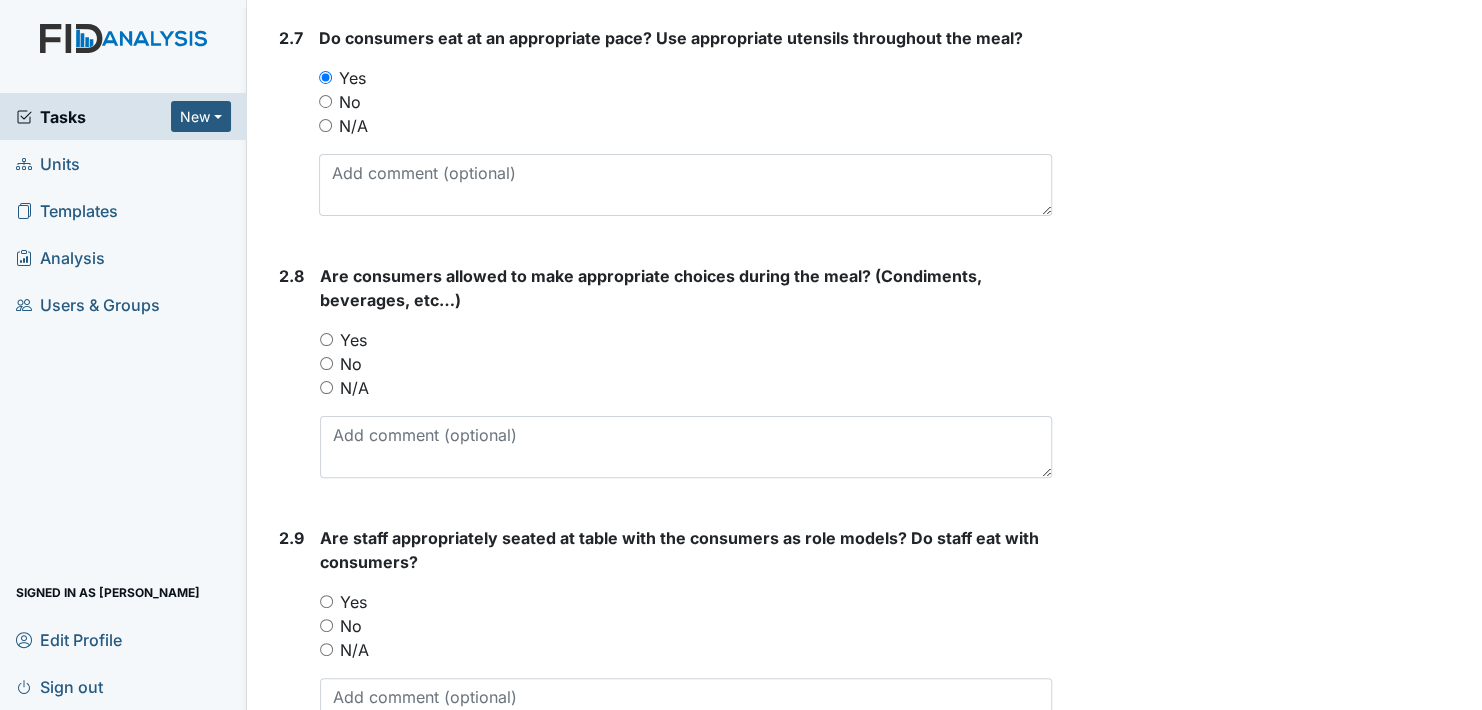 click on "Yes" at bounding box center (326, 339) 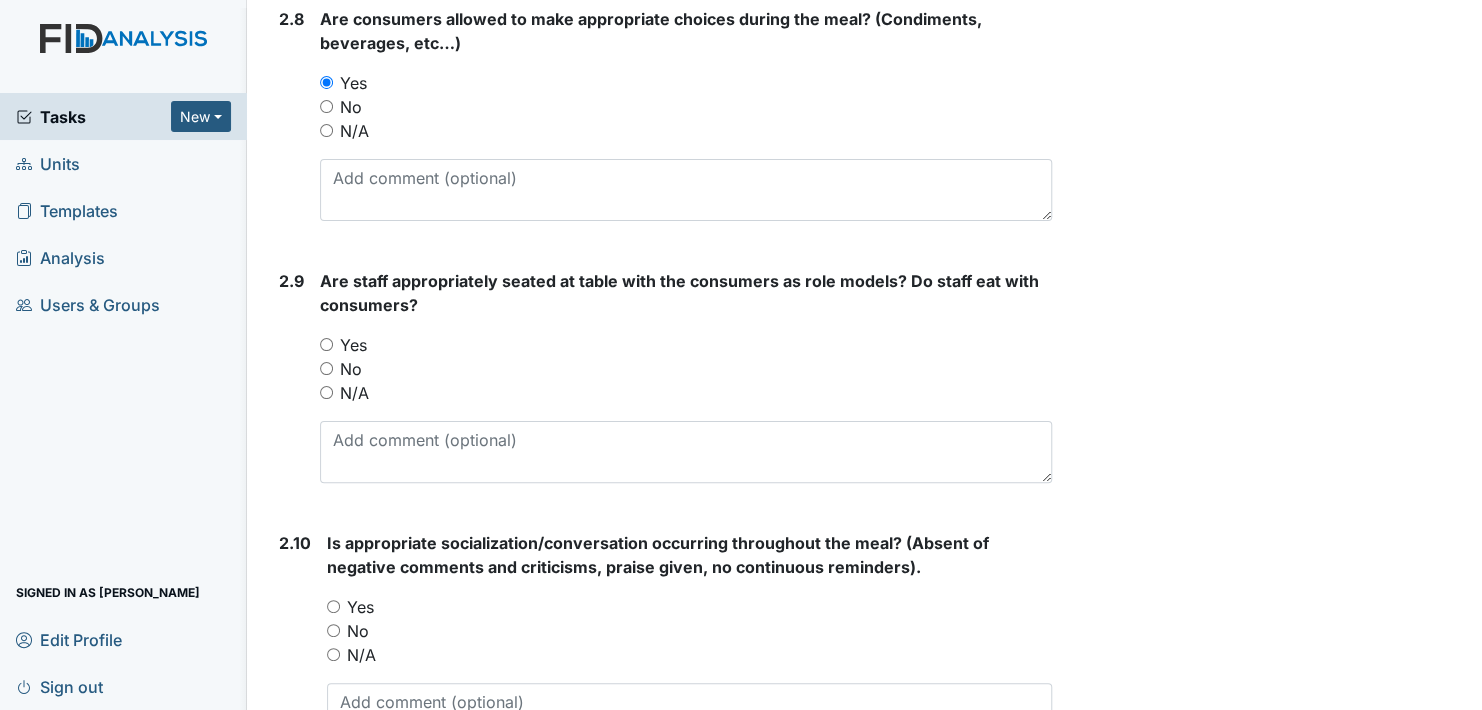 scroll, scrollTop: 3200, scrollLeft: 0, axis: vertical 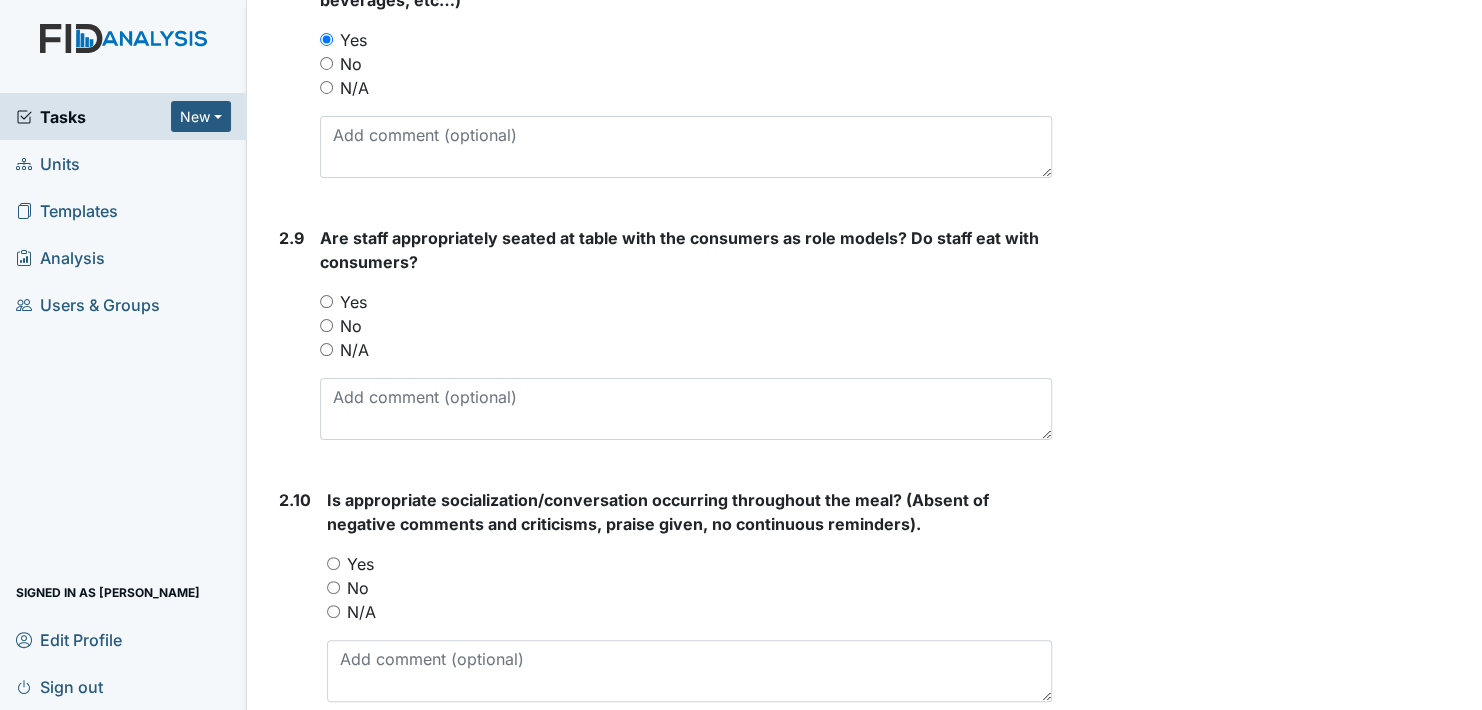 click on "Yes" at bounding box center [326, 301] 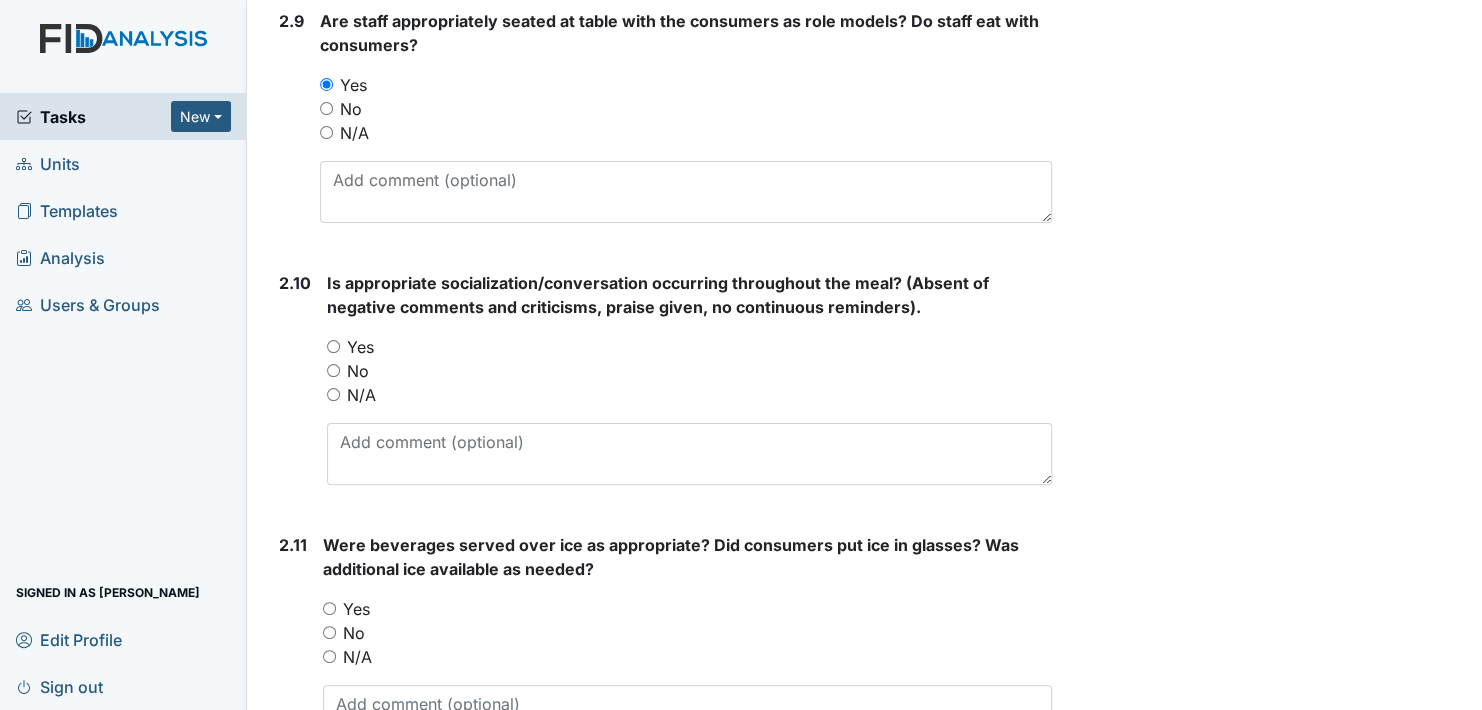 scroll, scrollTop: 3500, scrollLeft: 0, axis: vertical 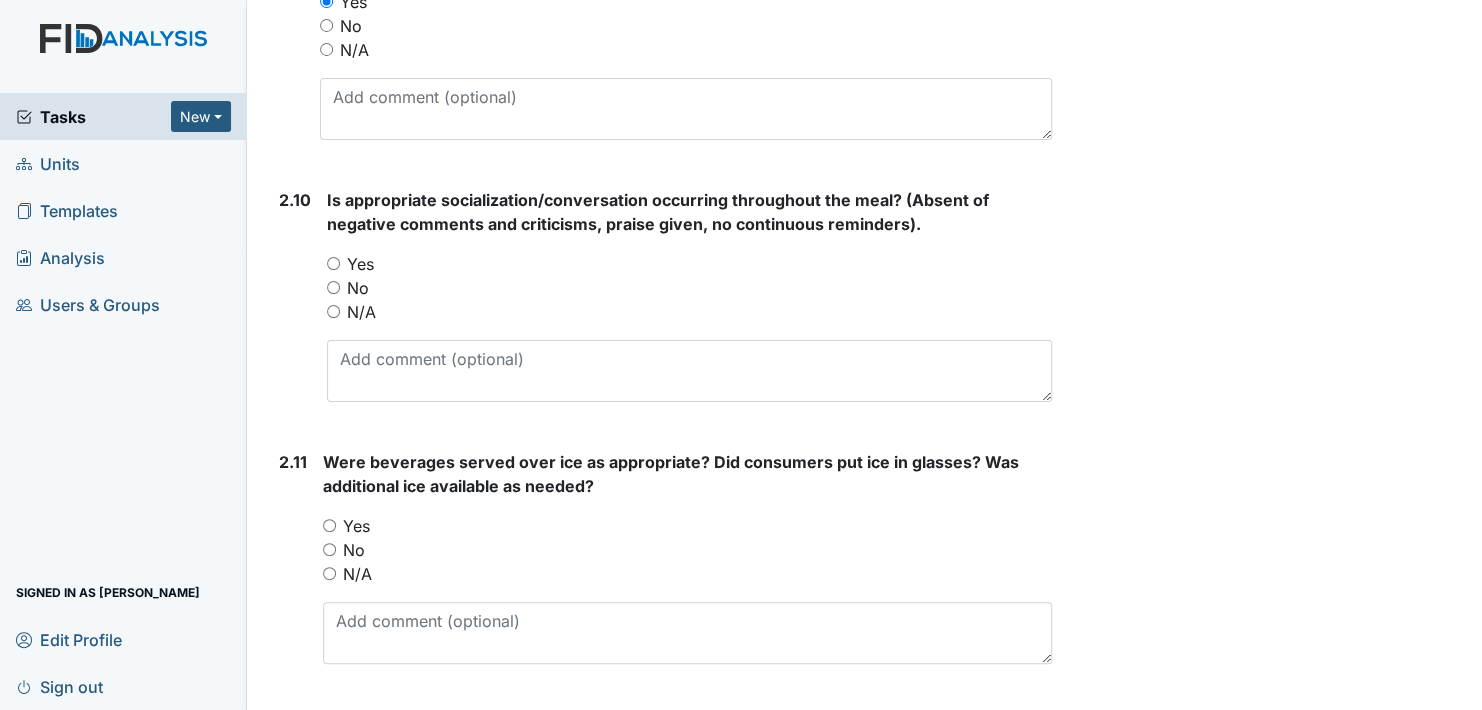 click on "Yes" at bounding box center [333, 263] 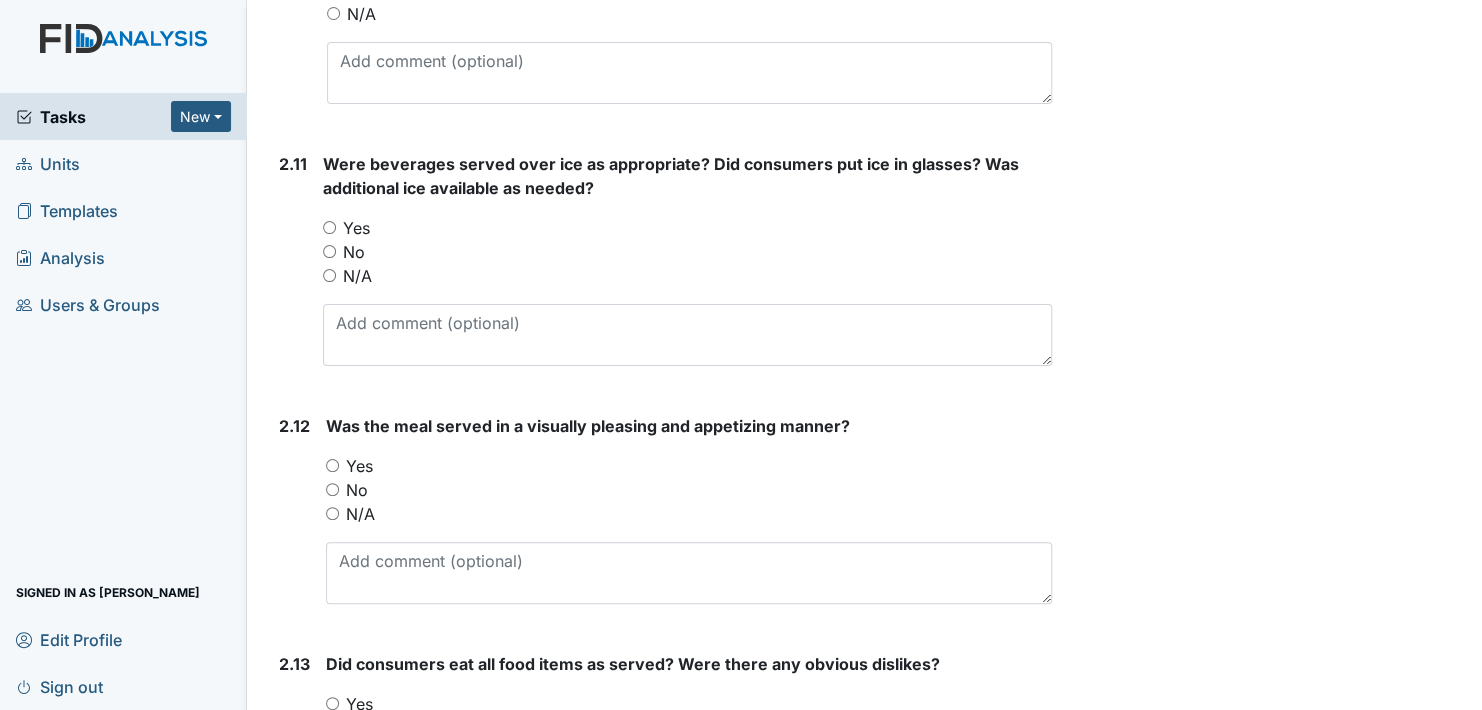 scroll, scrollTop: 3800, scrollLeft: 0, axis: vertical 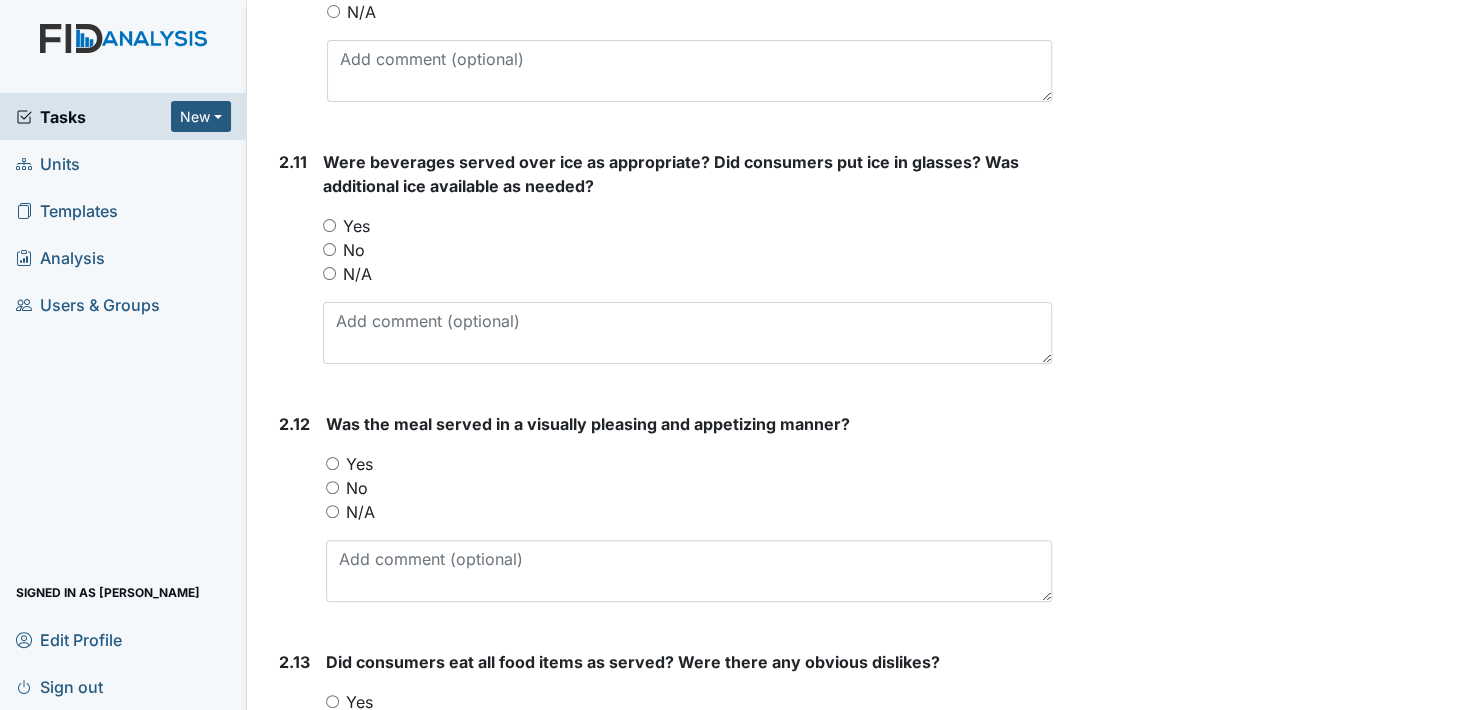 click on "Yes" at bounding box center [329, 225] 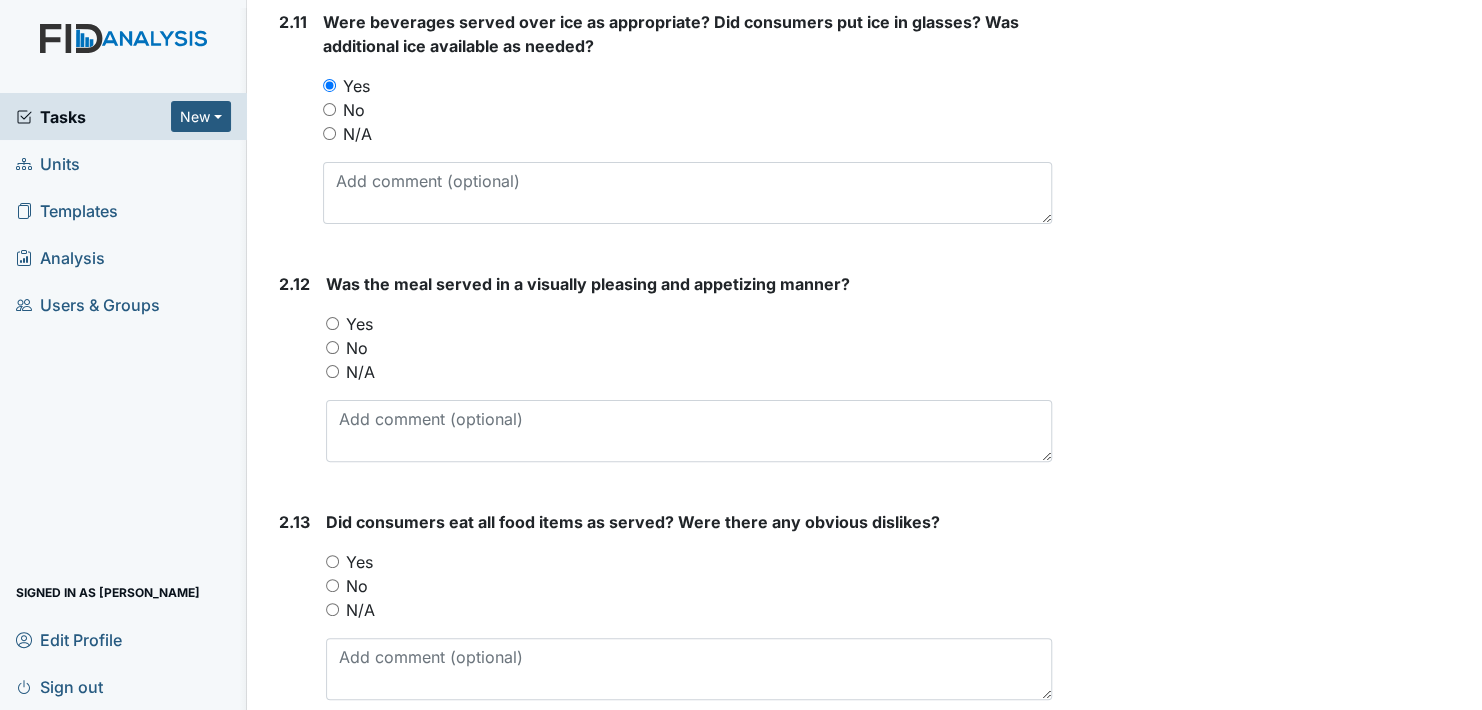 scroll, scrollTop: 4000, scrollLeft: 0, axis: vertical 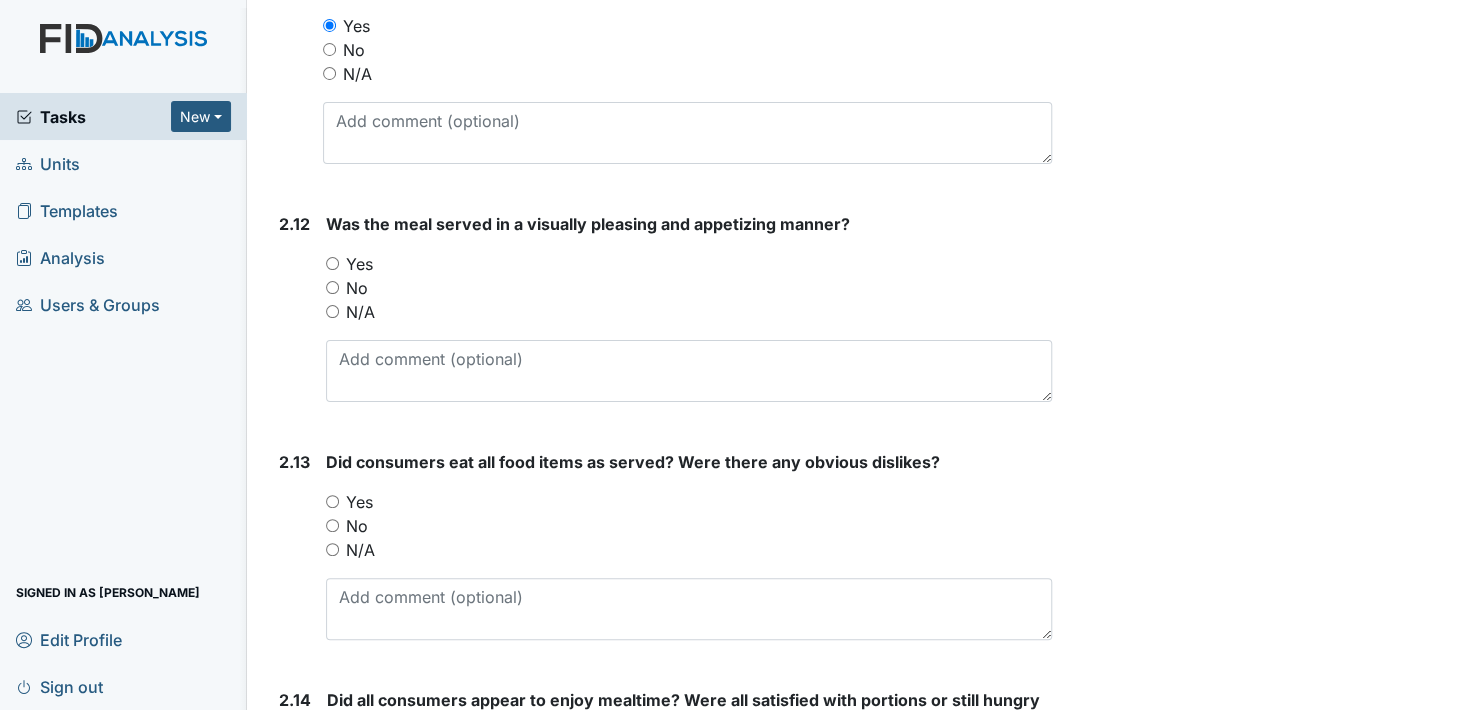 click on "Yes" at bounding box center (332, 263) 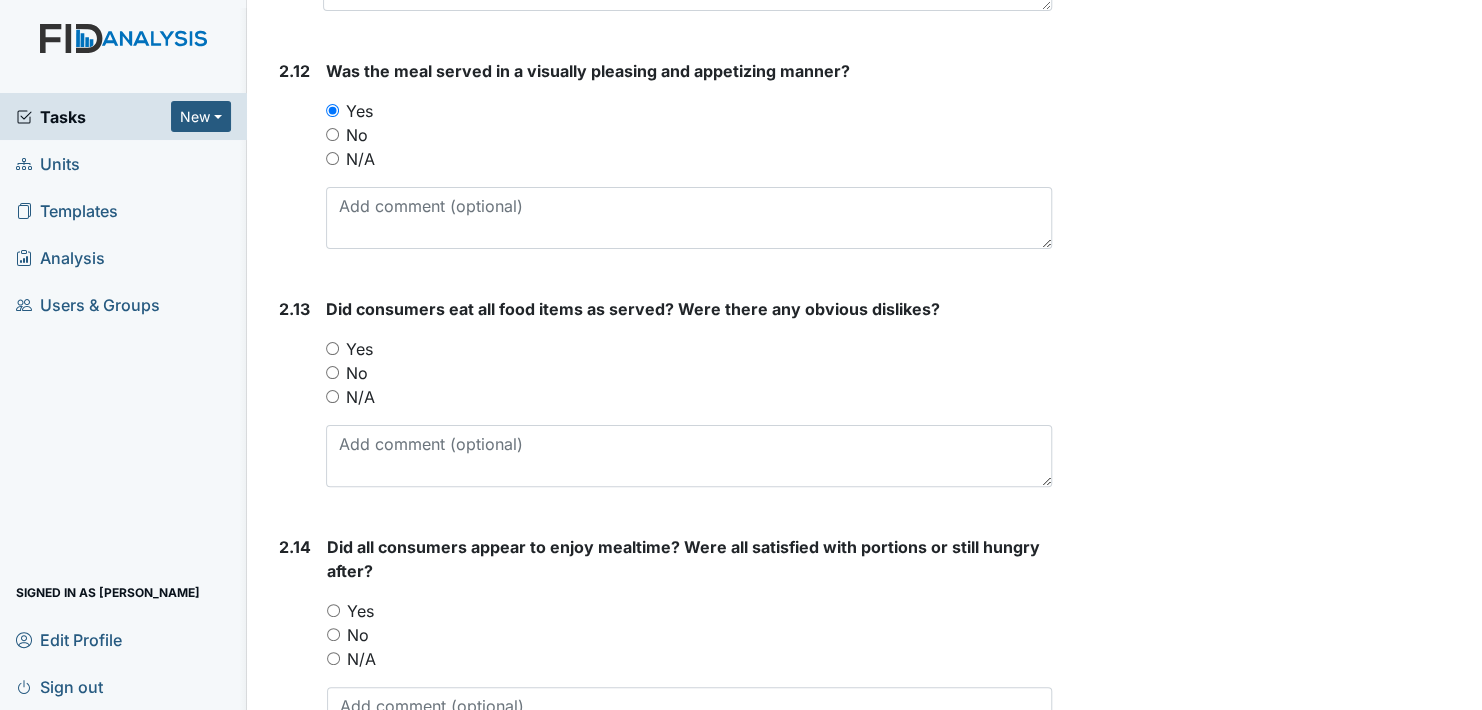 scroll, scrollTop: 4200, scrollLeft: 0, axis: vertical 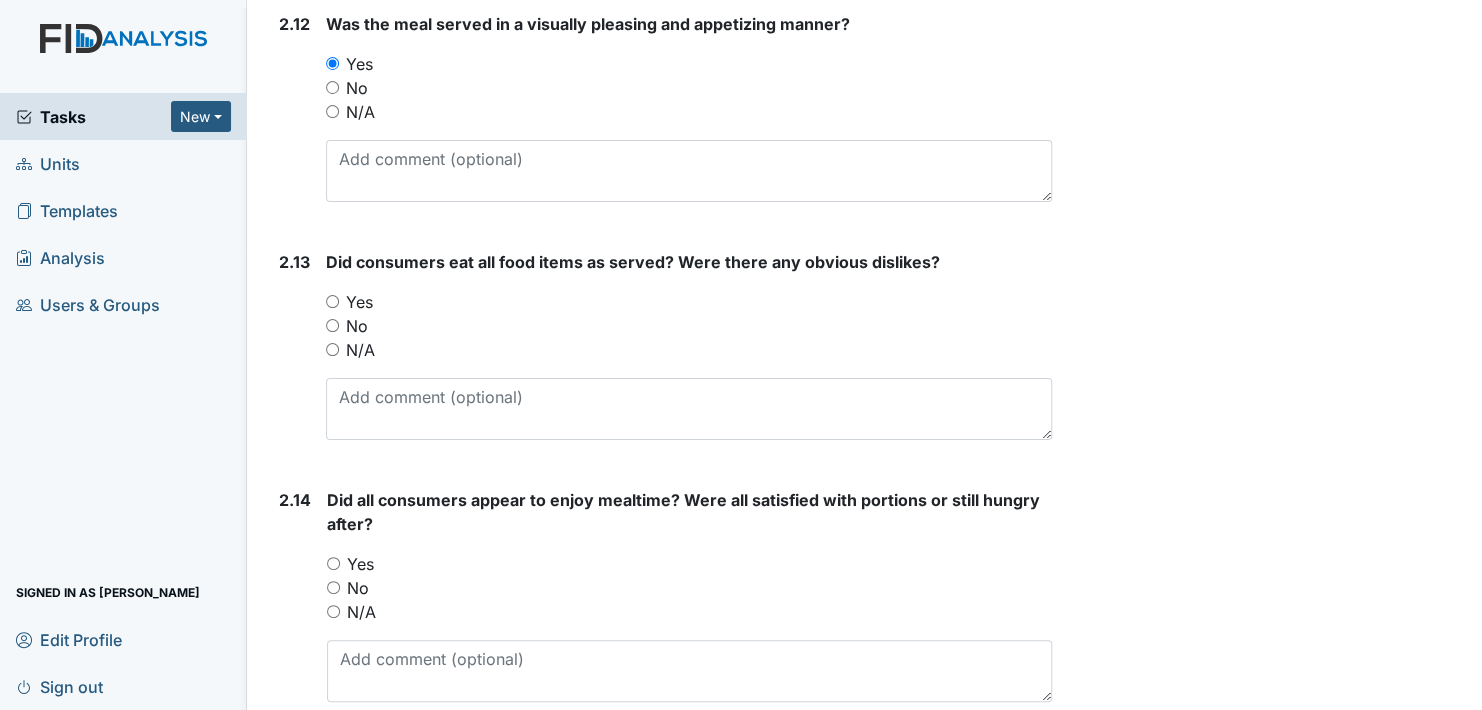 drag, startPoint x: 331, startPoint y: 289, endPoint x: 419, endPoint y: 313, distance: 91.214035 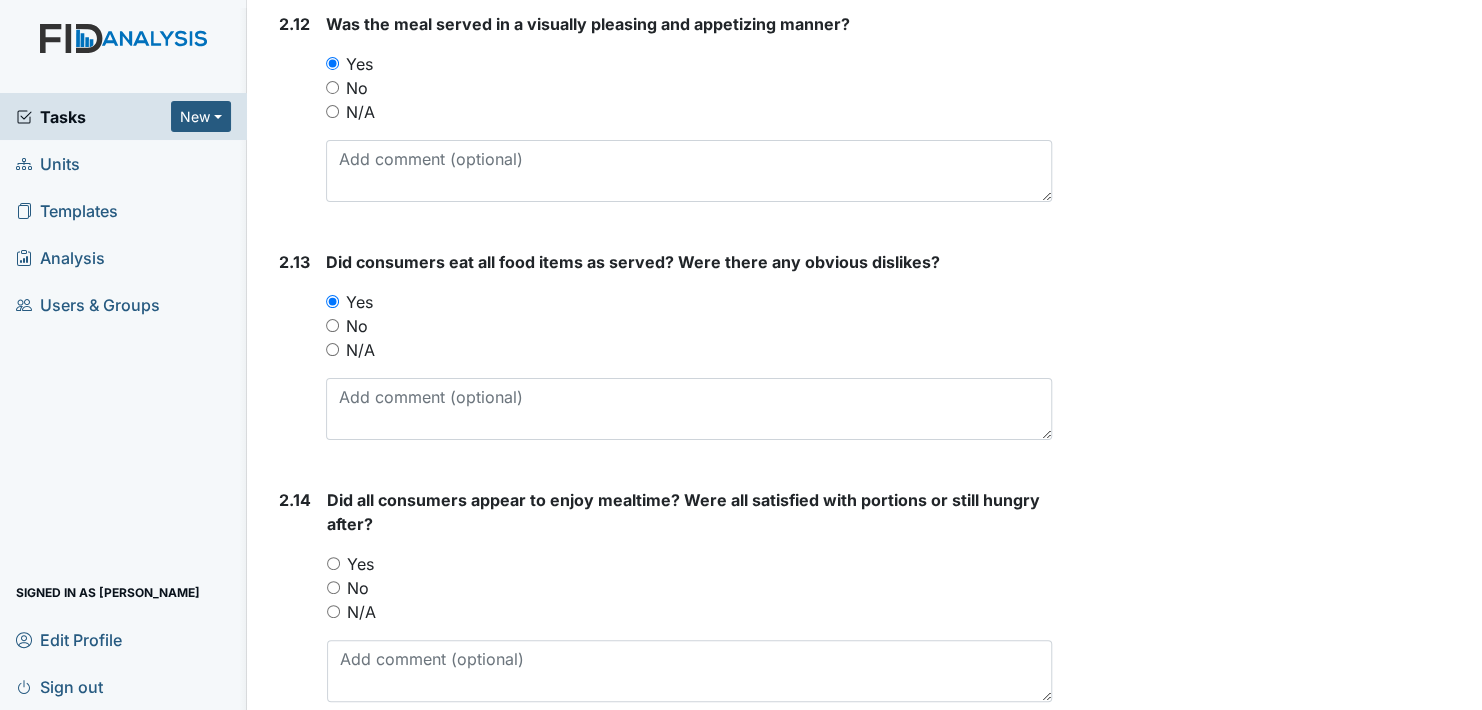 scroll, scrollTop: 4300, scrollLeft: 0, axis: vertical 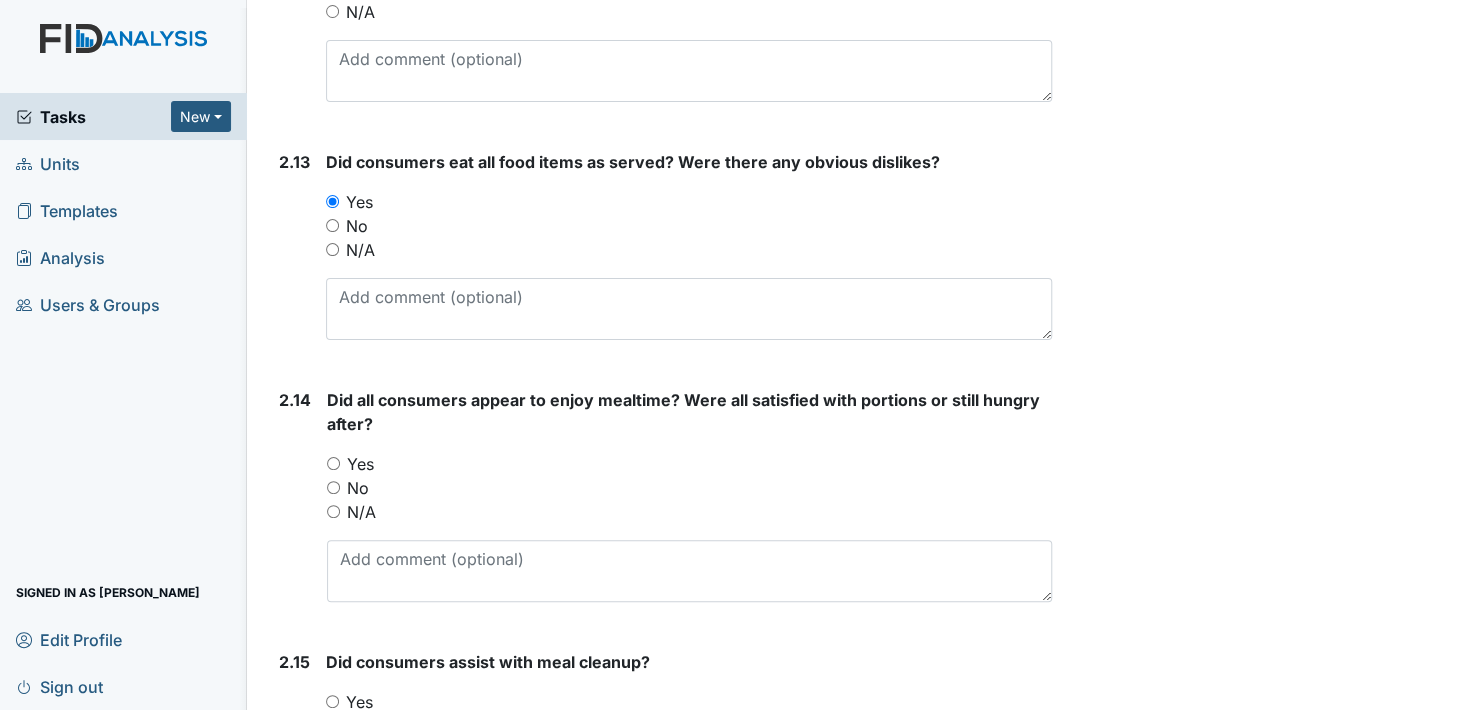 drag, startPoint x: 333, startPoint y: 457, endPoint x: 343, endPoint y: 454, distance: 10.440307 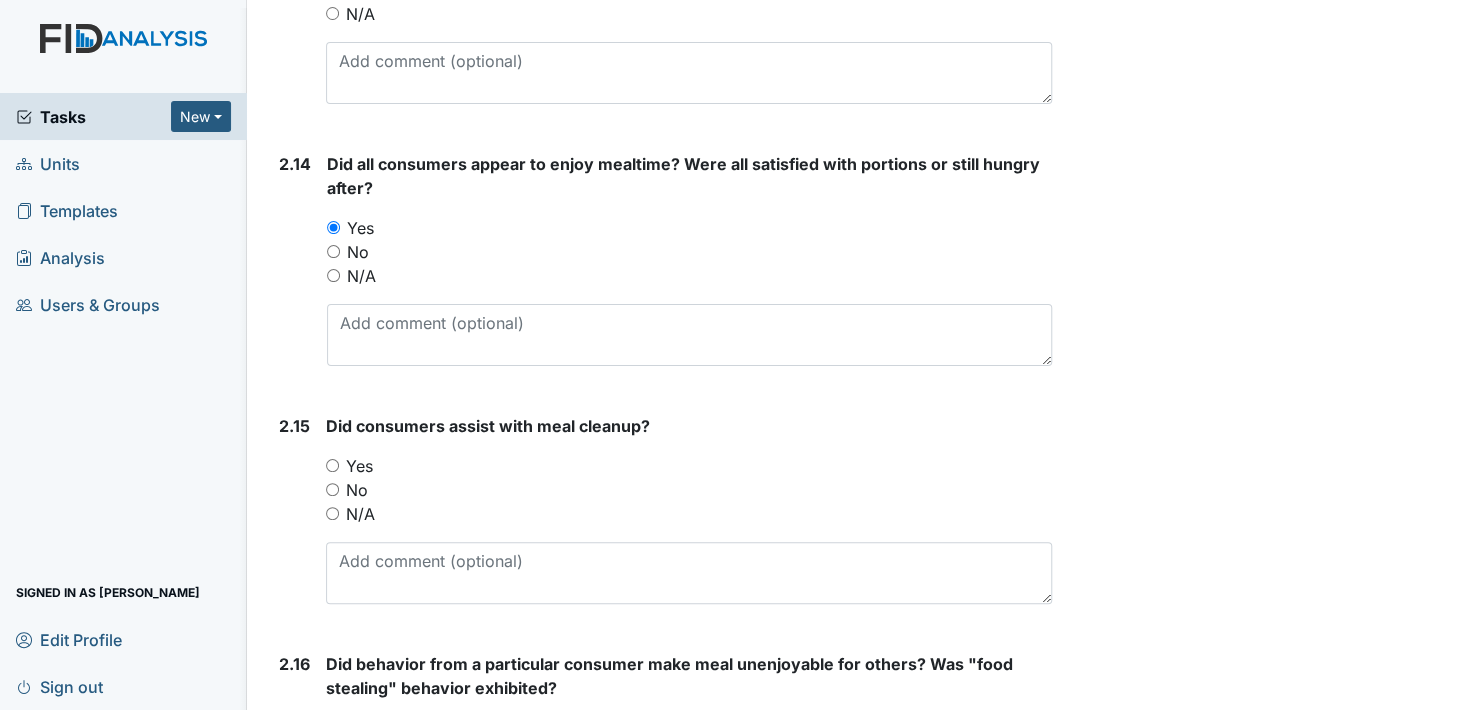 scroll, scrollTop: 4600, scrollLeft: 0, axis: vertical 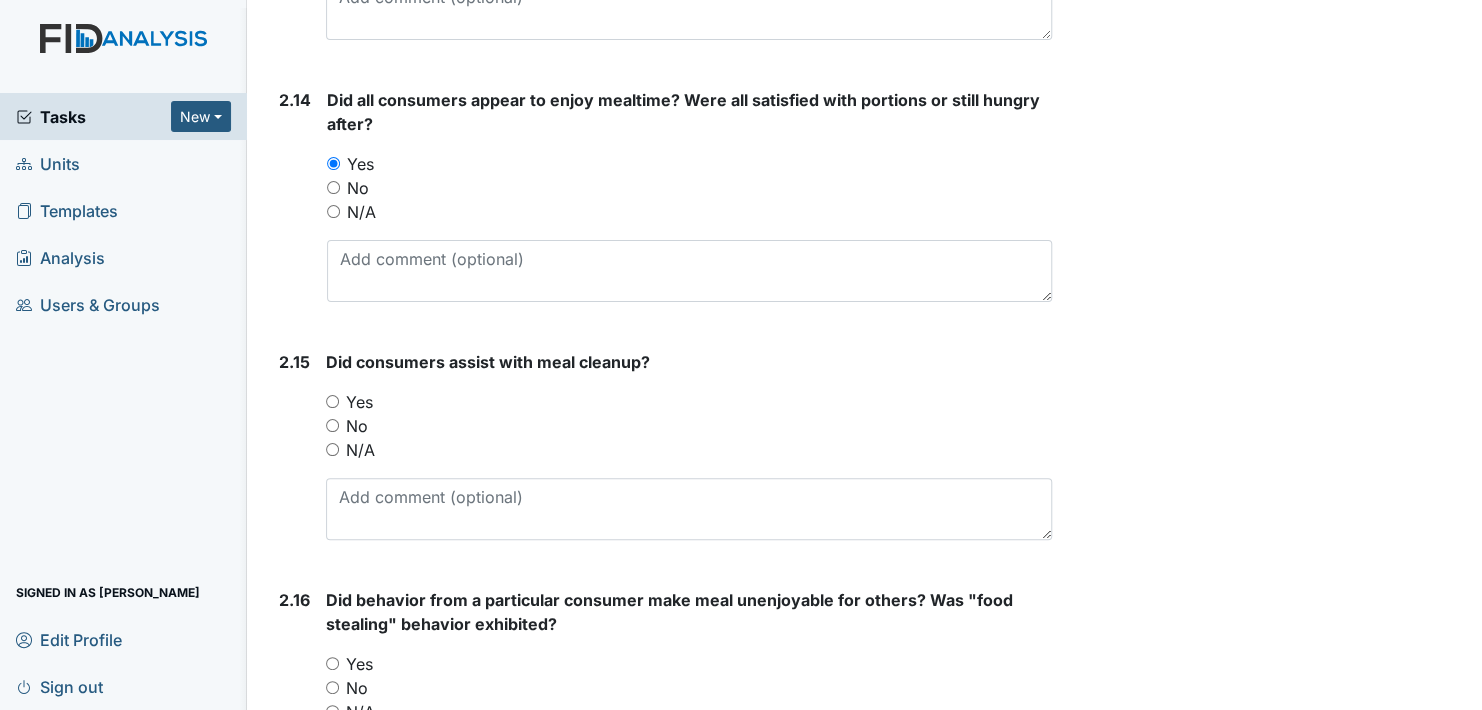 click on "Yes" at bounding box center (332, 401) 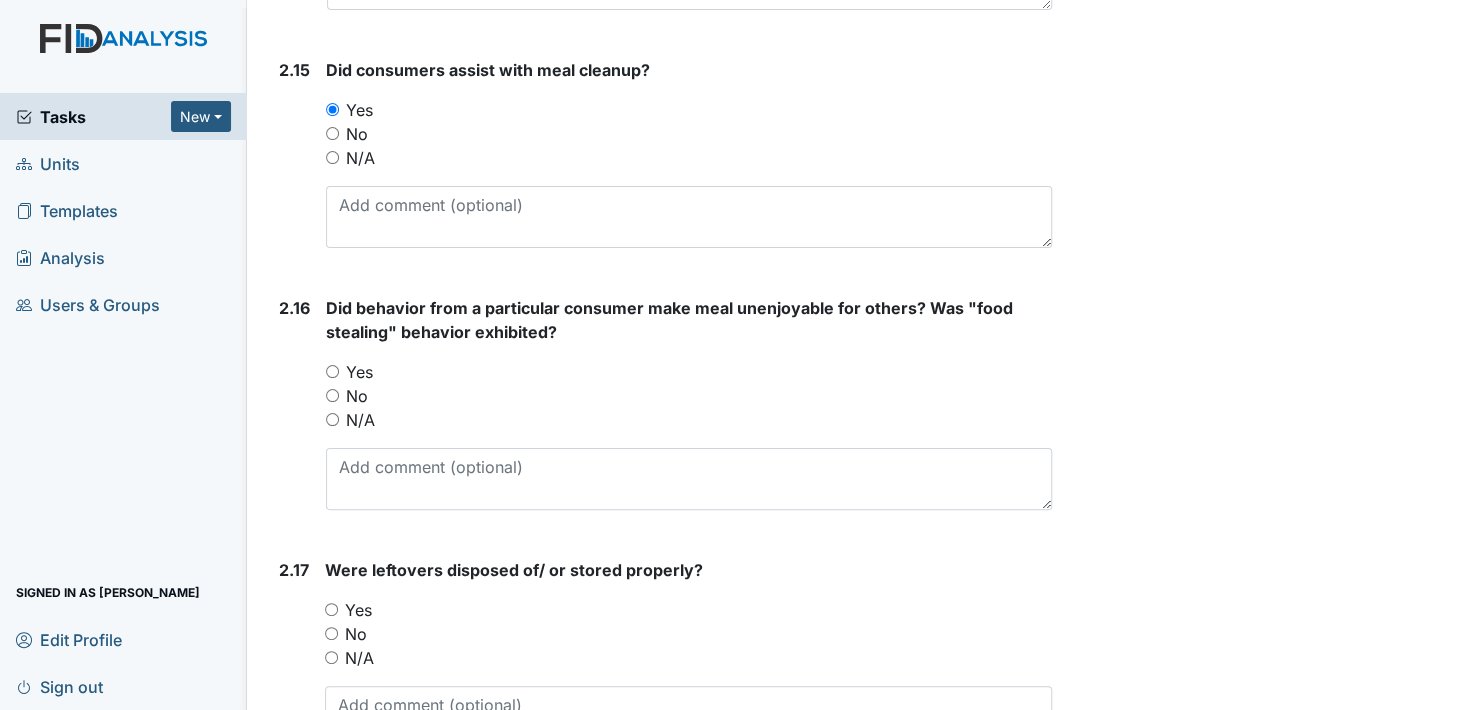 scroll, scrollTop: 4900, scrollLeft: 0, axis: vertical 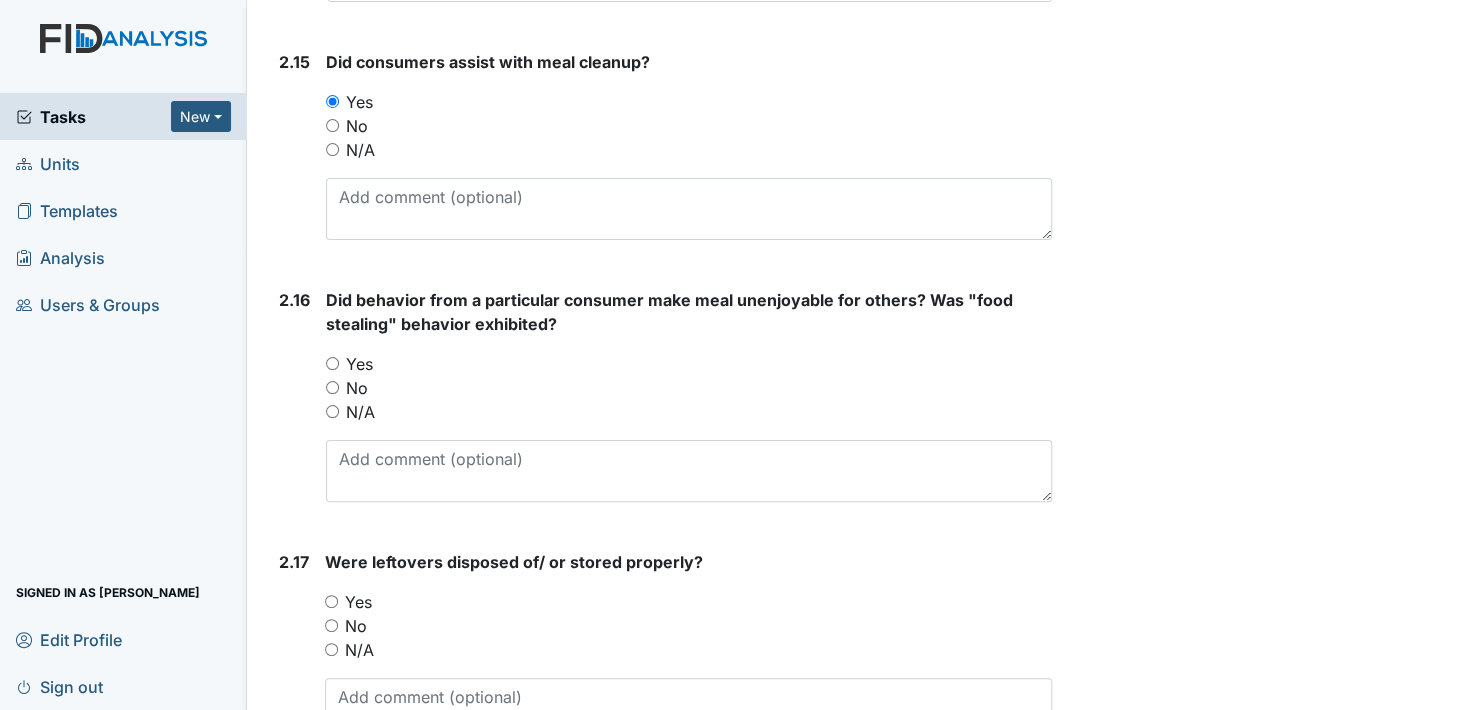 click on "No" at bounding box center (332, 387) 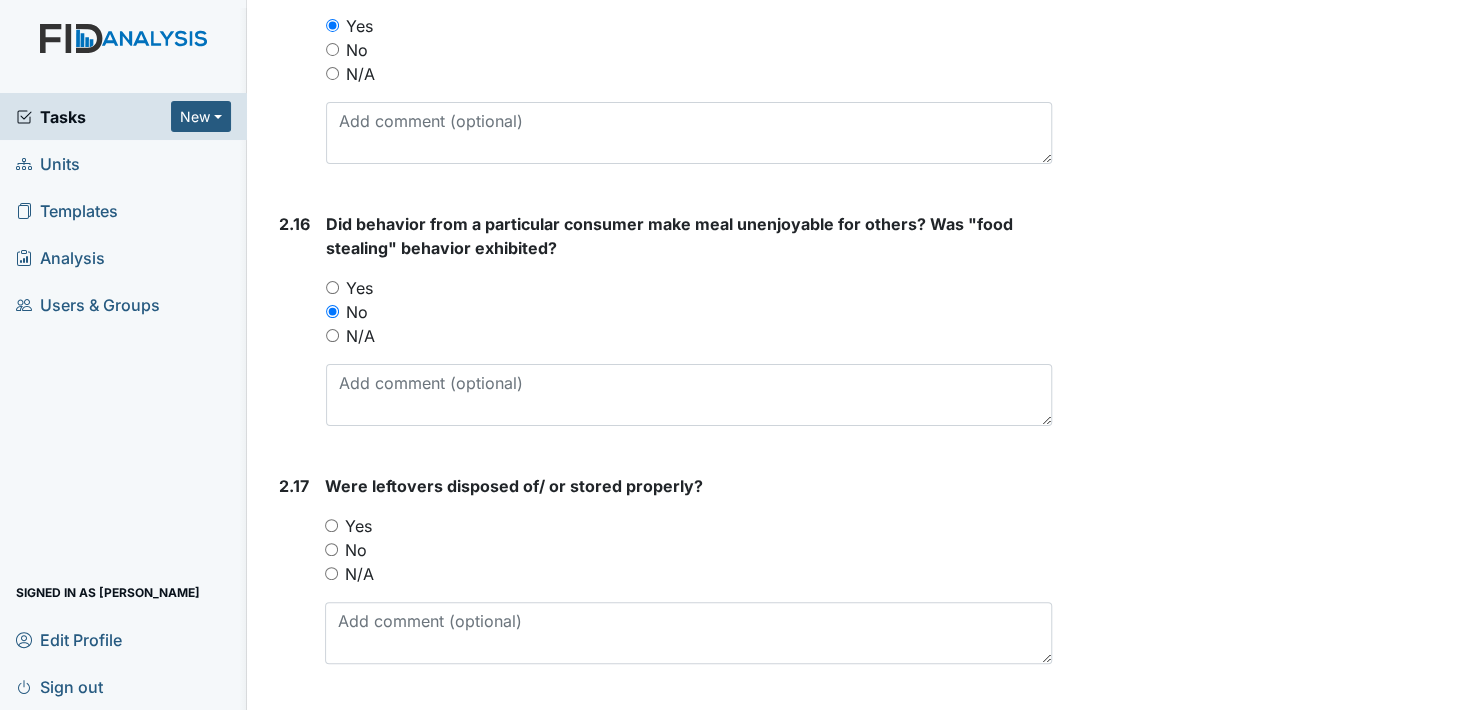 scroll, scrollTop: 5200, scrollLeft: 0, axis: vertical 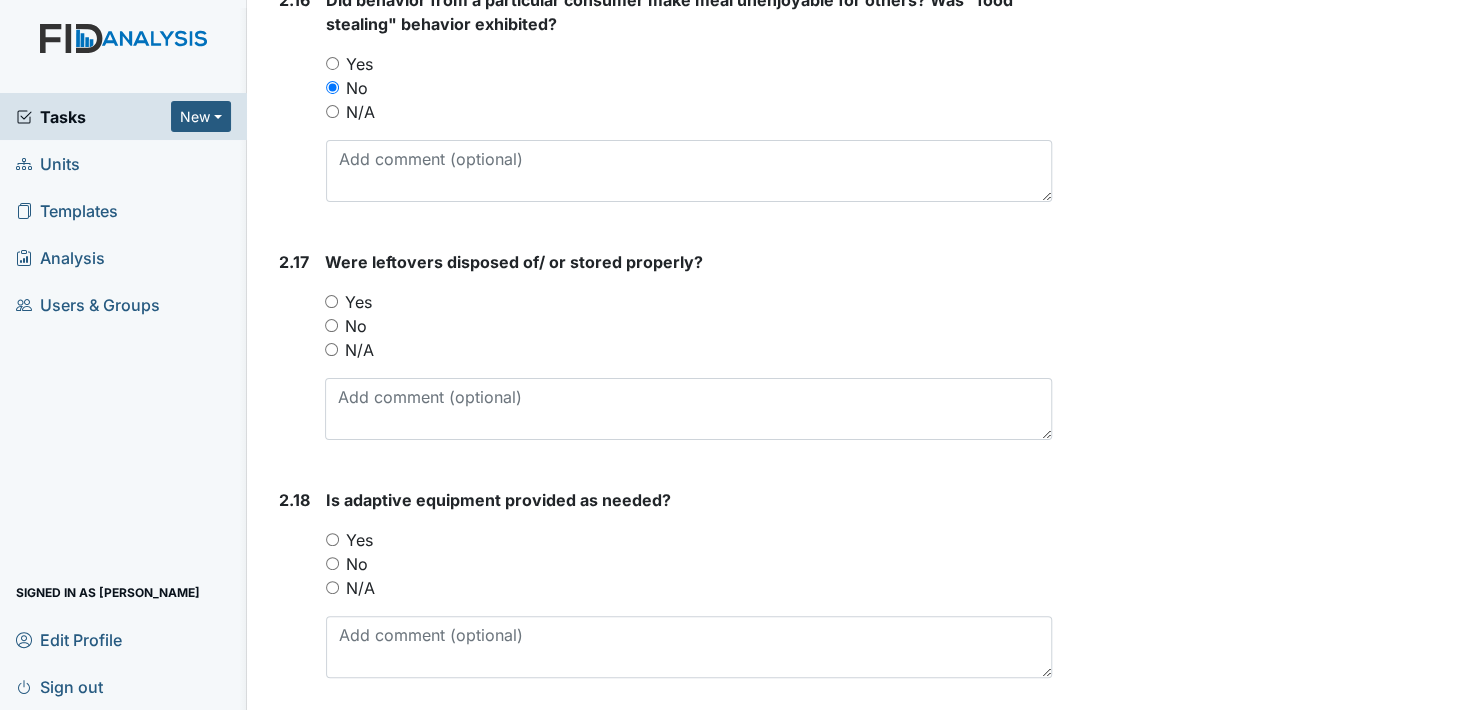 click on "Yes" at bounding box center (331, 301) 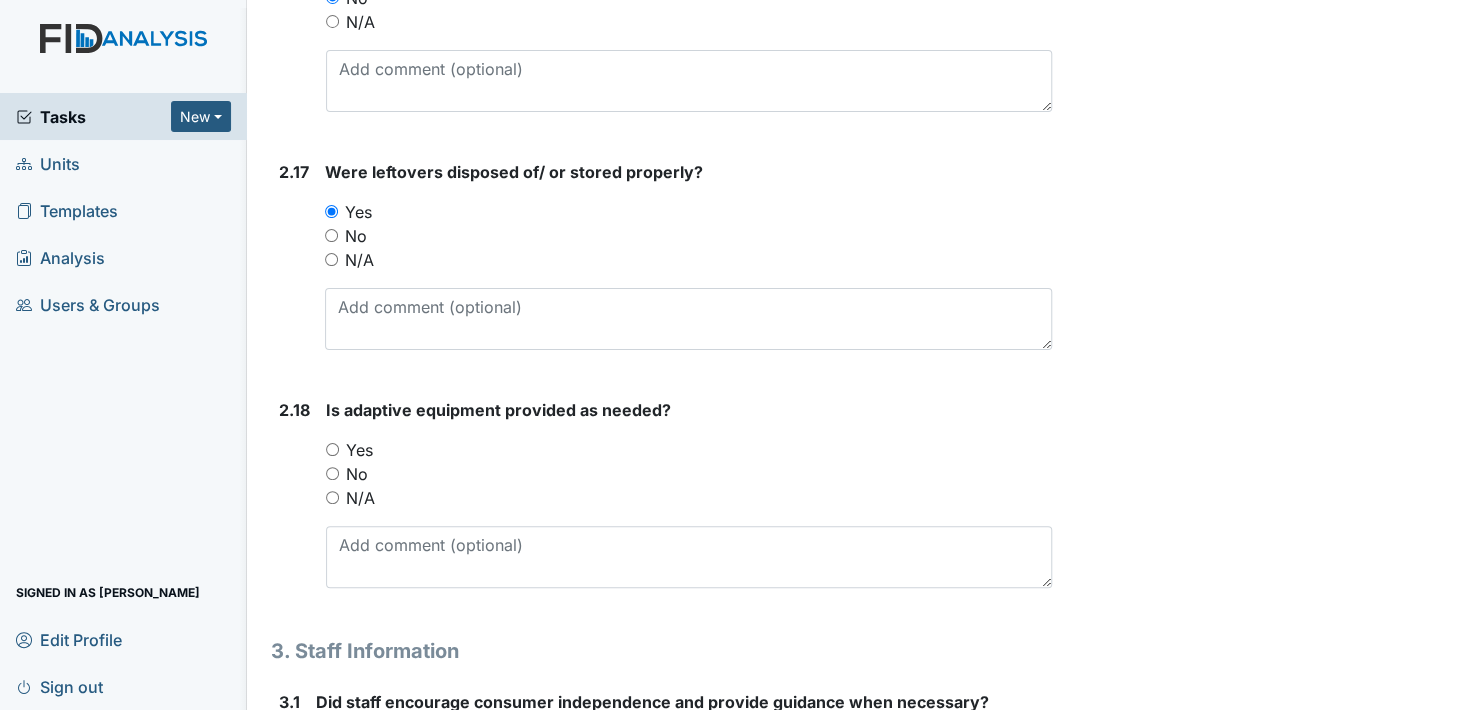 scroll, scrollTop: 5500, scrollLeft: 0, axis: vertical 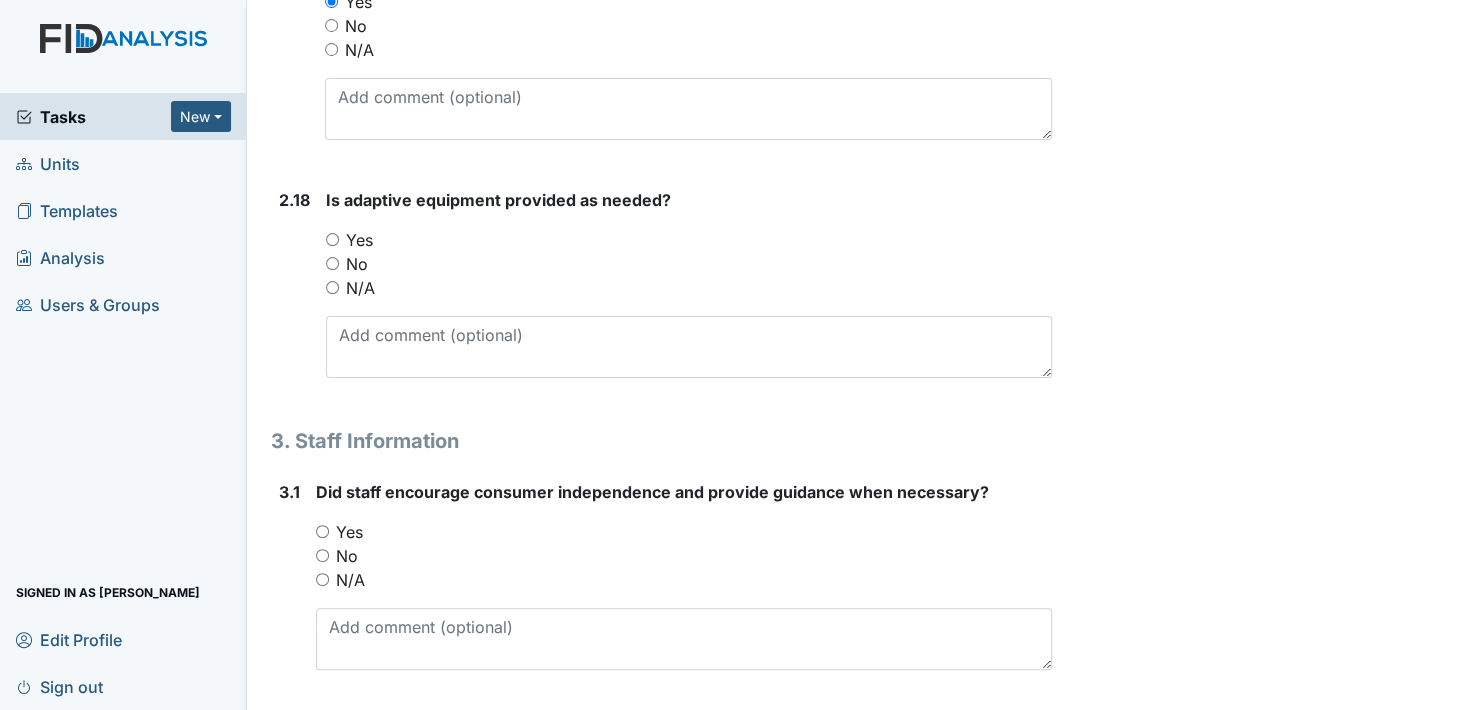 click on "Yes" at bounding box center [332, 239] 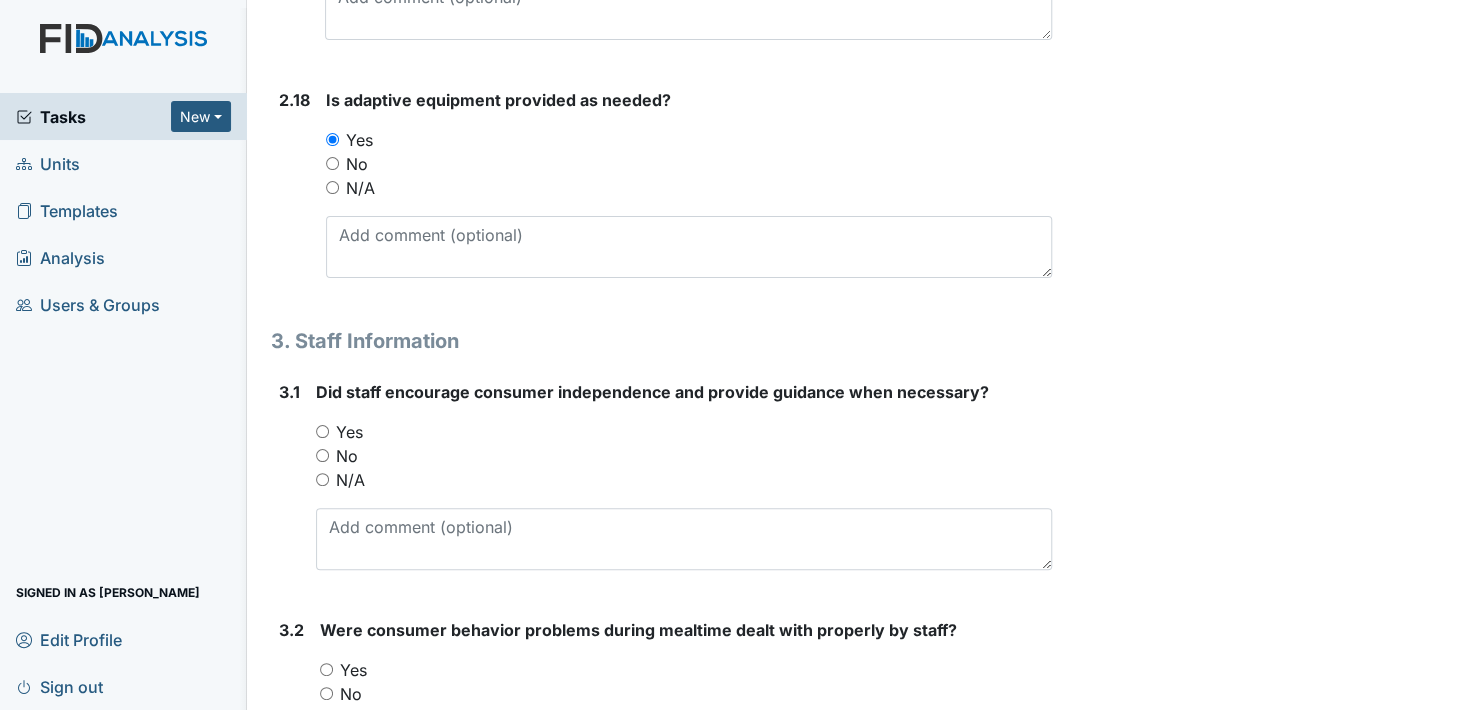 scroll, scrollTop: 5700, scrollLeft: 0, axis: vertical 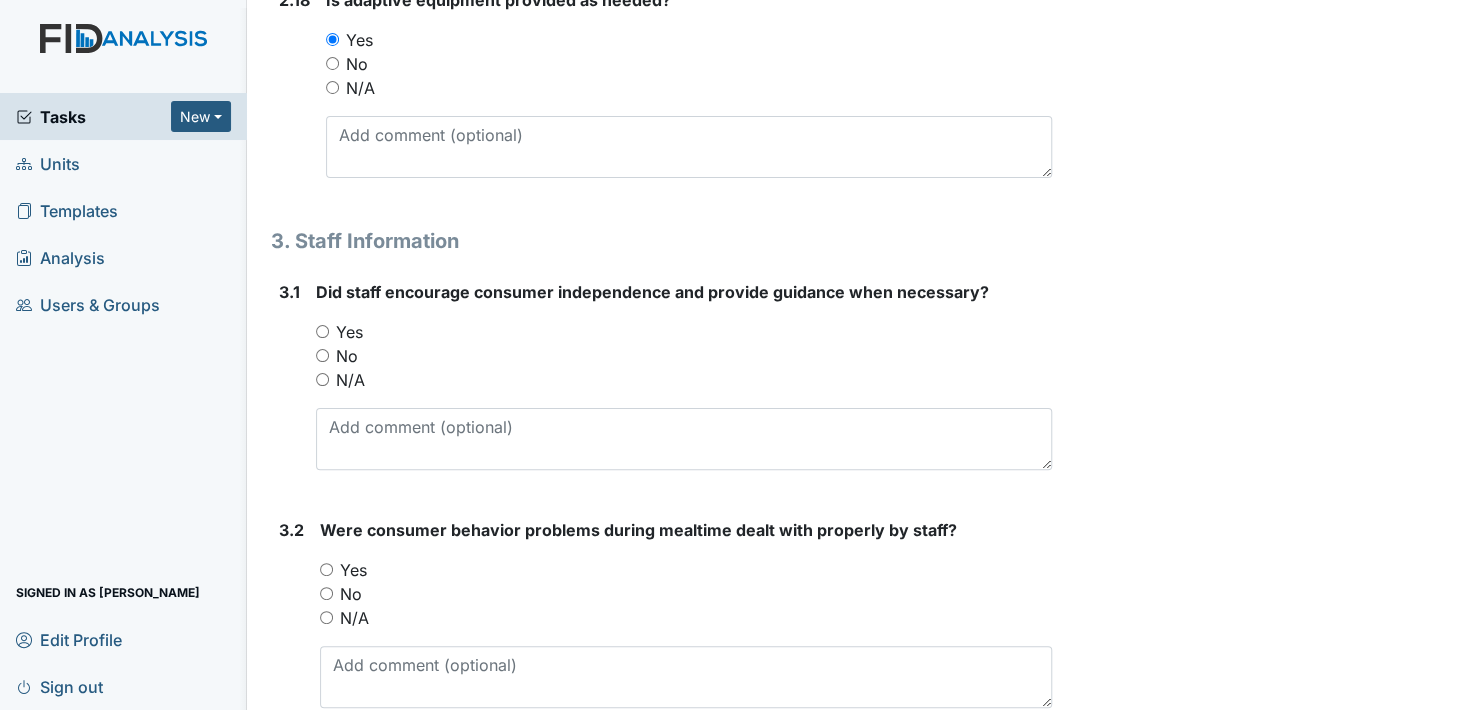 click on "Yes" at bounding box center [322, 331] 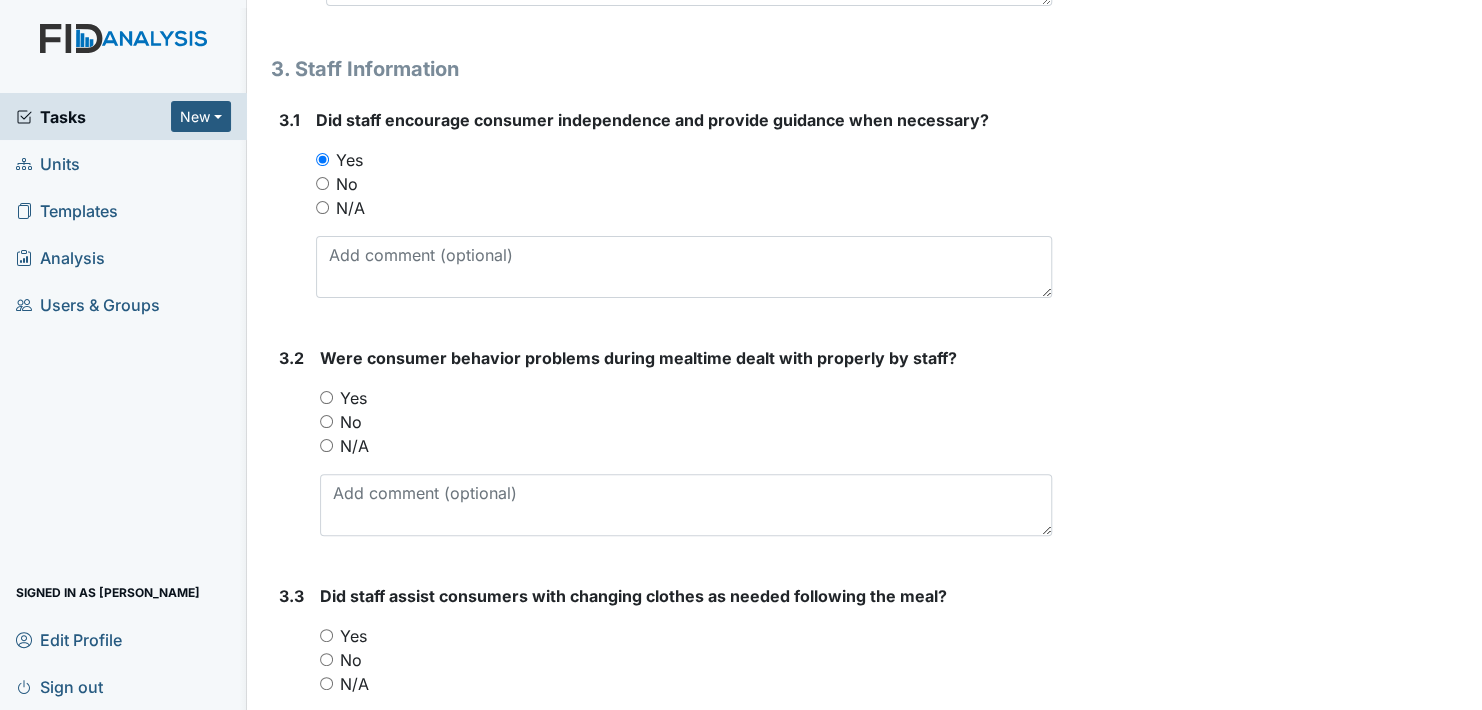 scroll, scrollTop: 6000, scrollLeft: 0, axis: vertical 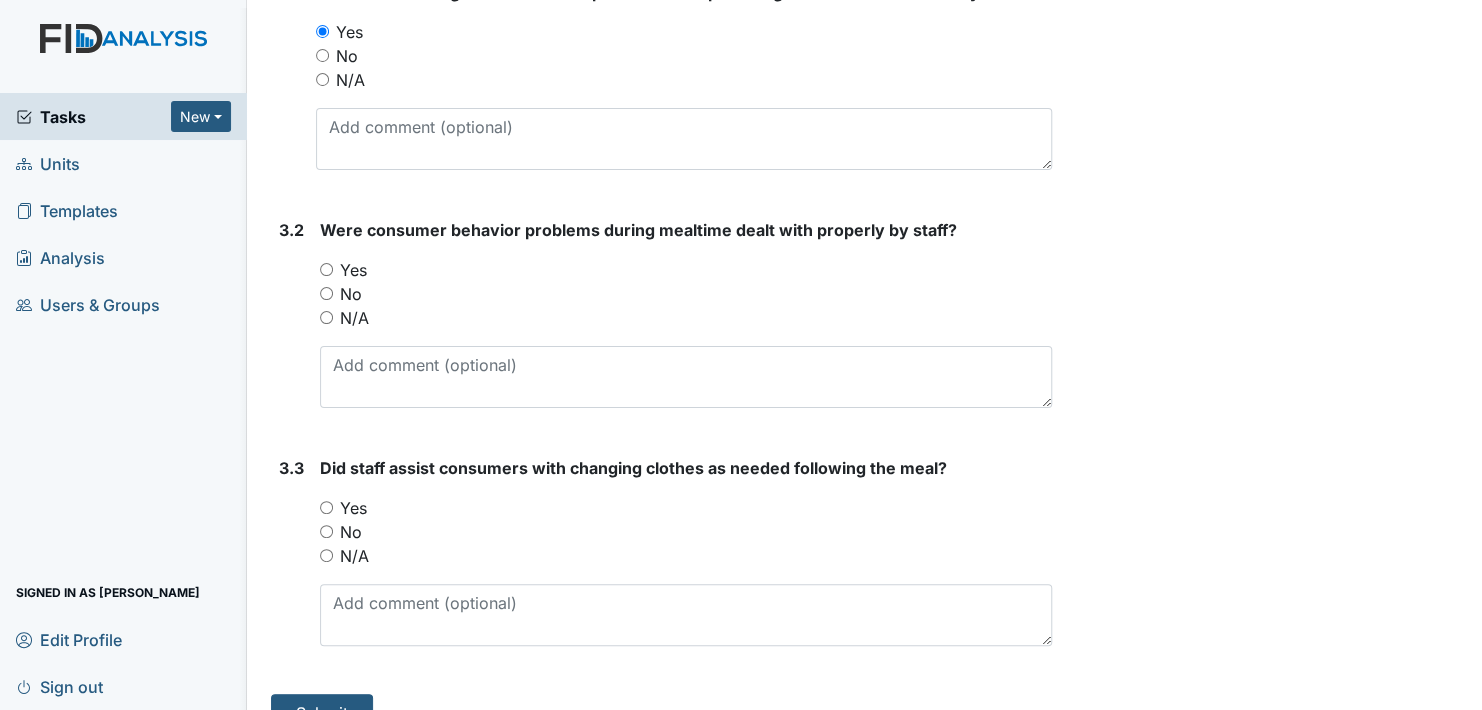 click on "N/A" at bounding box center (326, 317) 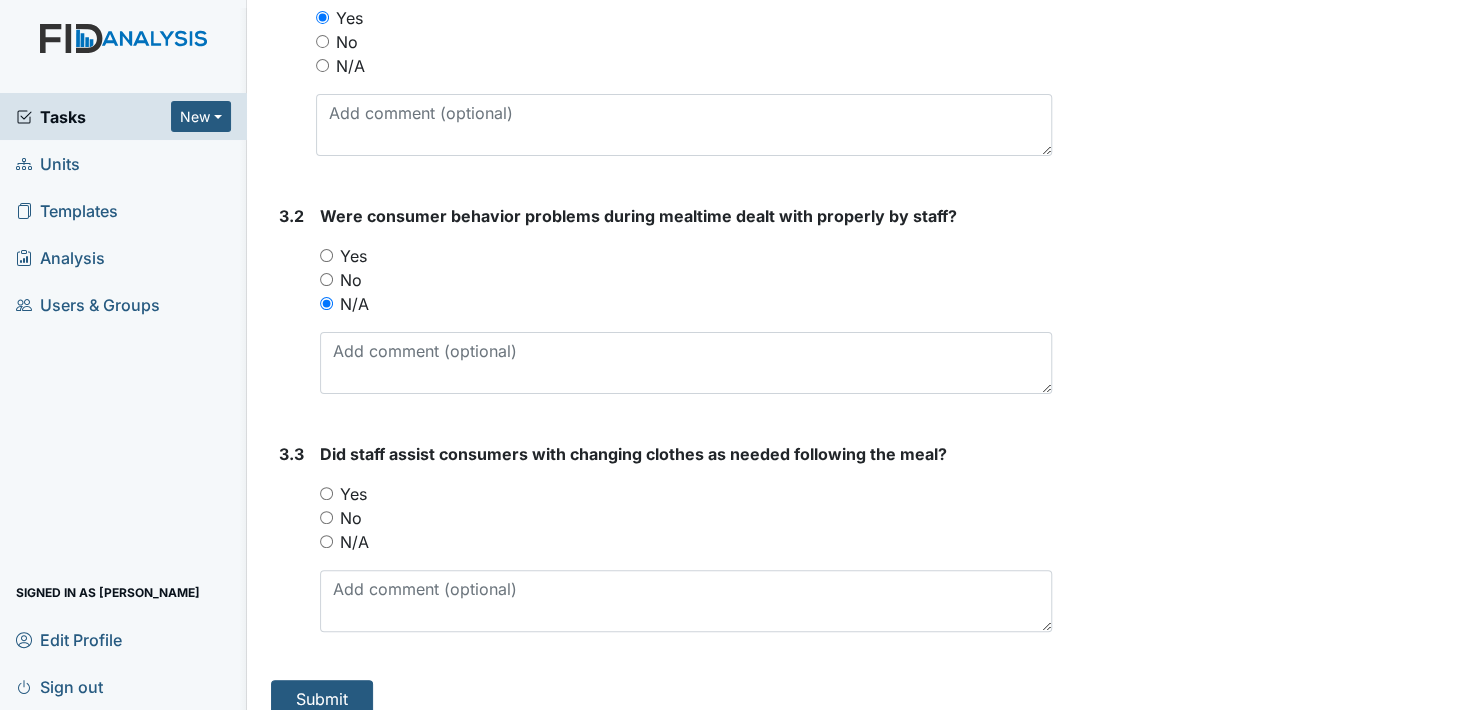 scroll, scrollTop: 6027, scrollLeft: 0, axis: vertical 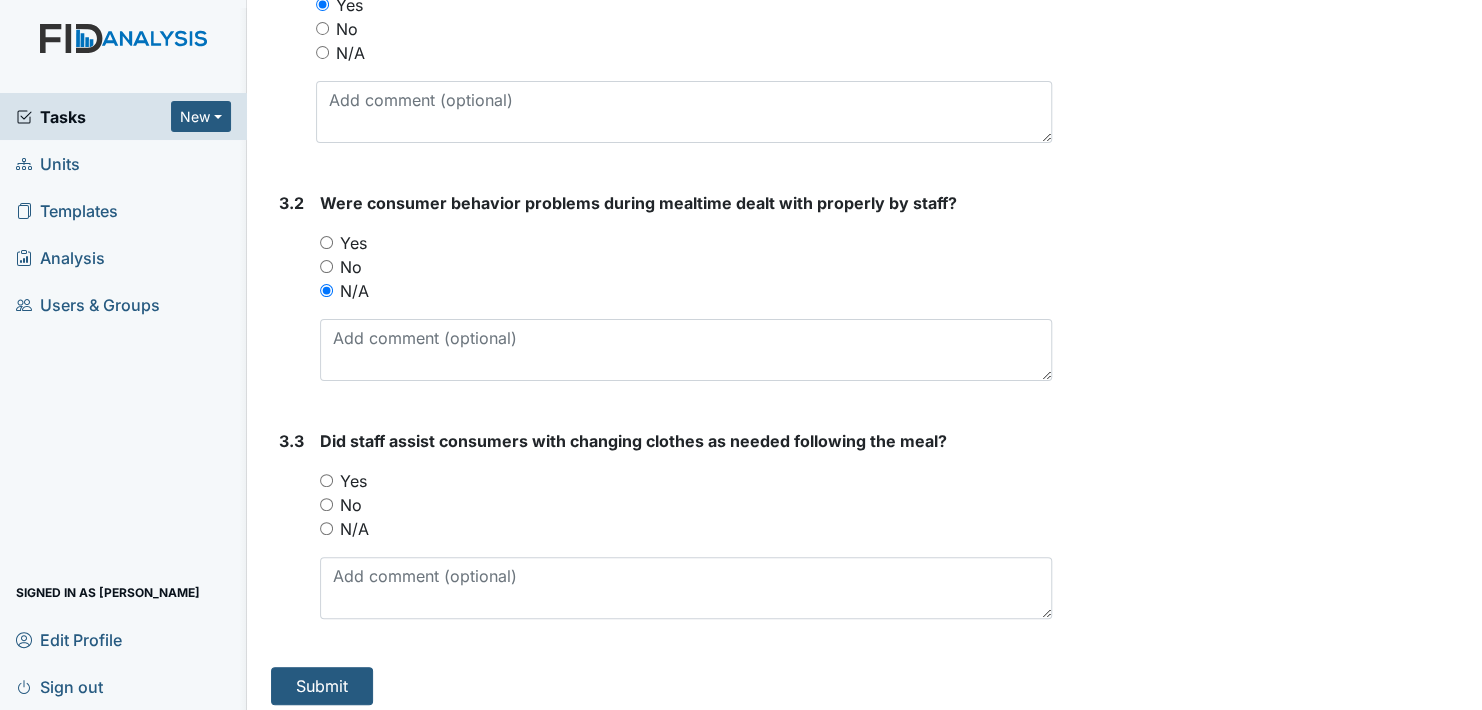 click on "Yes" at bounding box center [326, 480] 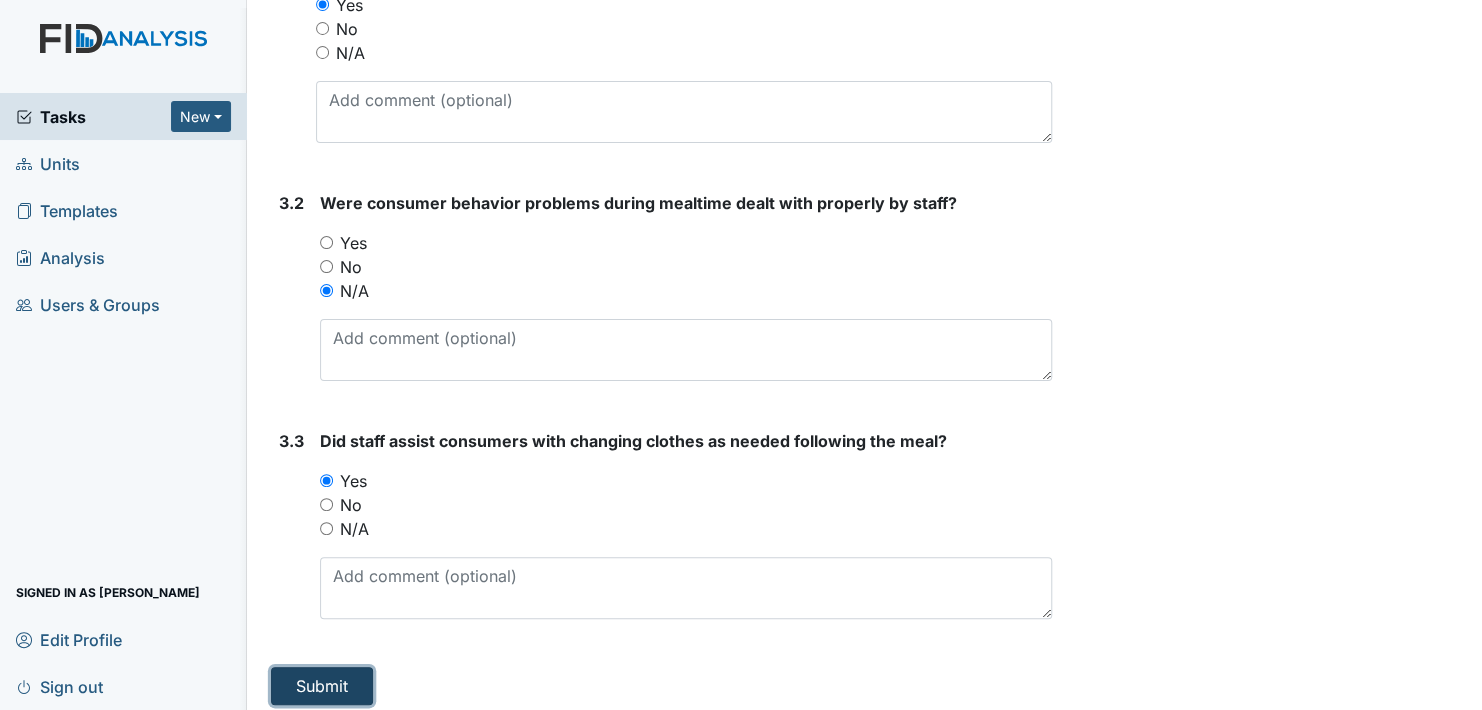click on "Submit" at bounding box center (322, 686) 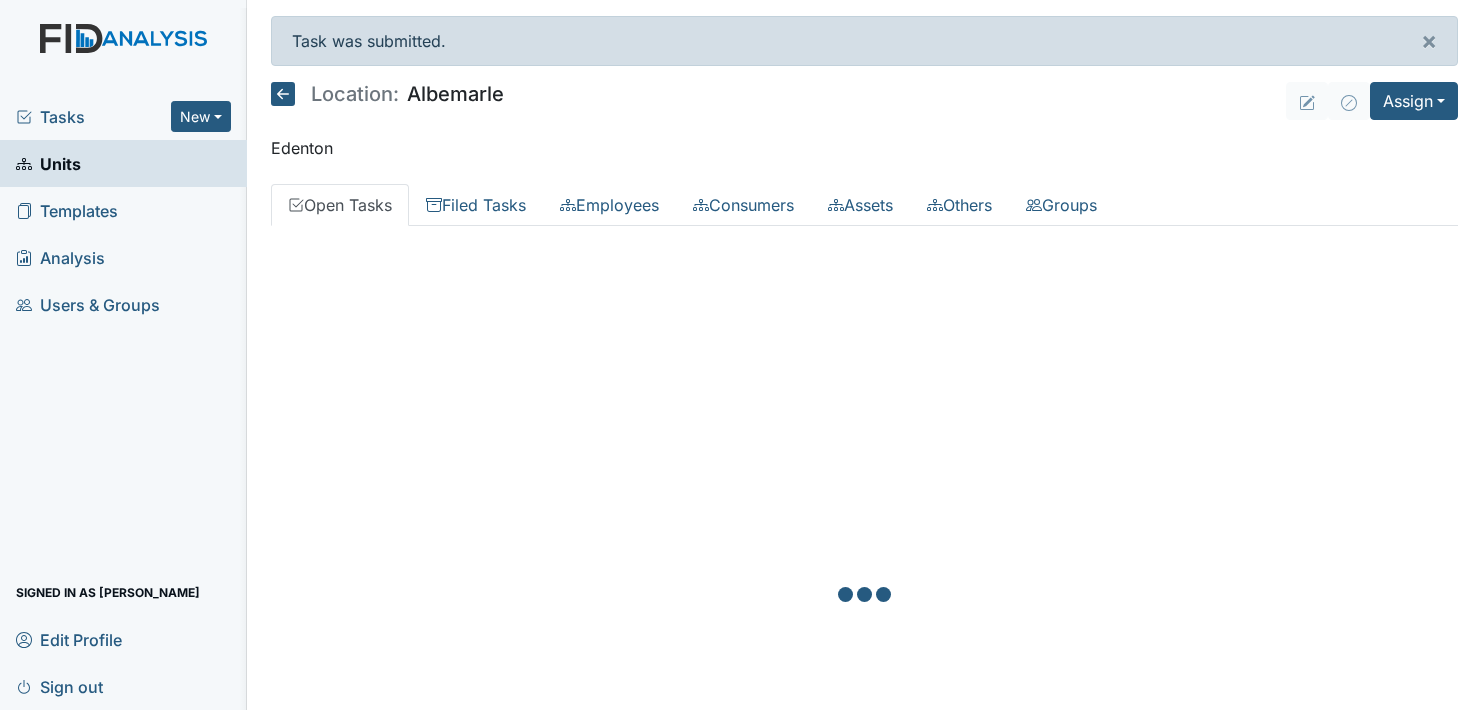 scroll, scrollTop: 0, scrollLeft: 0, axis: both 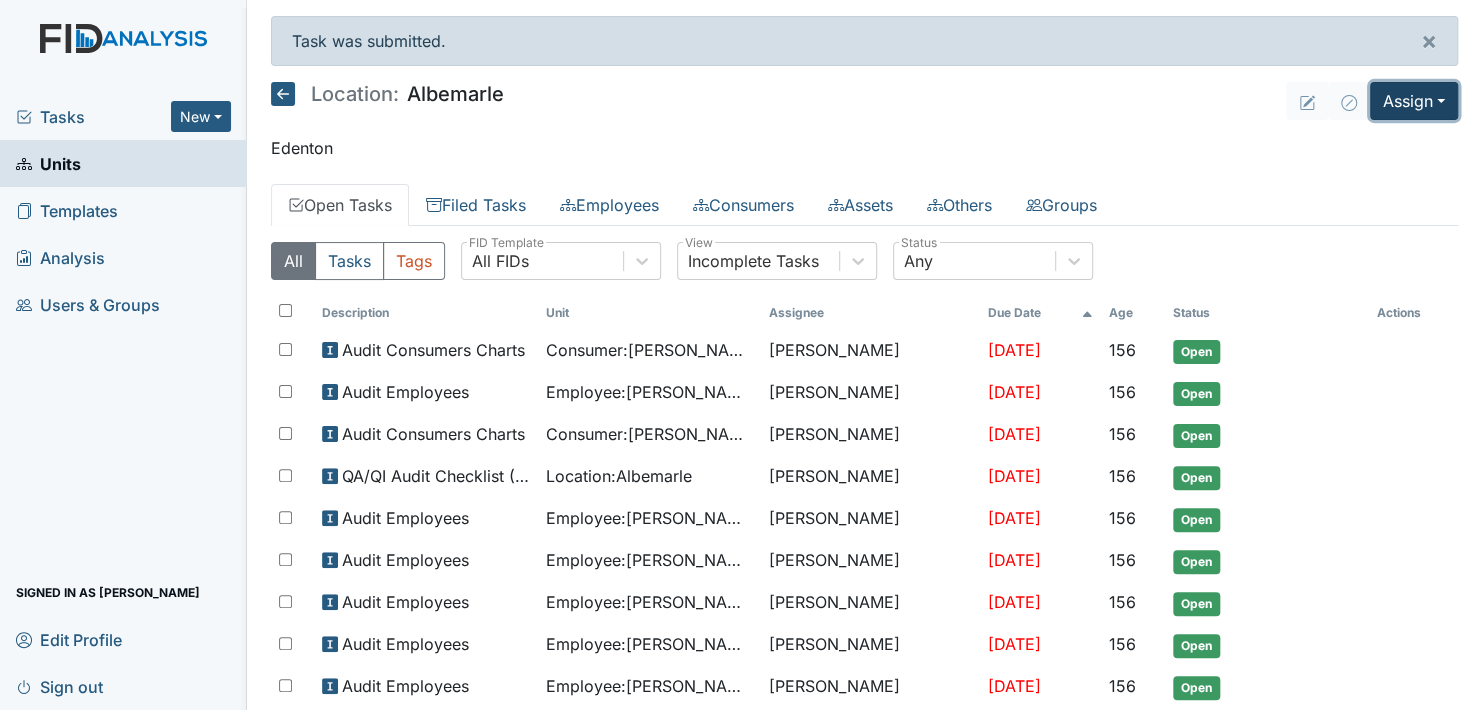 click on "Assign" at bounding box center [1414, 101] 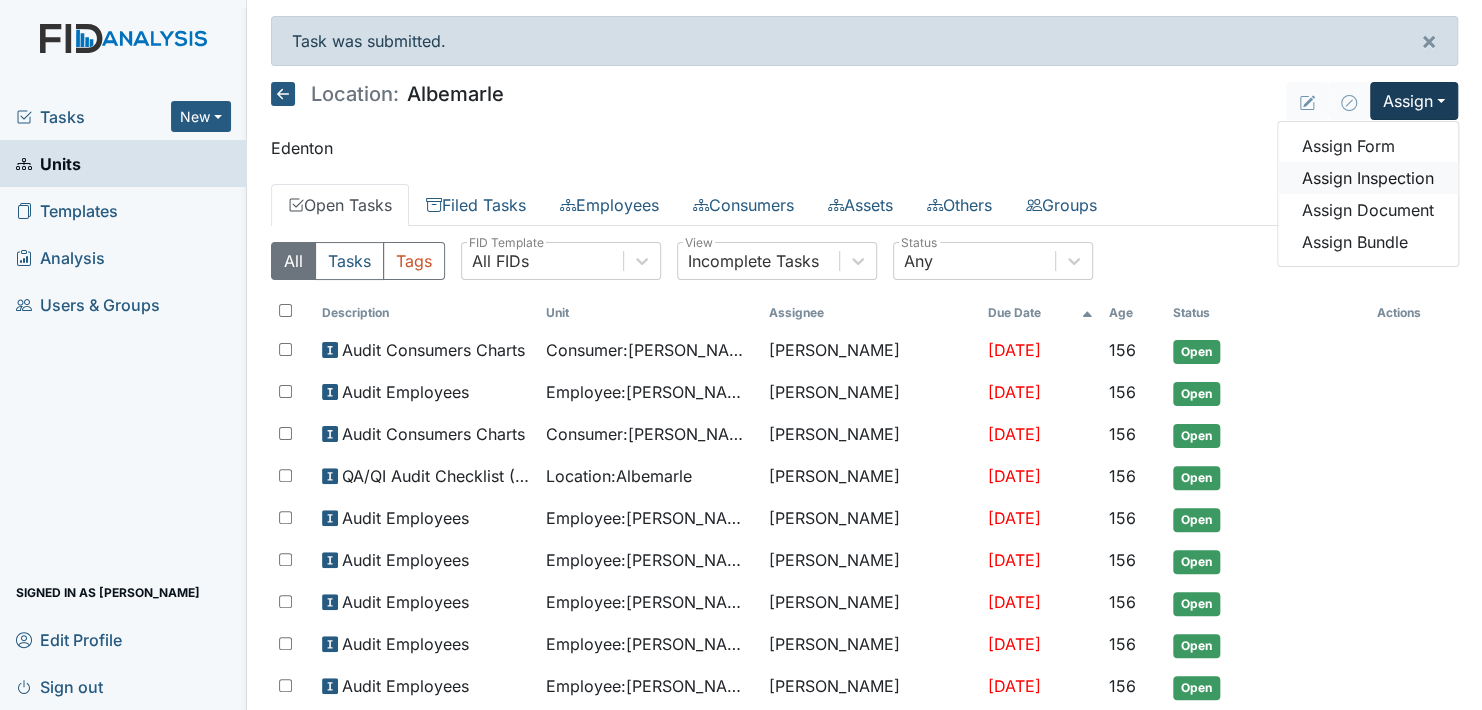 click on "Assign Inspection" at bounding box center (1368, 178) 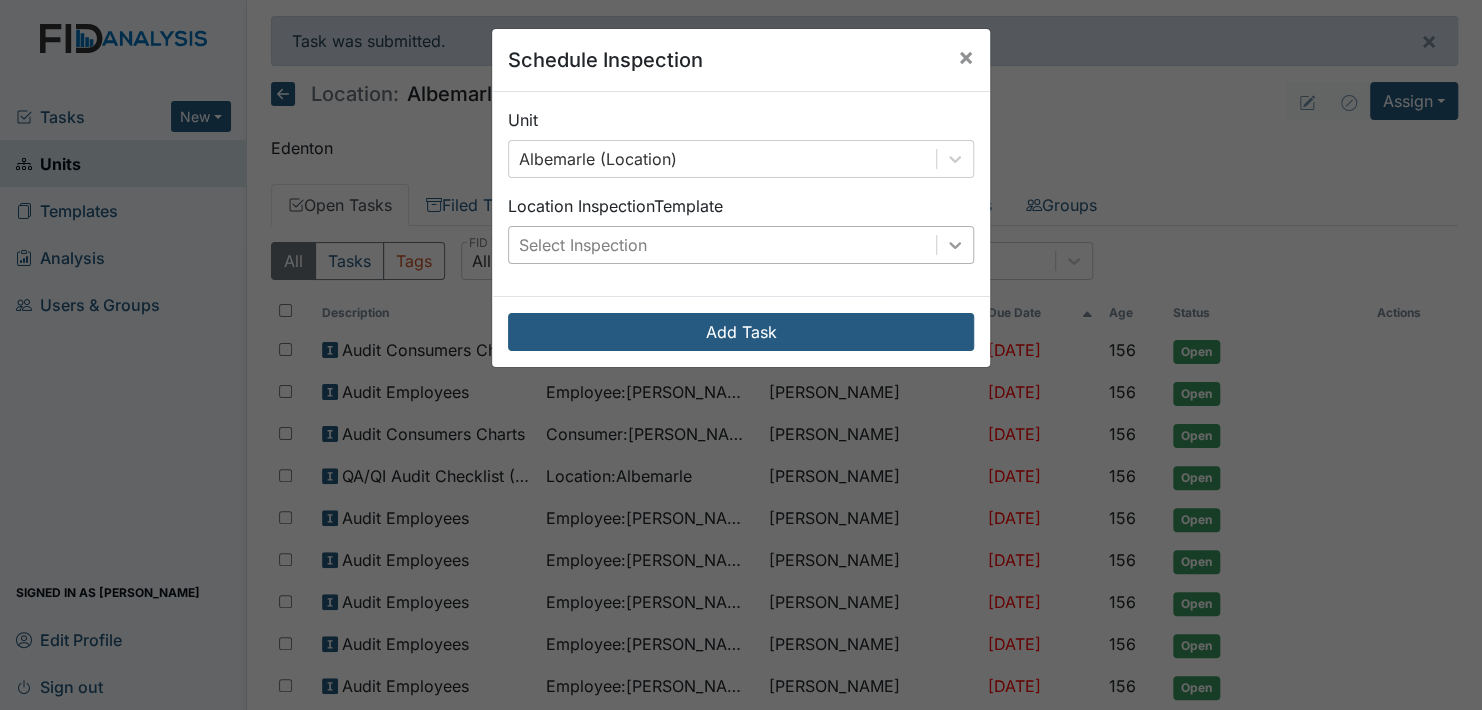 click 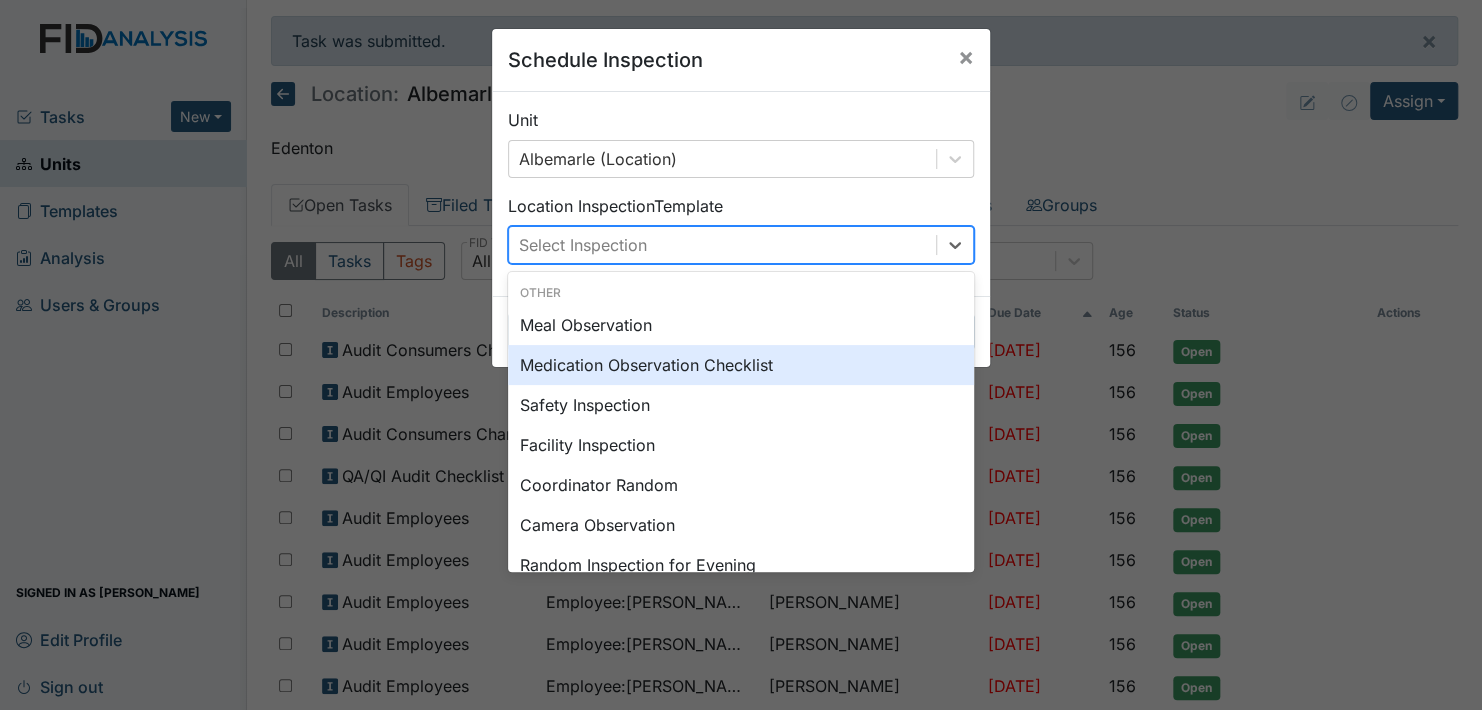 click on "Medication Observation Checklist" at bounding box center [741, 365] 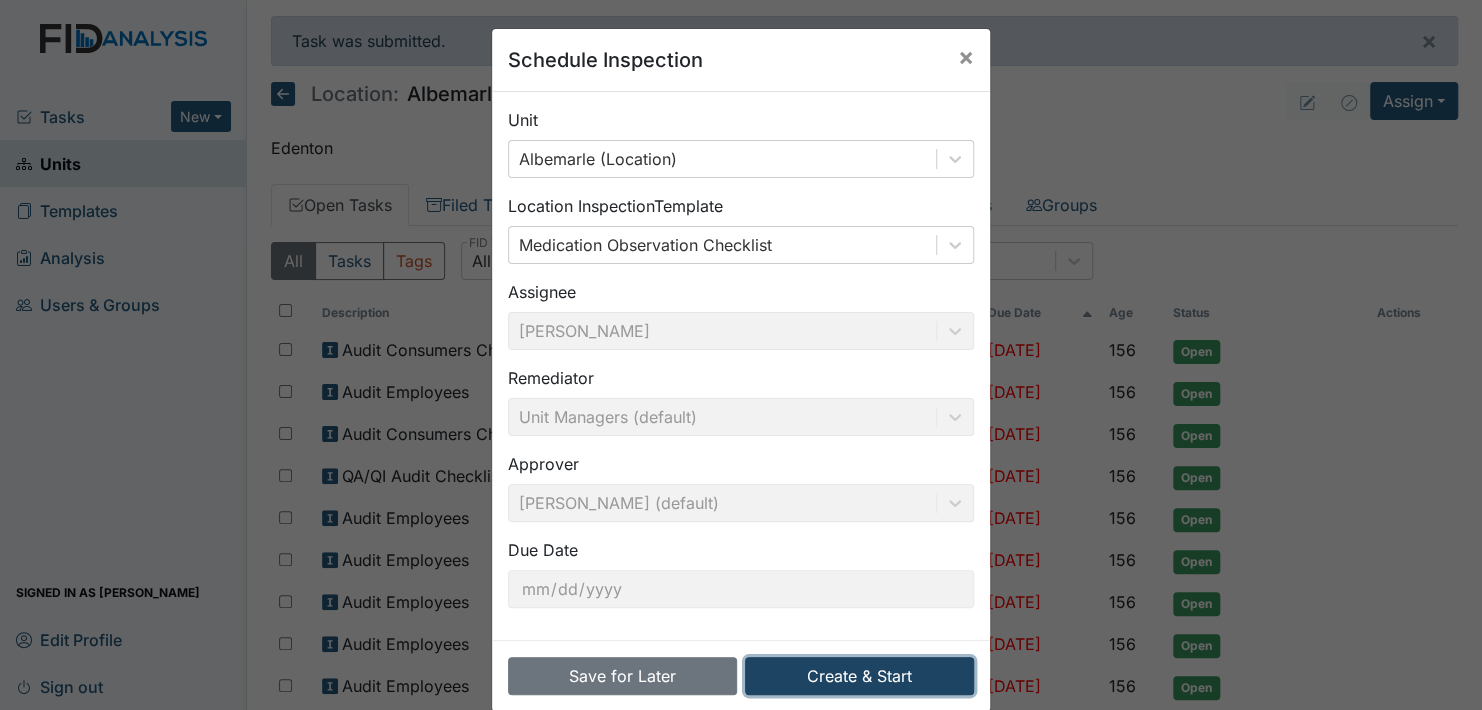 click on "Create & Start" at bounding box center (859, 676) 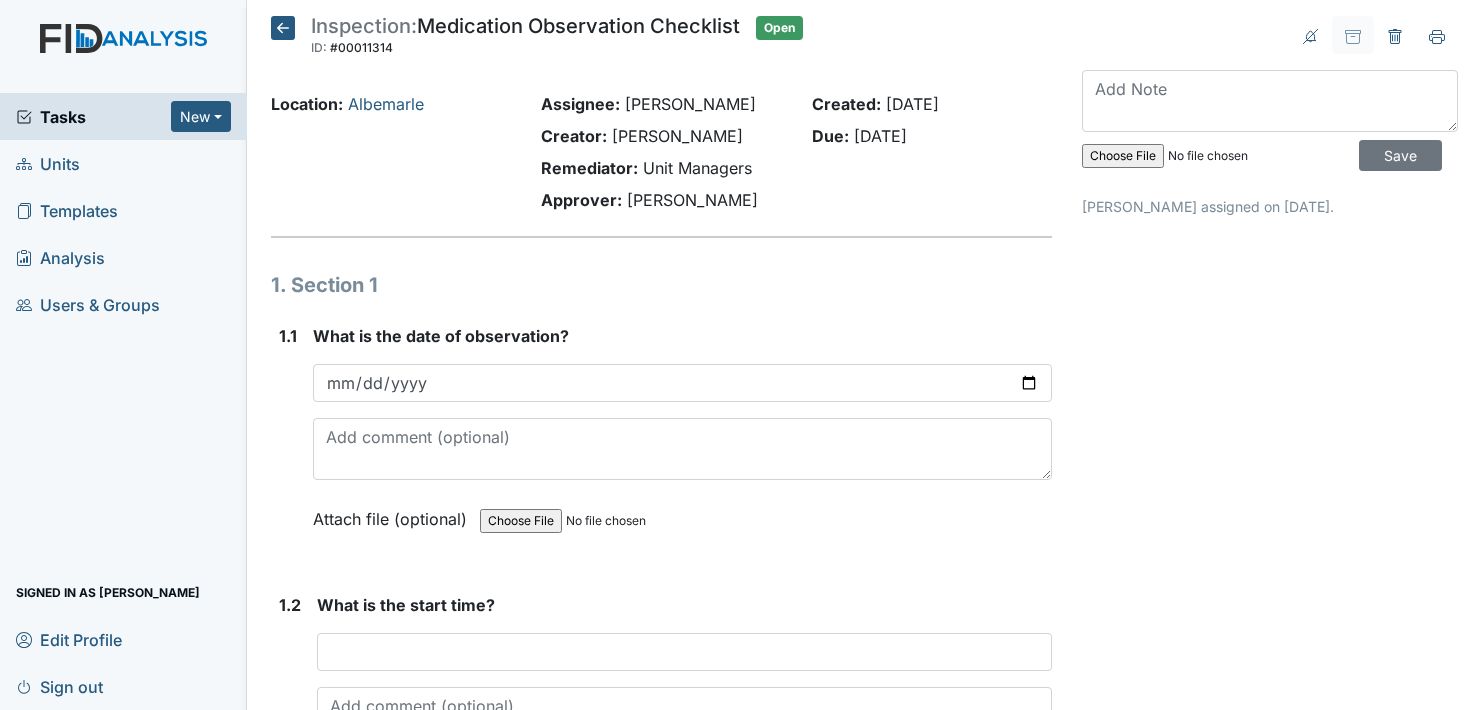 scroll, scrollTop: 0, scrollLeft: 0, axis: both 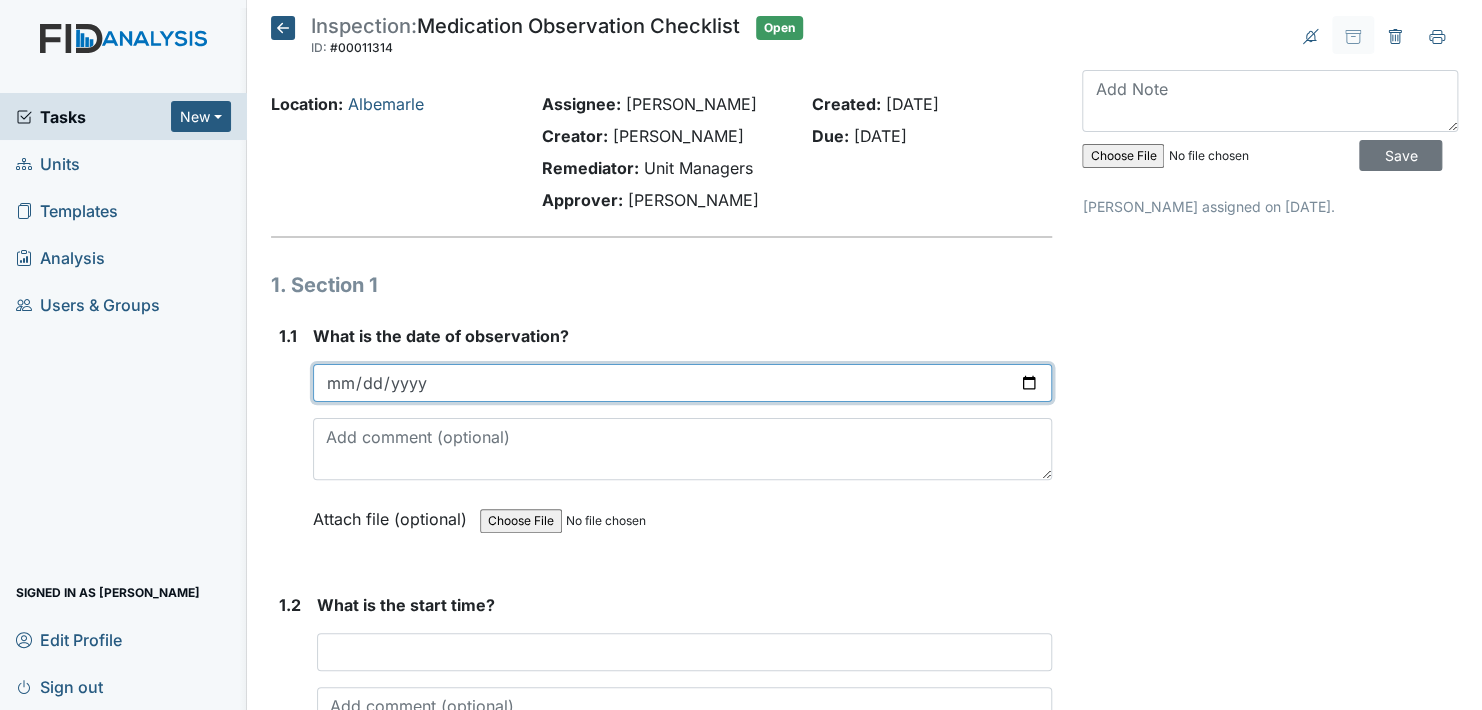 click at bounding box center [682, 383] 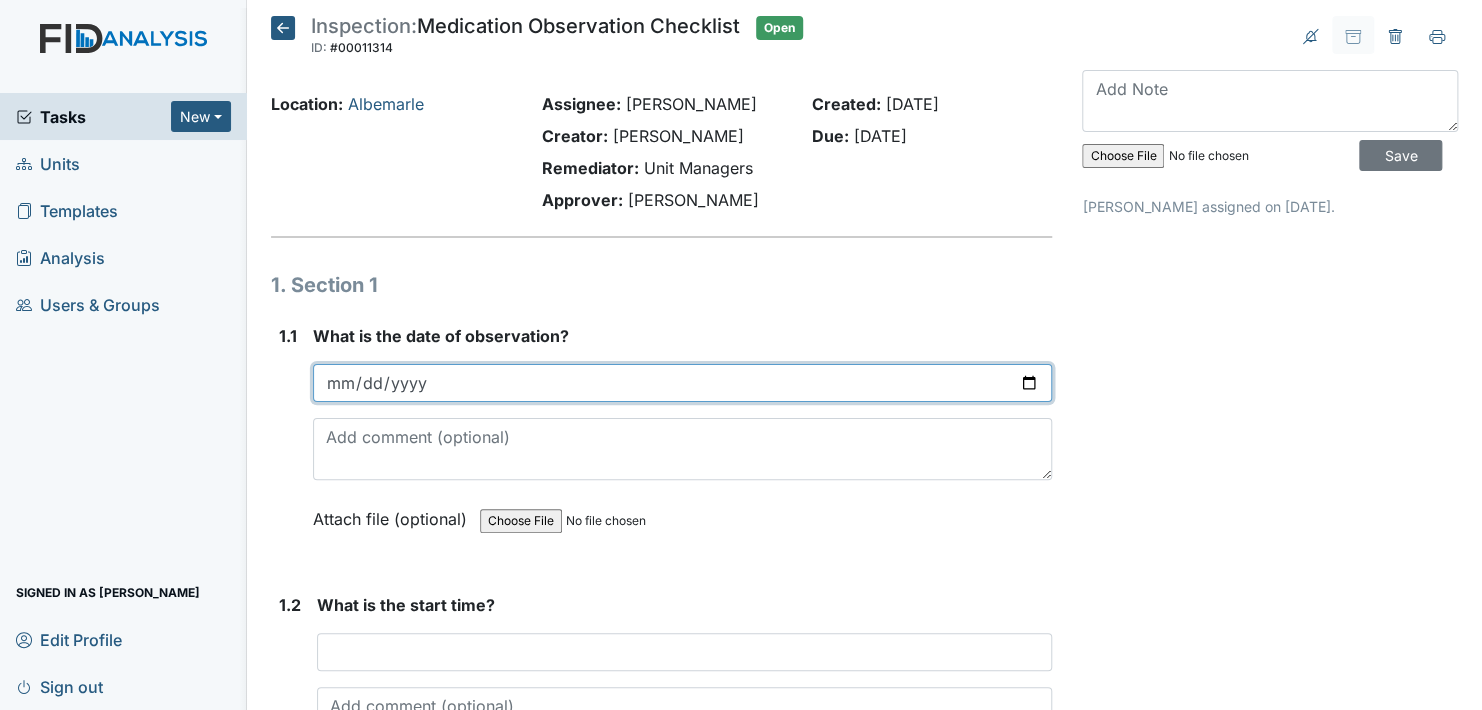 click at bounding box center (682, 383) 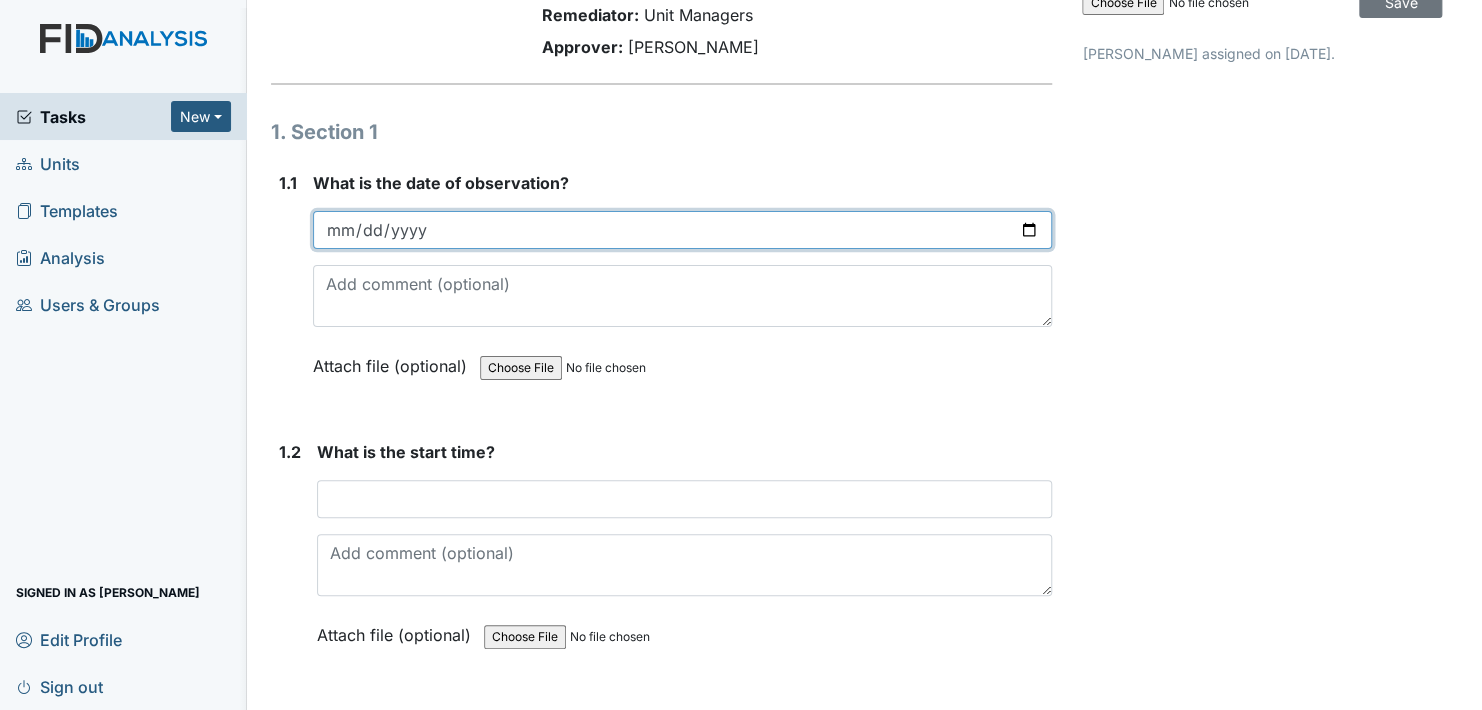 scroll, scrollTop: 200, scrollLeft: 0, axis: vertical 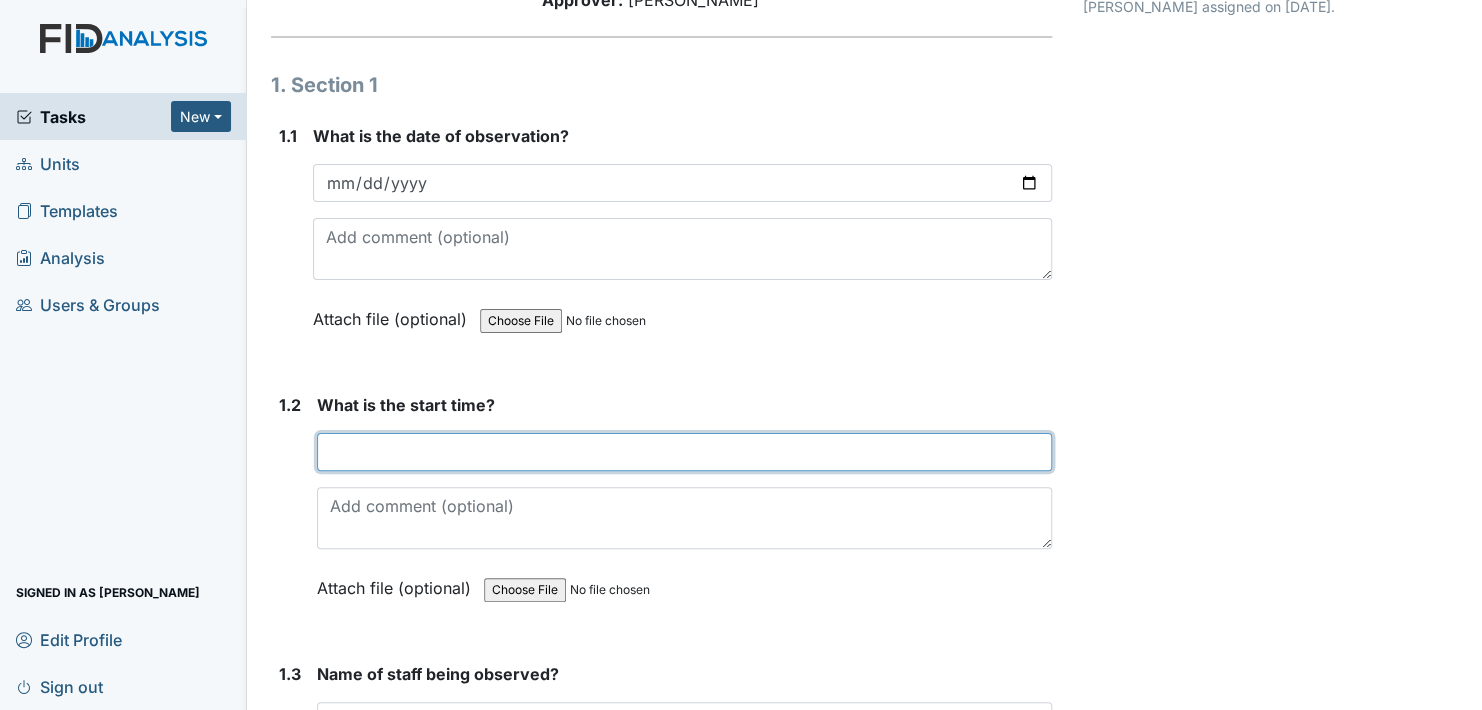 click at bounding box center (684, 452) 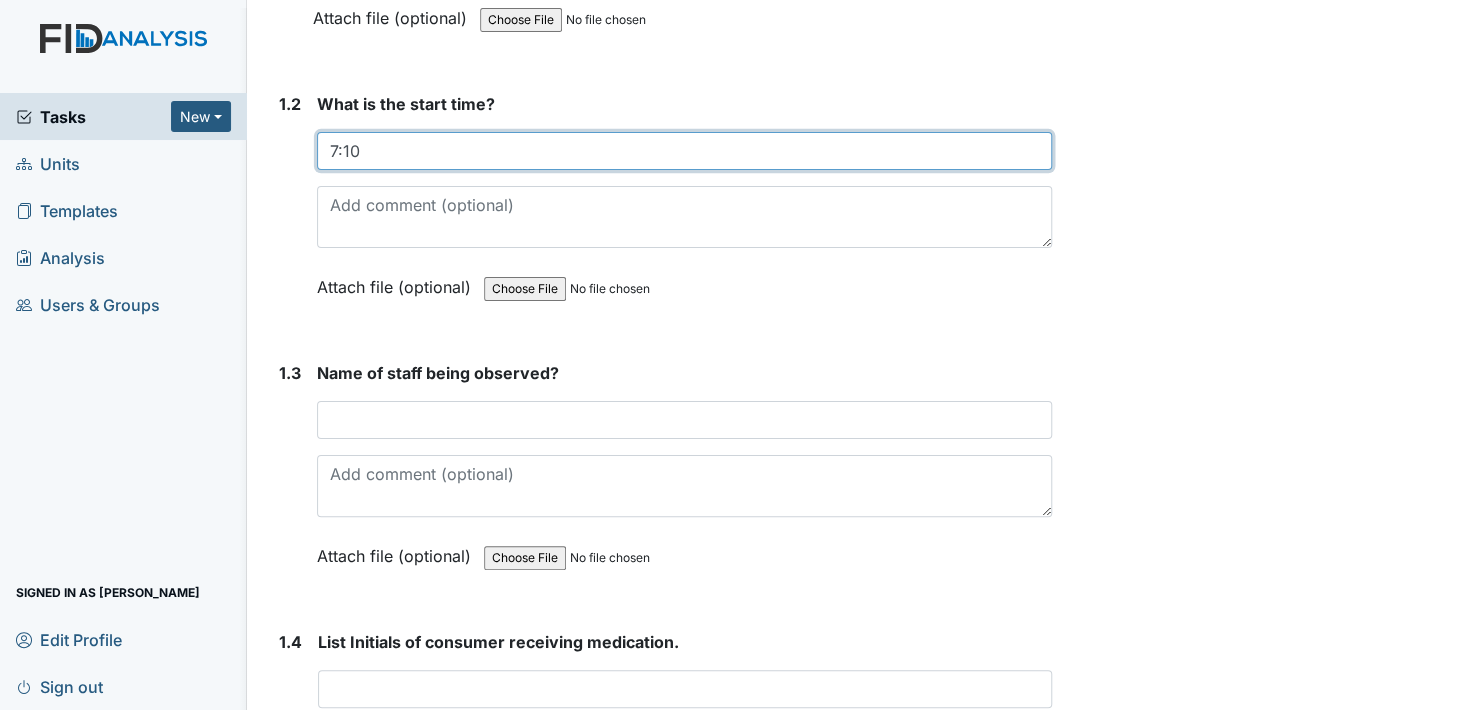 scroll, scrollTop: 600, scrollLeft: 0, axis: vertical 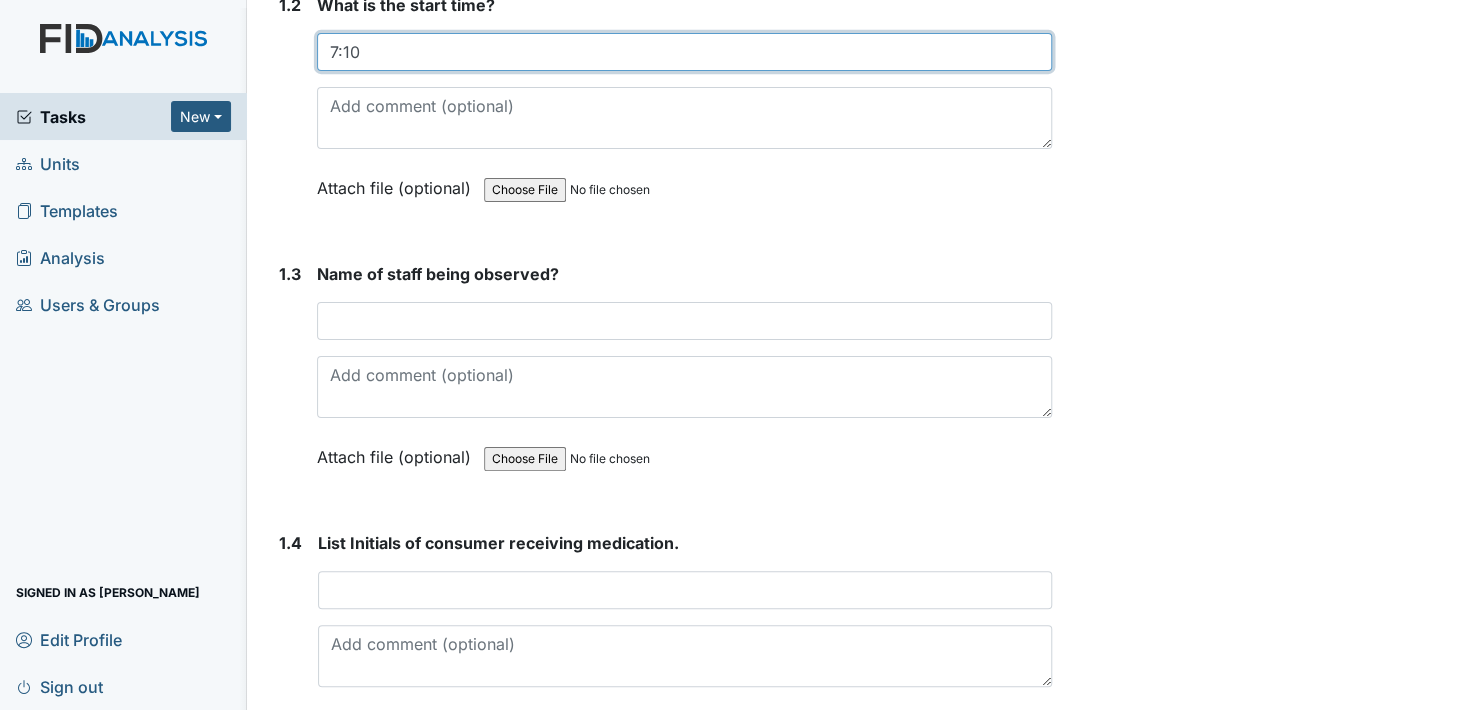 type on "7:10" 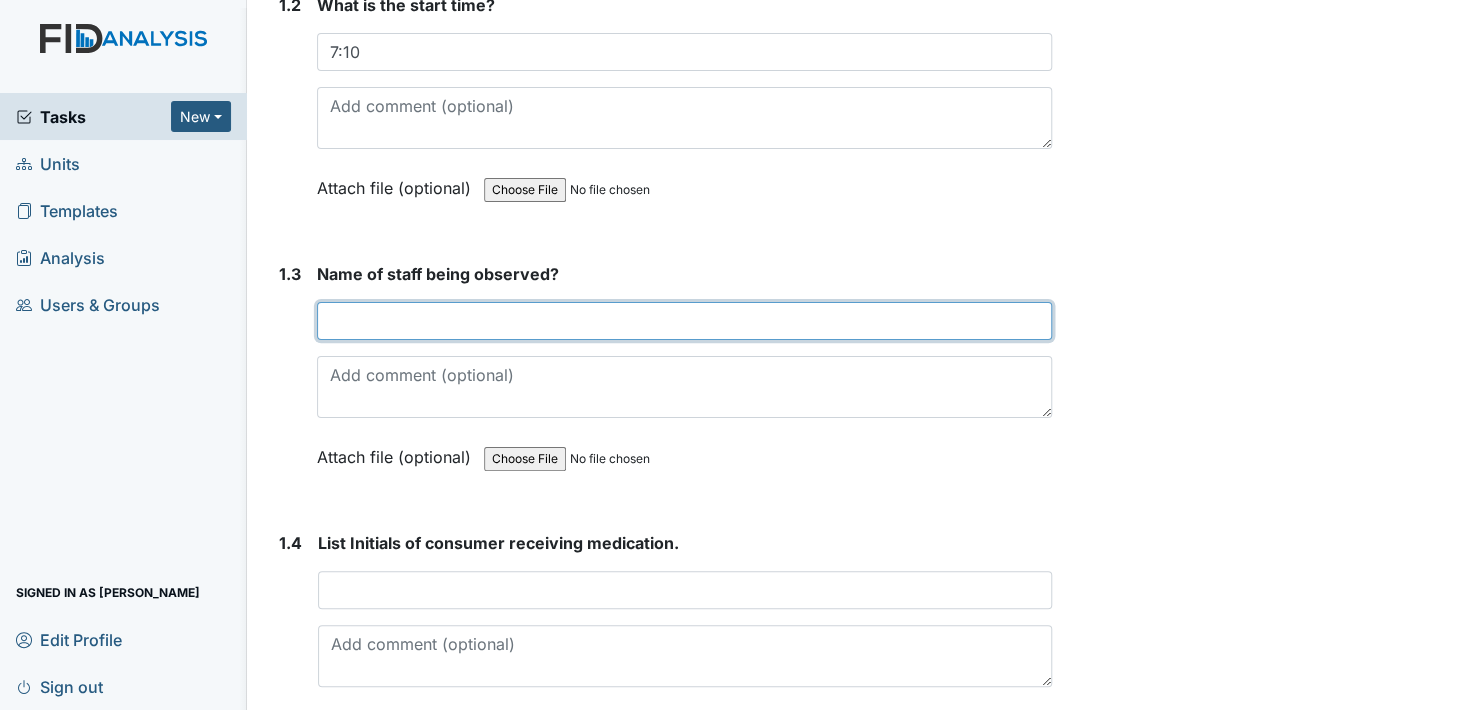 click at bounding box center [684, 321] 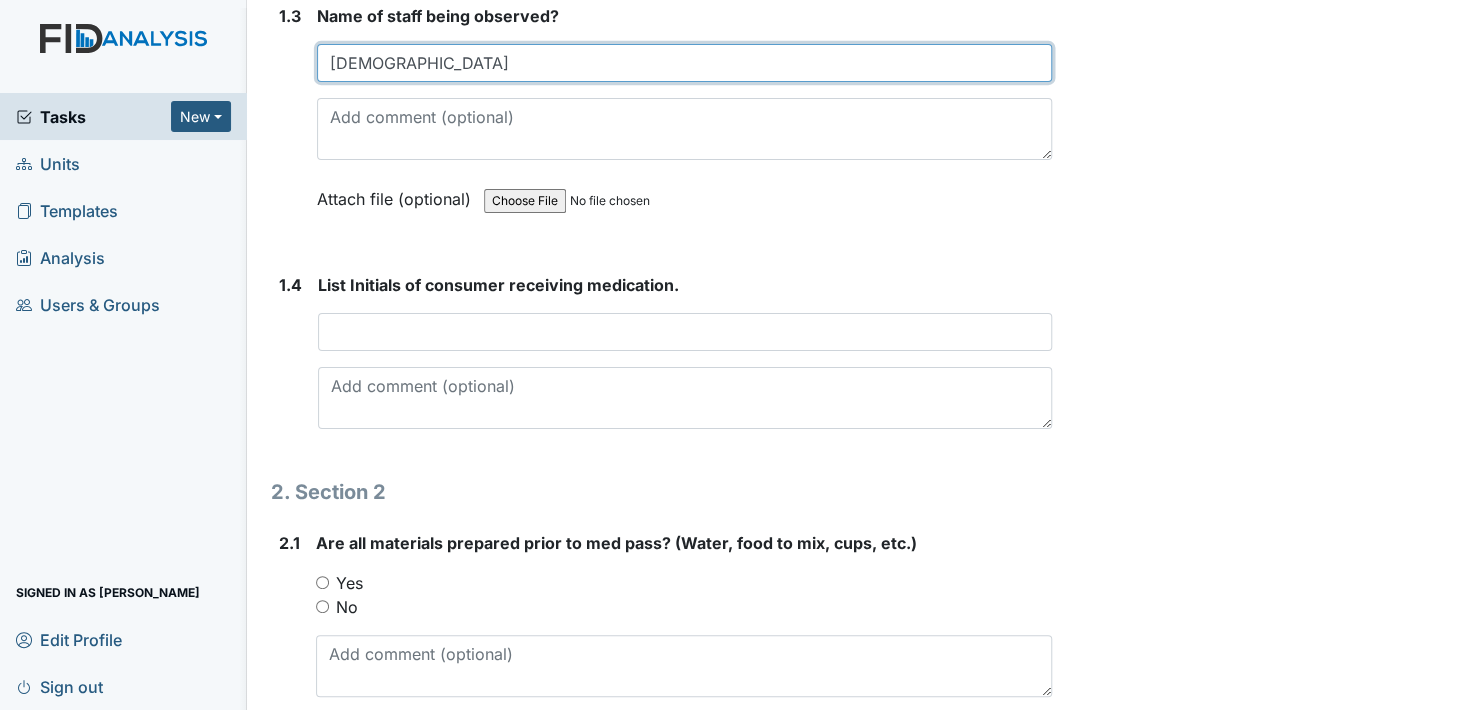 scroll, scrollTop: 900, scrollLeft: 0, axis: vertical 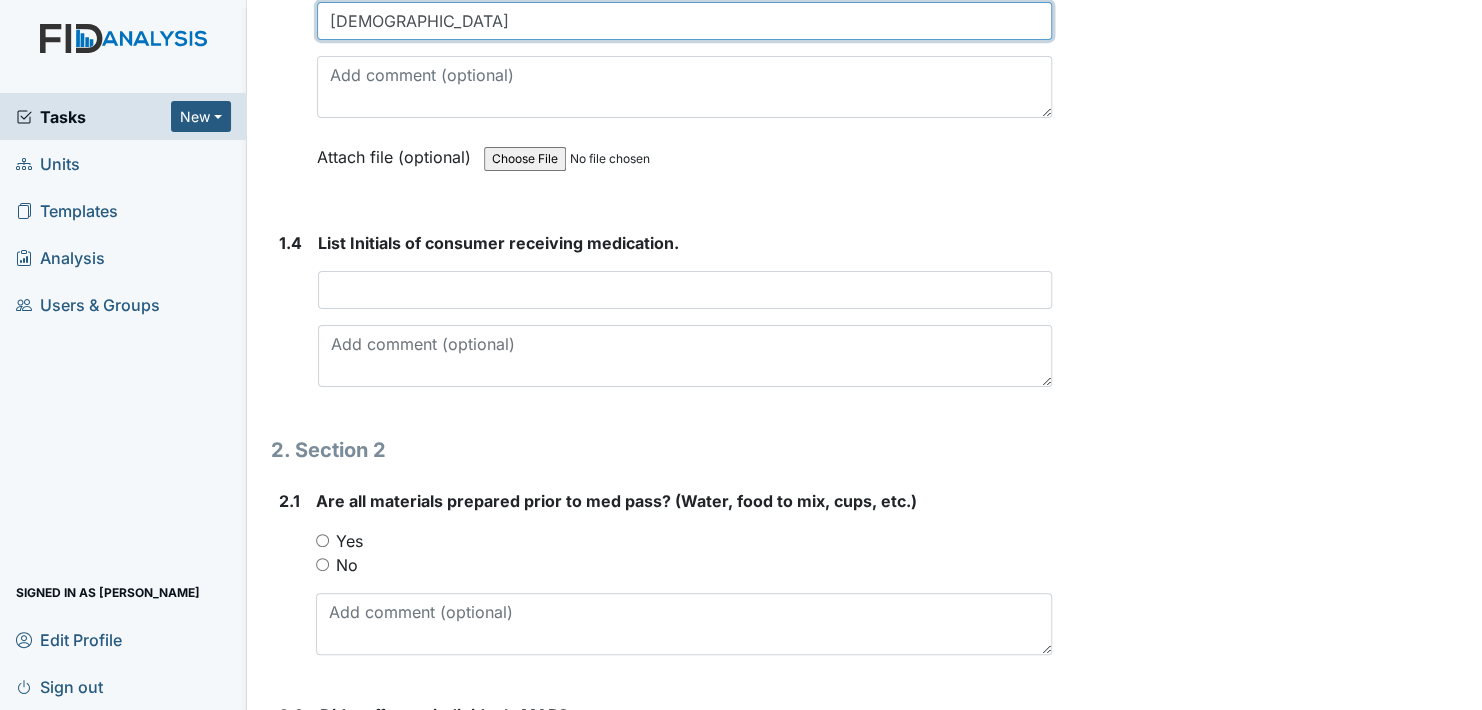type on "[DEMOGRAPHIC_DATA]" 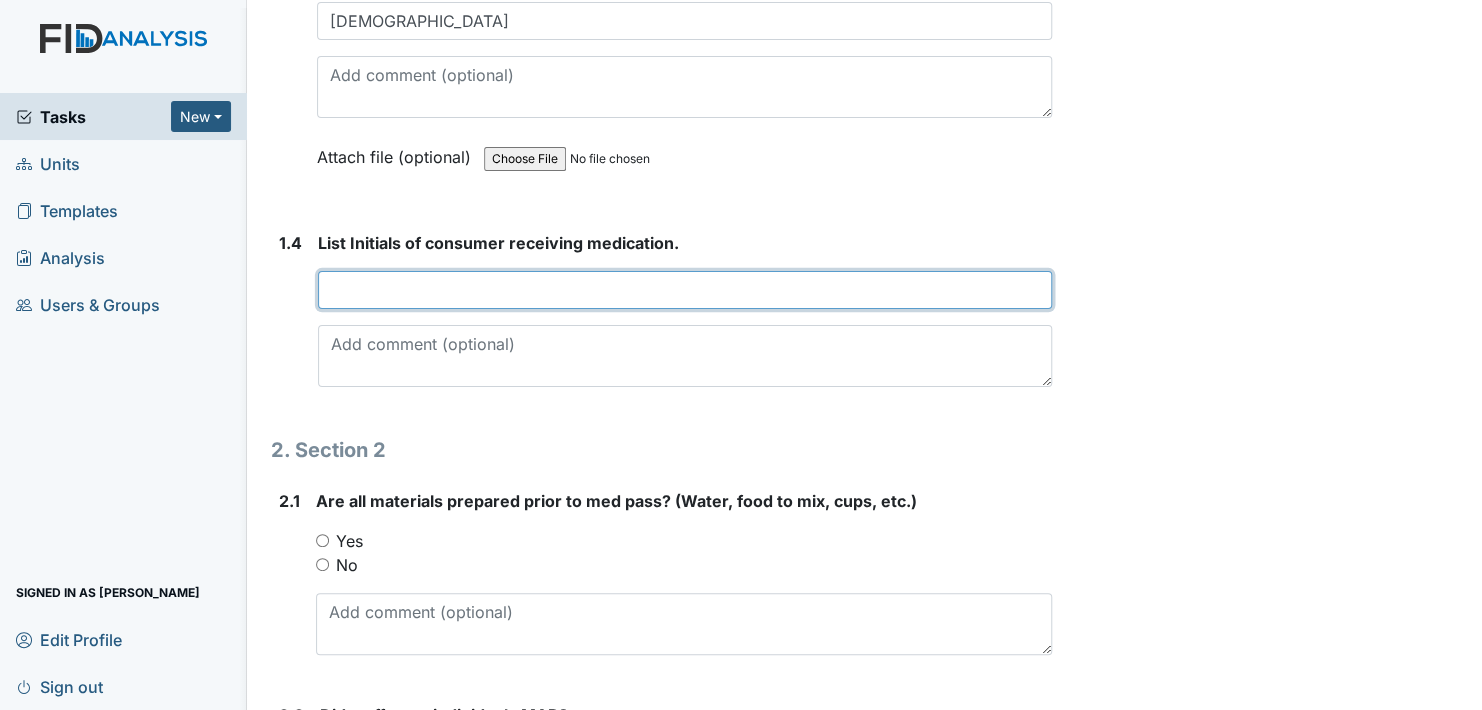 click at bounding box center (685, 290) 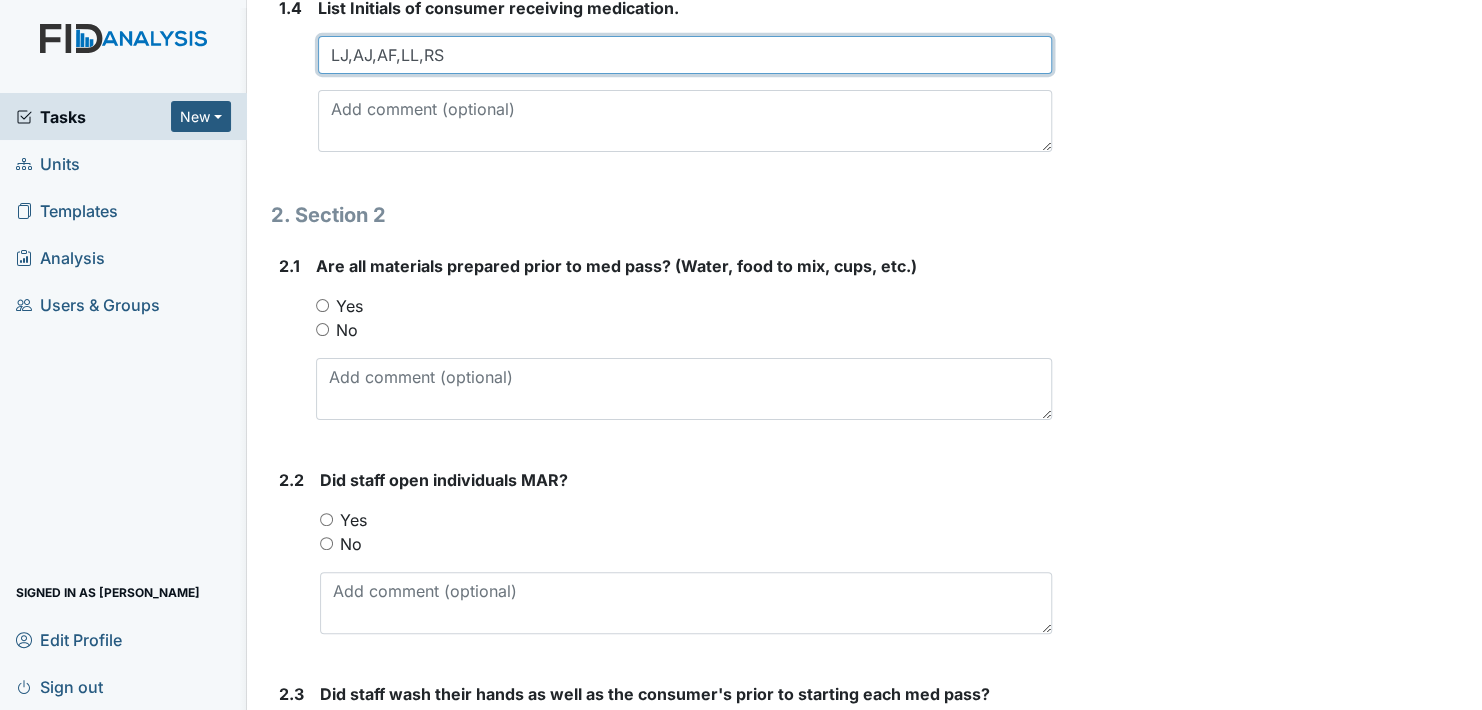 scroll, scrollTop: 1200, scrollLeft: 0, axis: vertical 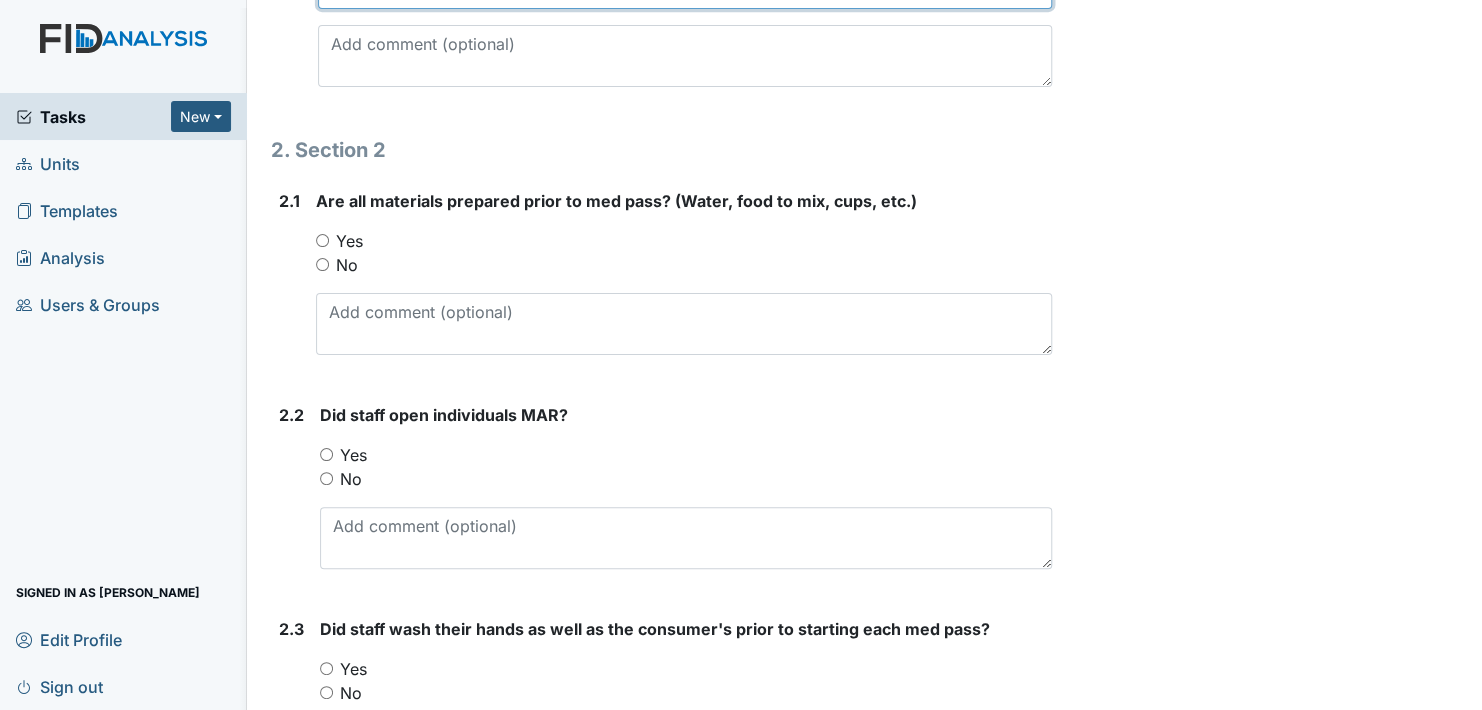 type on "LJ,AJ,AF,LL,RS" 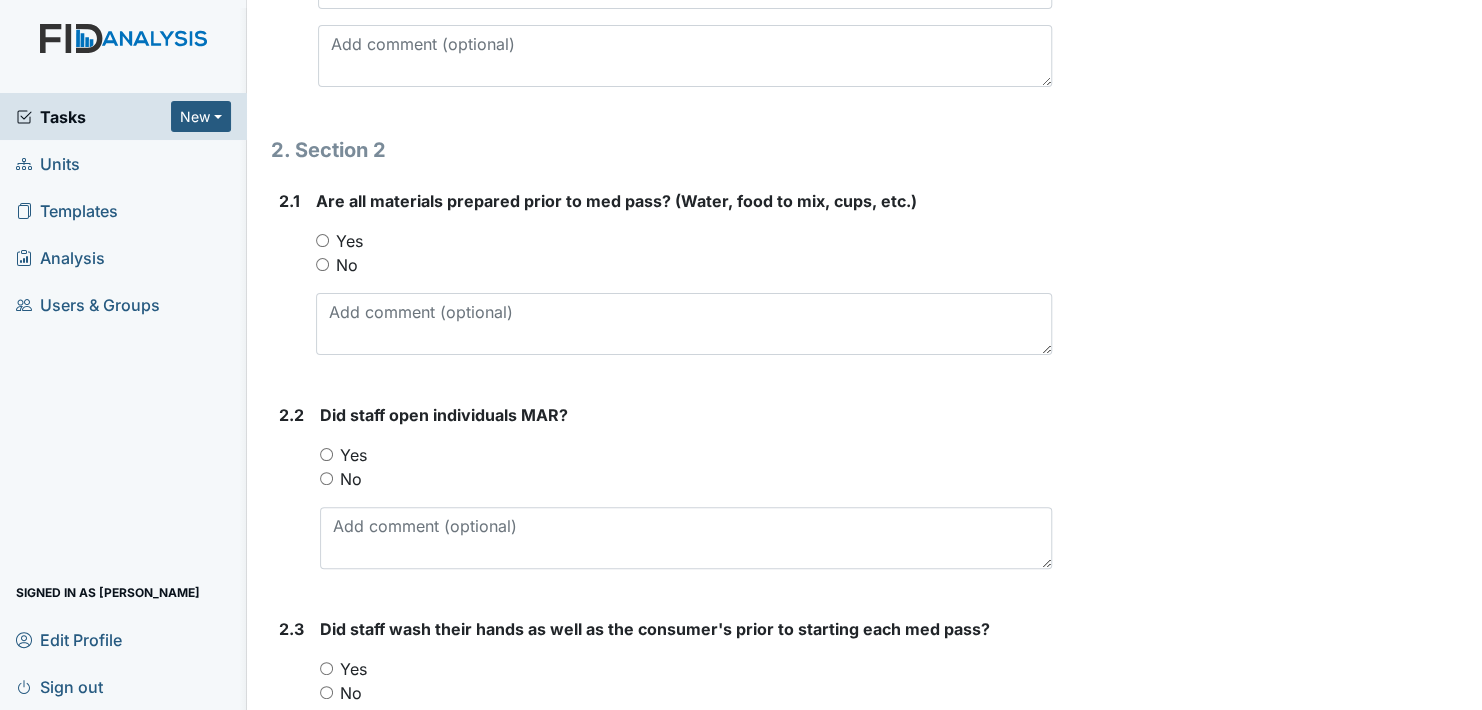 click on "Yes" at bounding box center [322, 240] 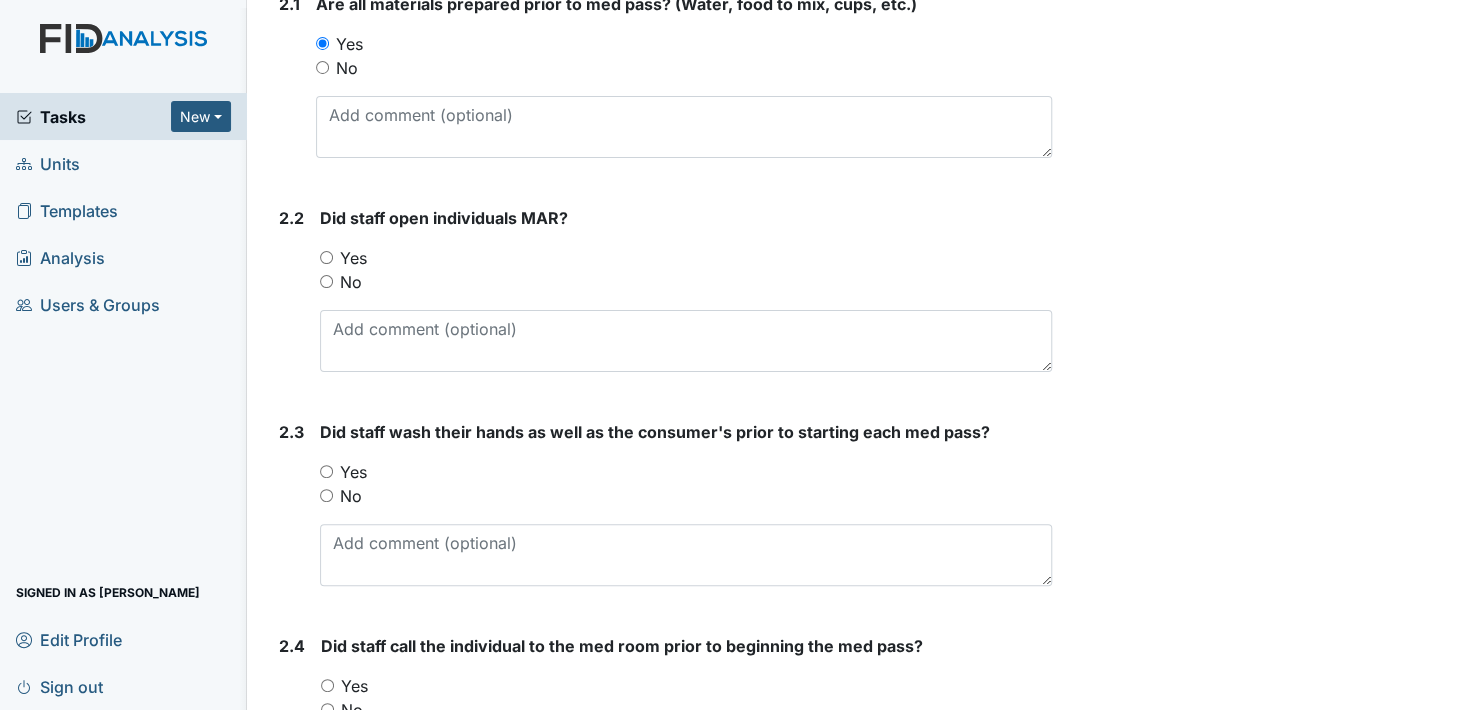 scroll, scrollTop: 1400, scrollLeft: 0, axis: vertical 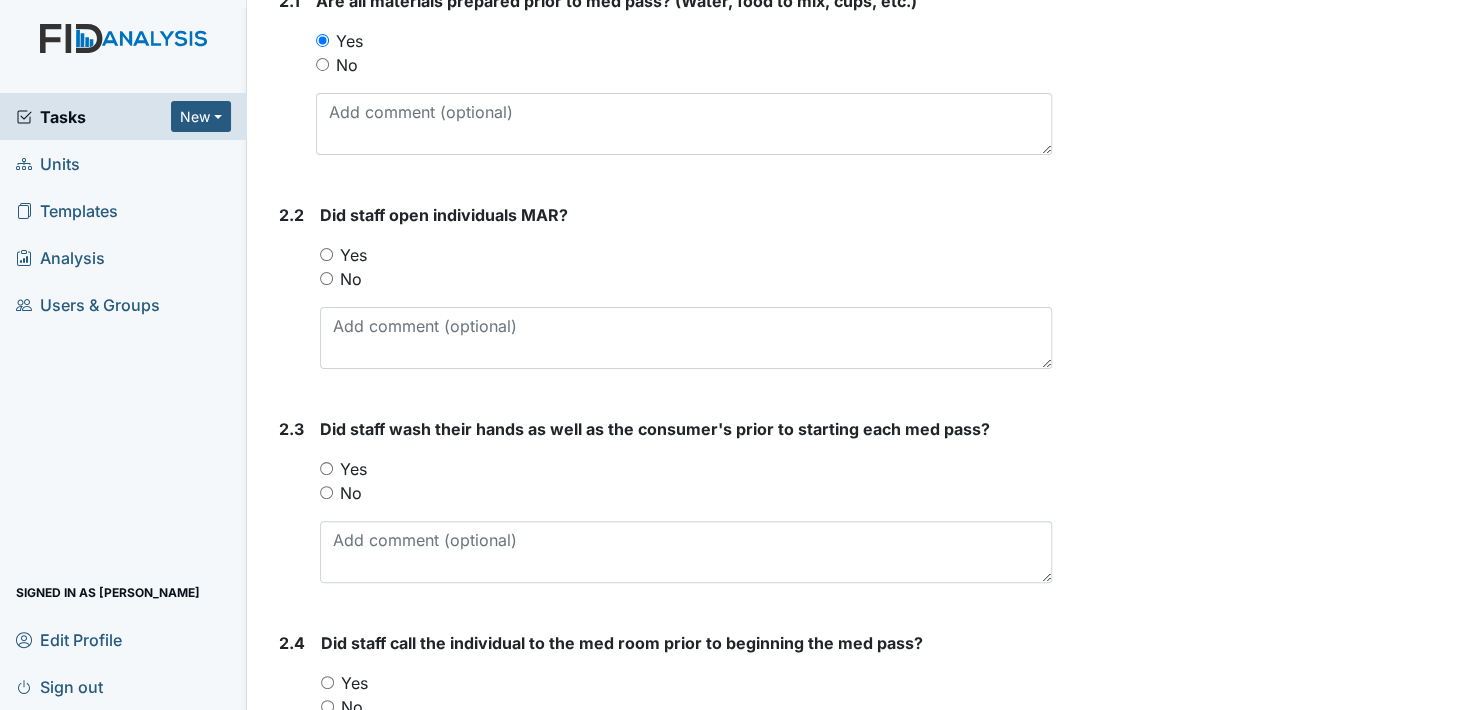 click on "Yes" at bounding box center (326, 254) 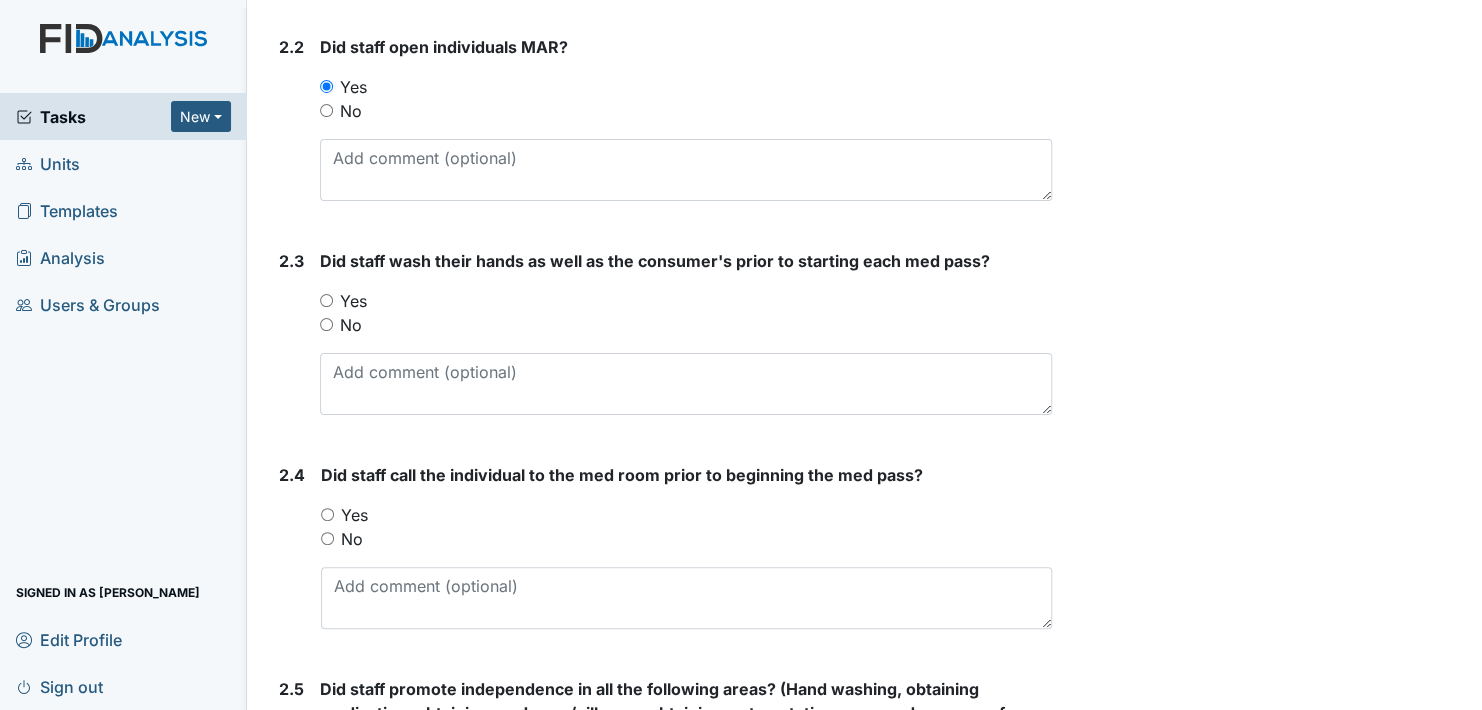 scroll, scrollTop: 1600, scrollLeft: 0, axis: vertical 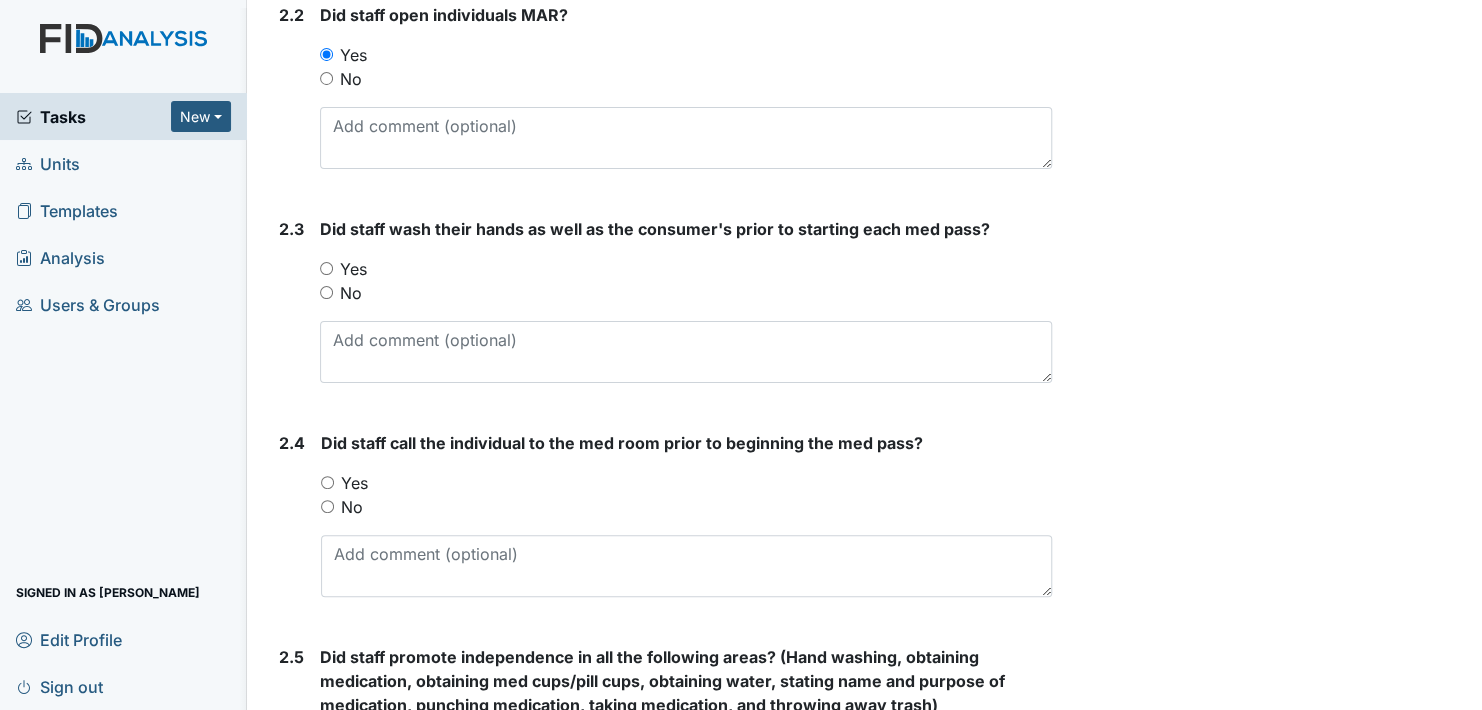 click on "Yes" at bounding box center (326, 268) 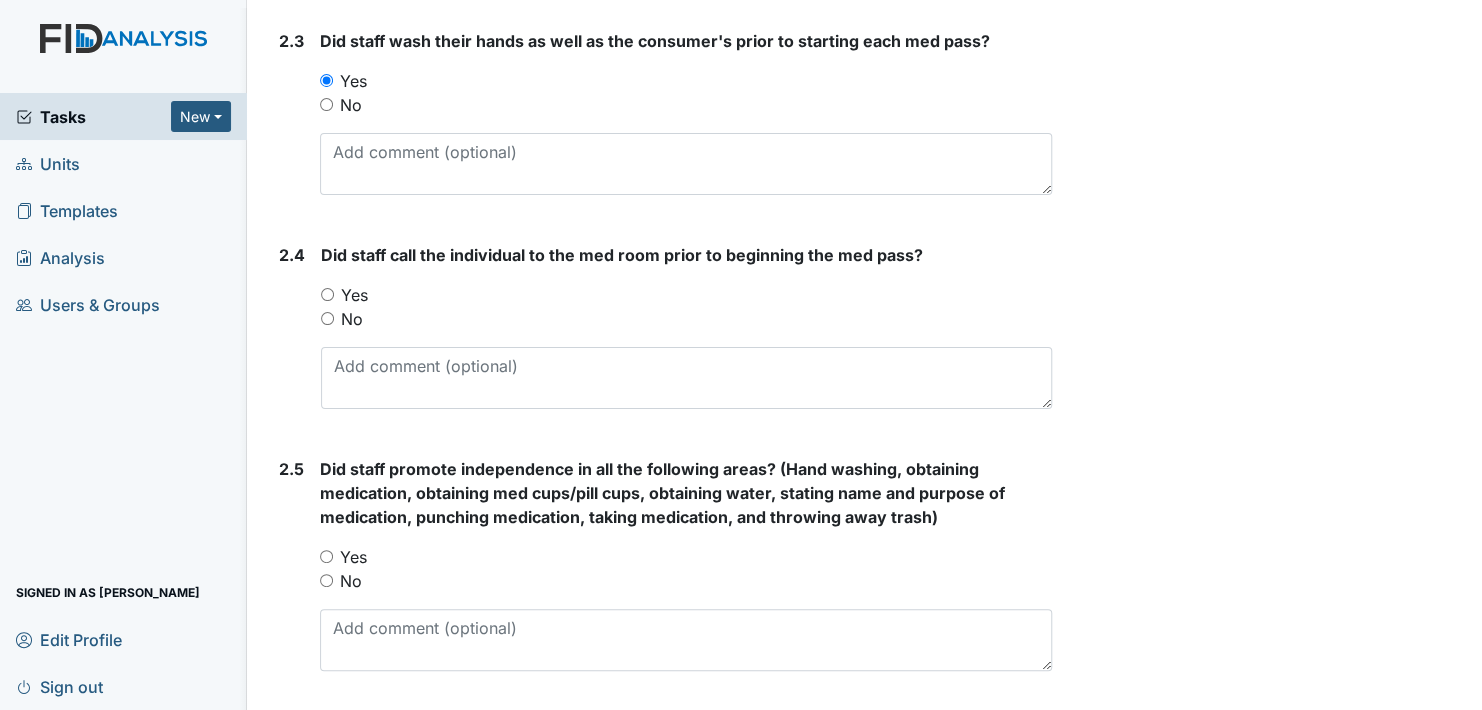 scroll, scrollTop: 1800, scrollLeft: 0, axis: vertical 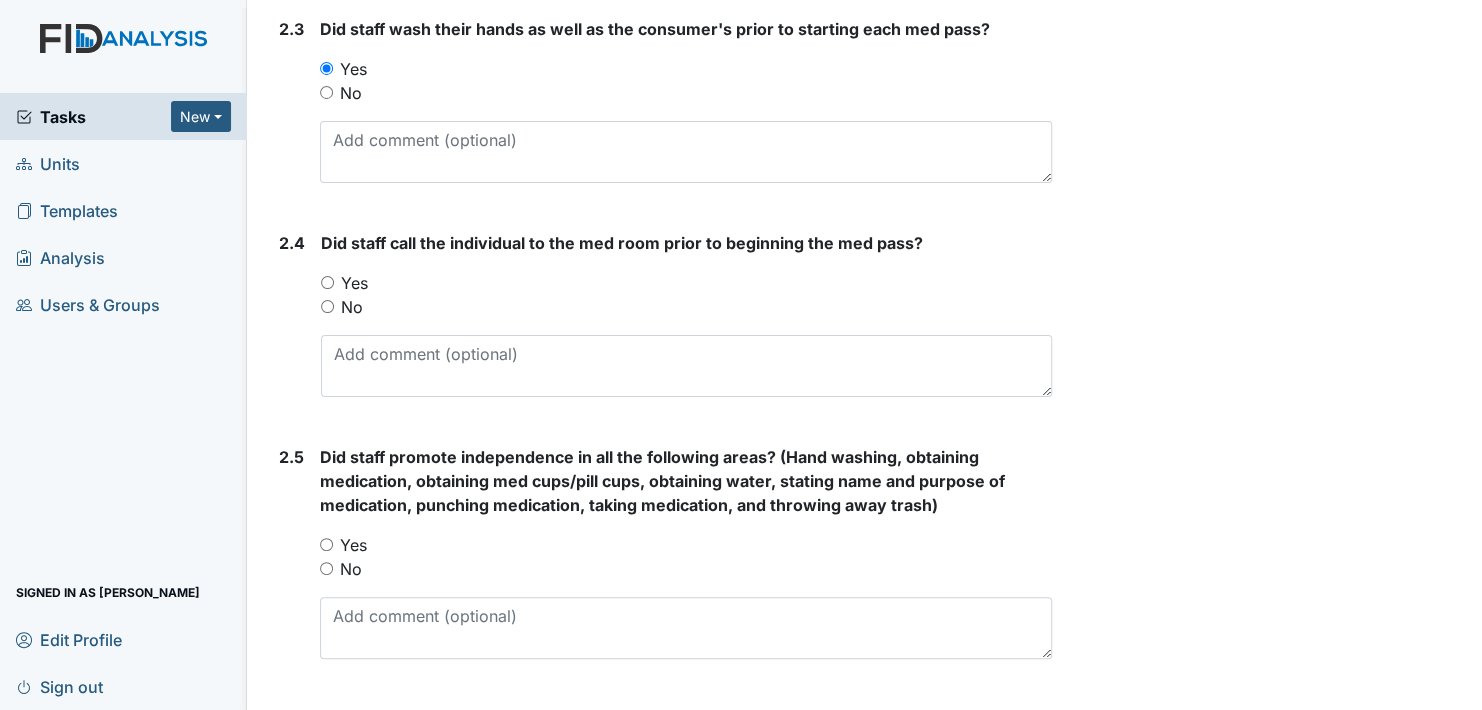 drag, startPoint x: 329, startPoint y: 276, endPoint x: 342, endPoint y: 286, distance: 16.40122 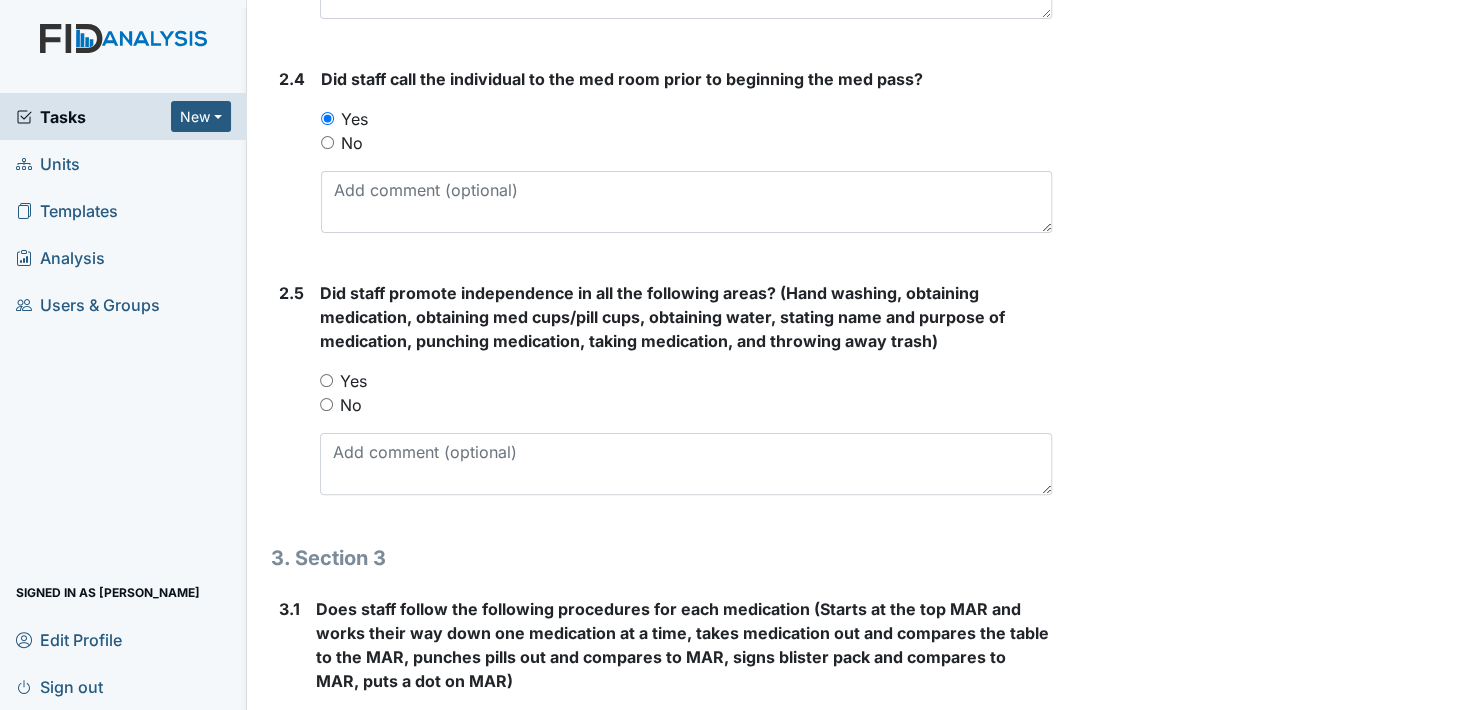 scroll, scrollTop: 2000, scrollLeft: 0, axis: vertical 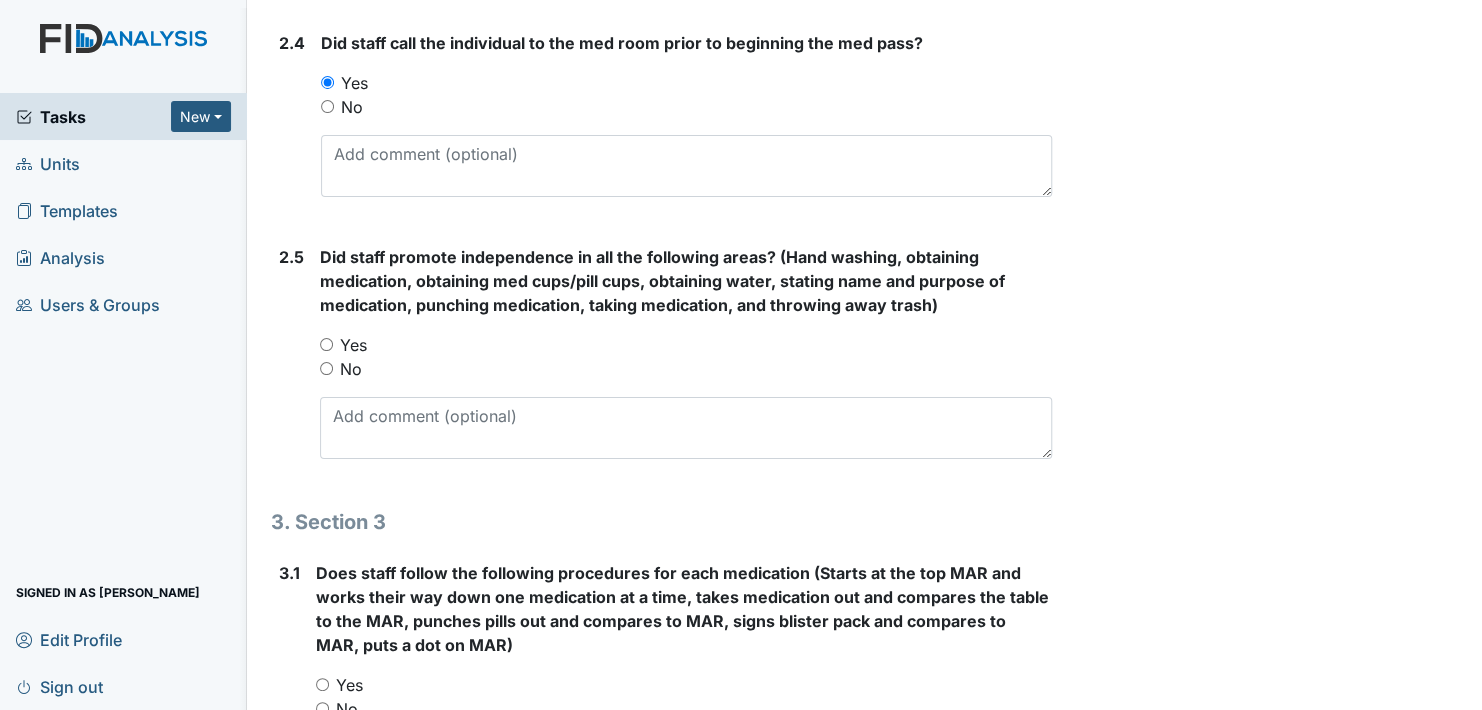 click on "Yes" at bounding box center (326, 344) 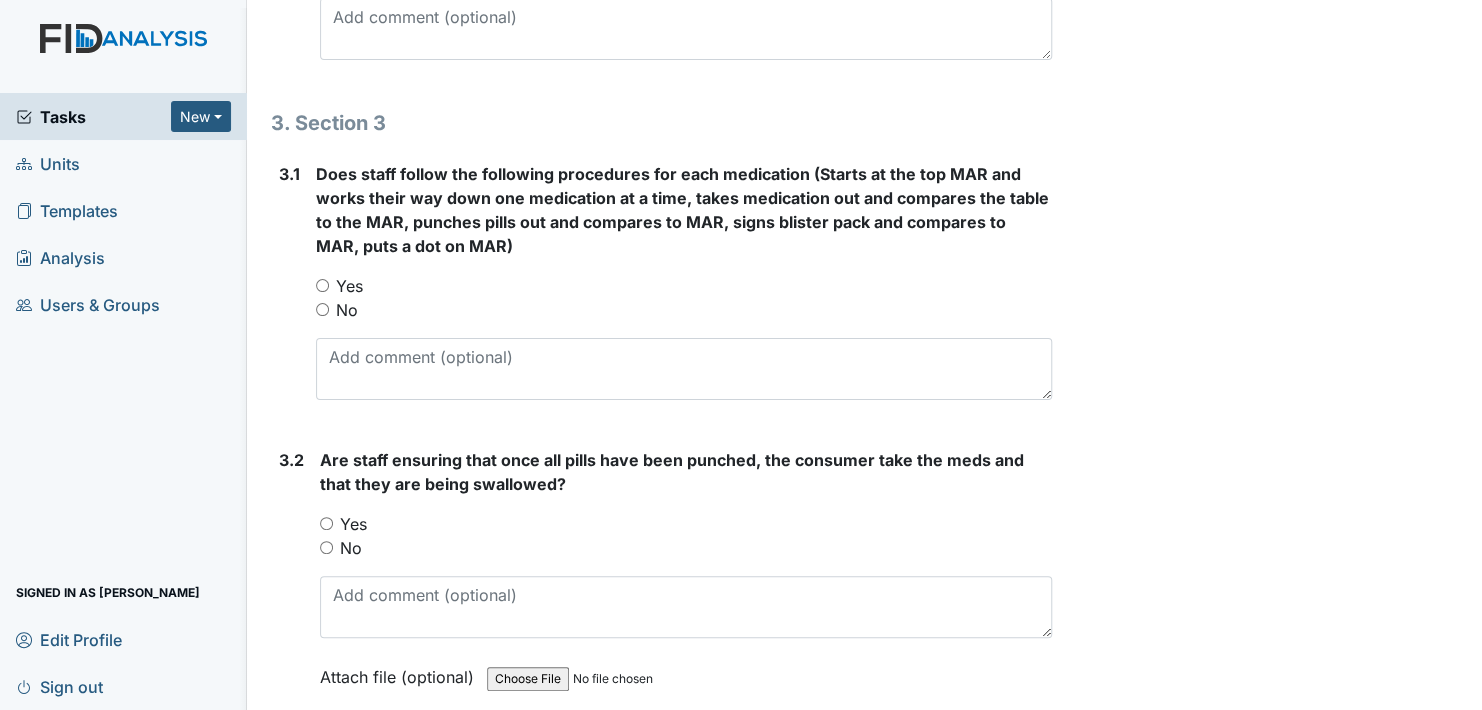scroll, scrollTop: 2400, scrollLeft: 0, axis: vertical 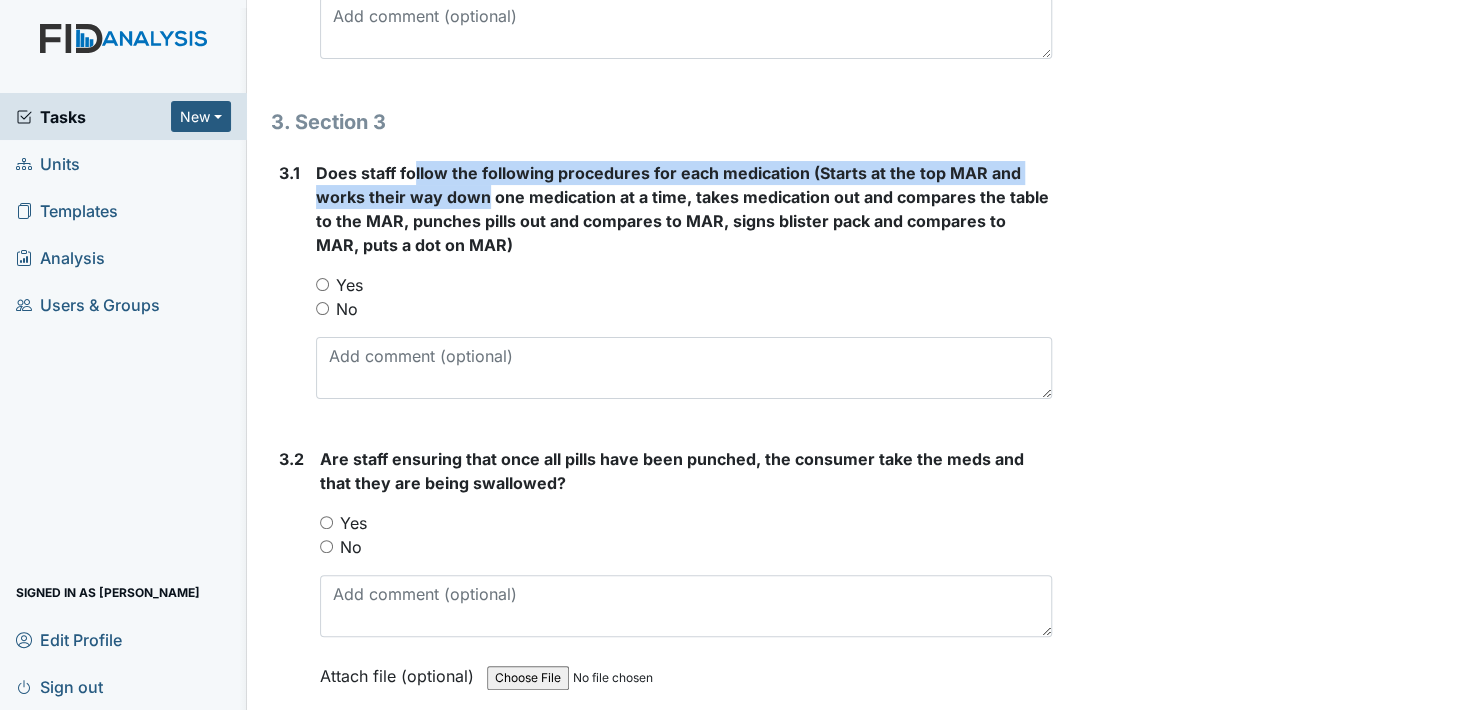 drag, startPoint x: 430, startPoint y: 176, endPoint x: 491, endPoint y: 189, distance: 62.369865 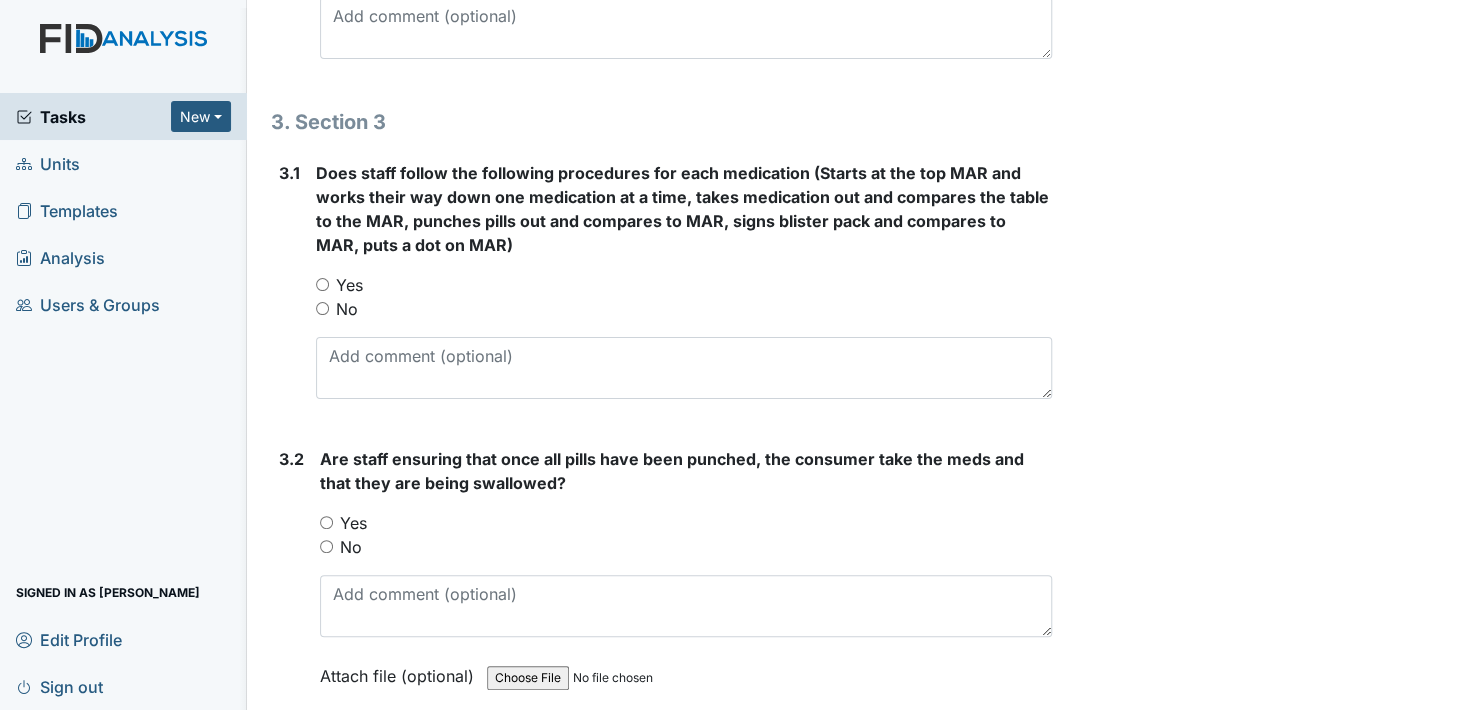 click on "Archive Task
×
Are you sure you want to archive this task? It will appear as incomplete on reports.
Archive
Delete Task
×
Are you sure you want to delete this task?
Delete
Save
Veronica Cobb assigned on Jul 21, 2025." at bounding box center (1270, -429) 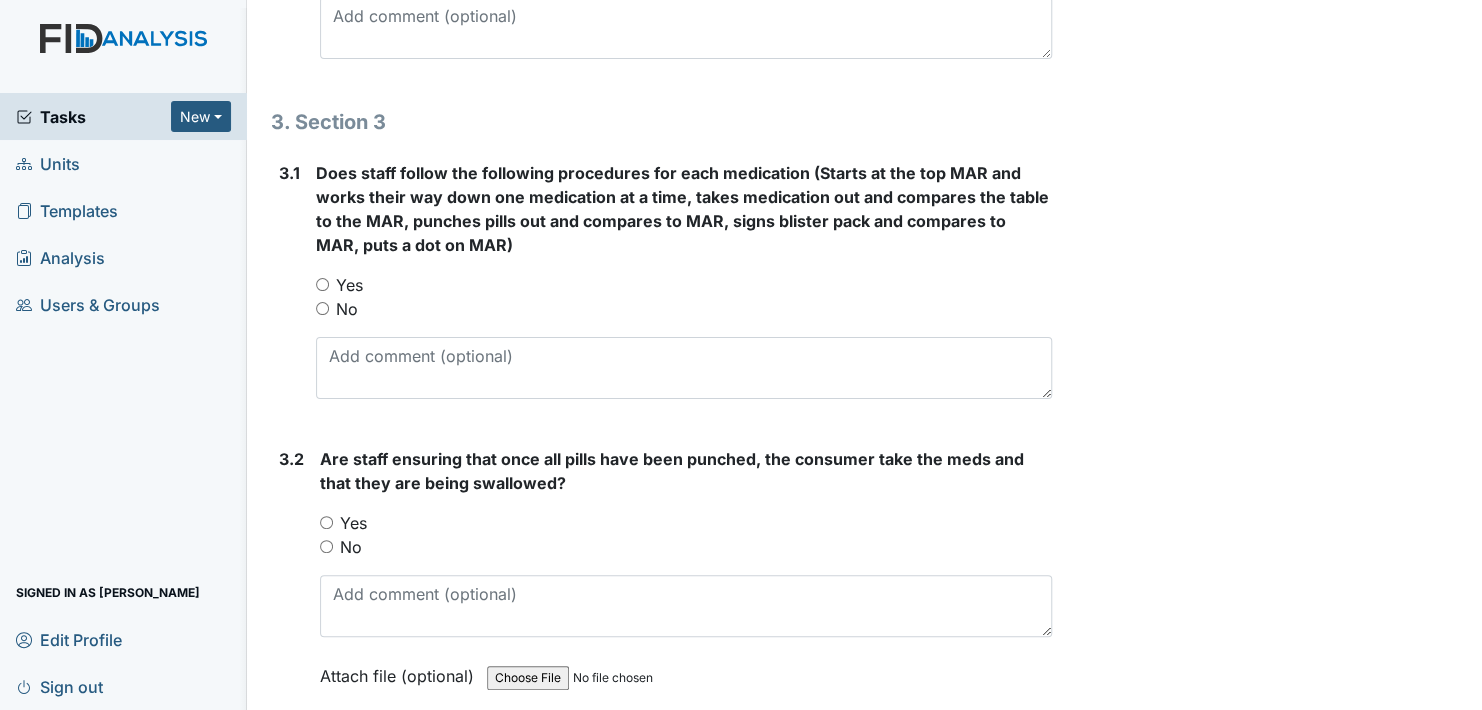 drag, startPoint x: 326, startPoint y: 275, endPoint x: 435, endPoint y: 318, distance: 117.17508 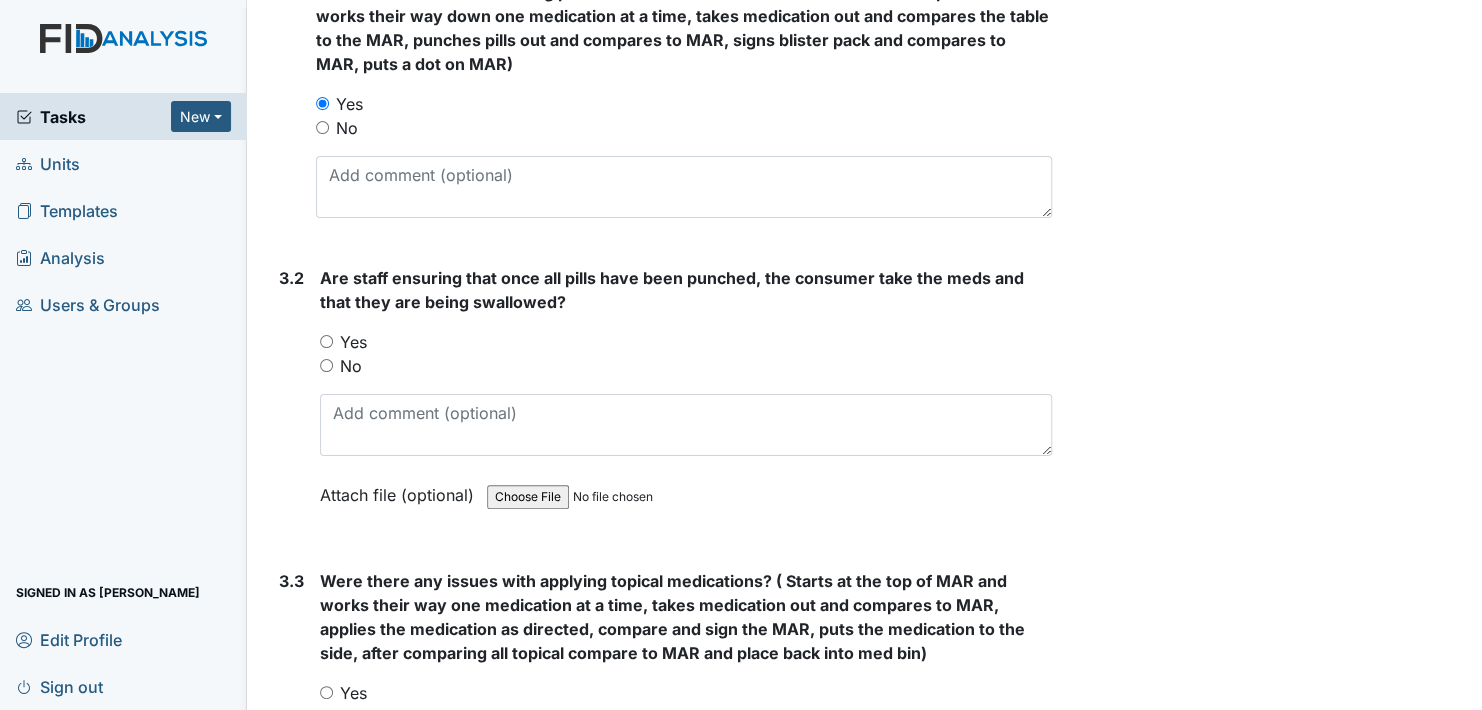scroll, scrollTop: 2600, scrollLeft: 0, axis: vertical 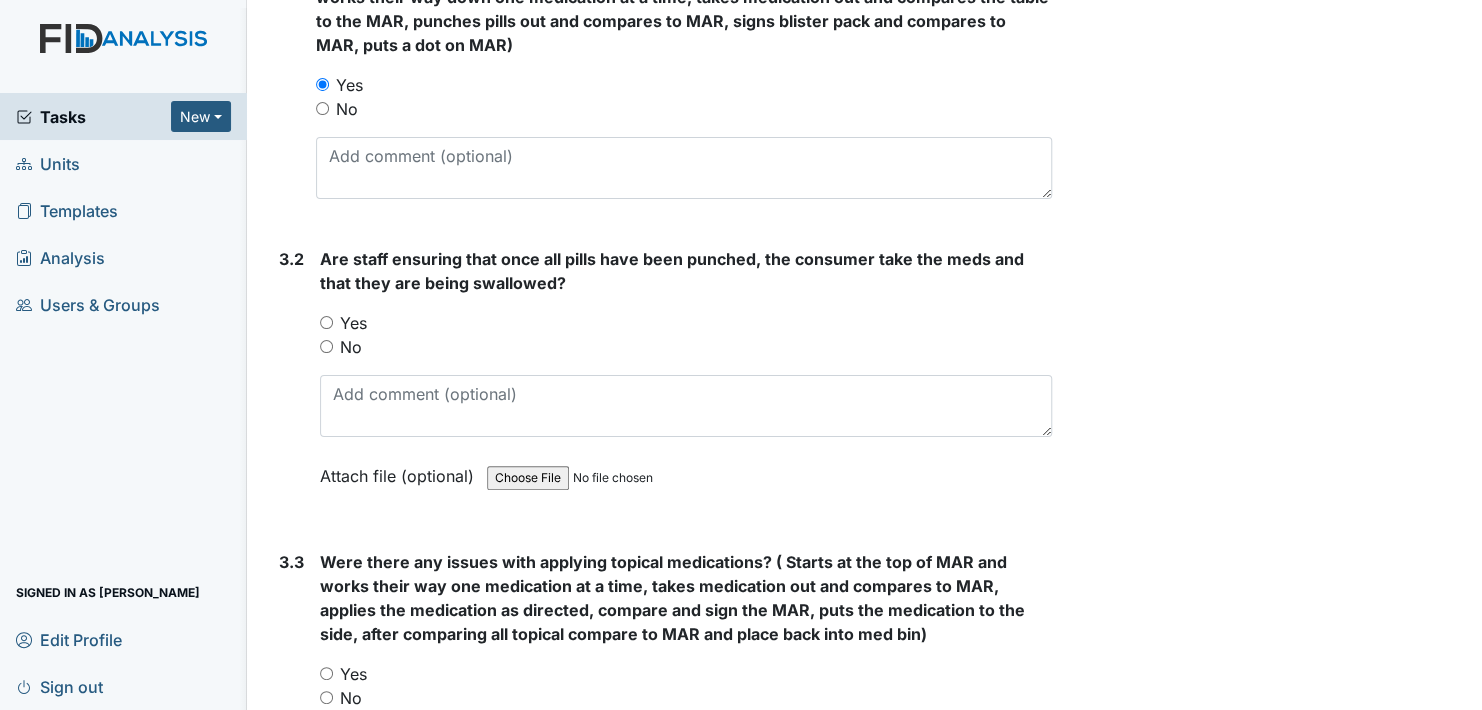 drag, startPoint x: 572, startPoint y: 281, endPoint x: 593, endPoint y: 271, distance: 23.259407 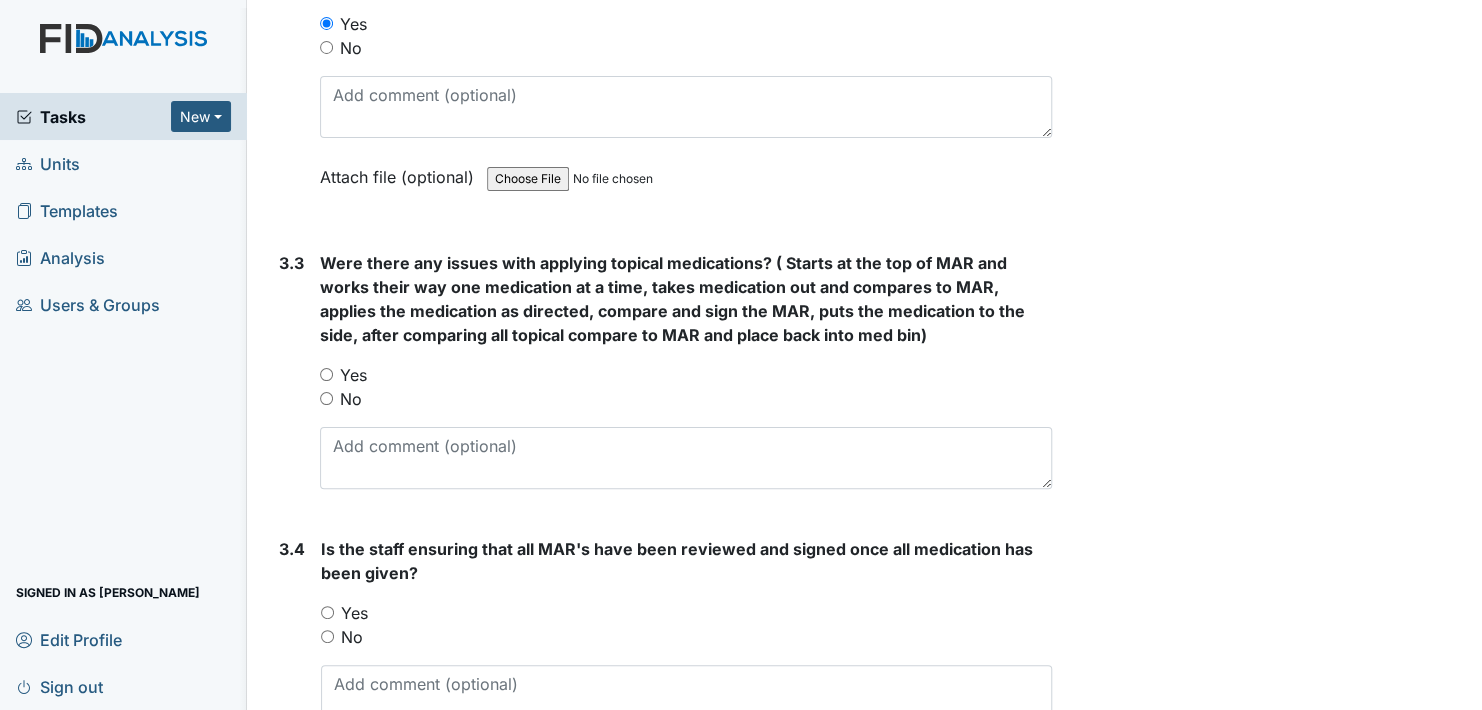 scroll, scrollTop: 2900, scrollLeft: 0, axis: vertical 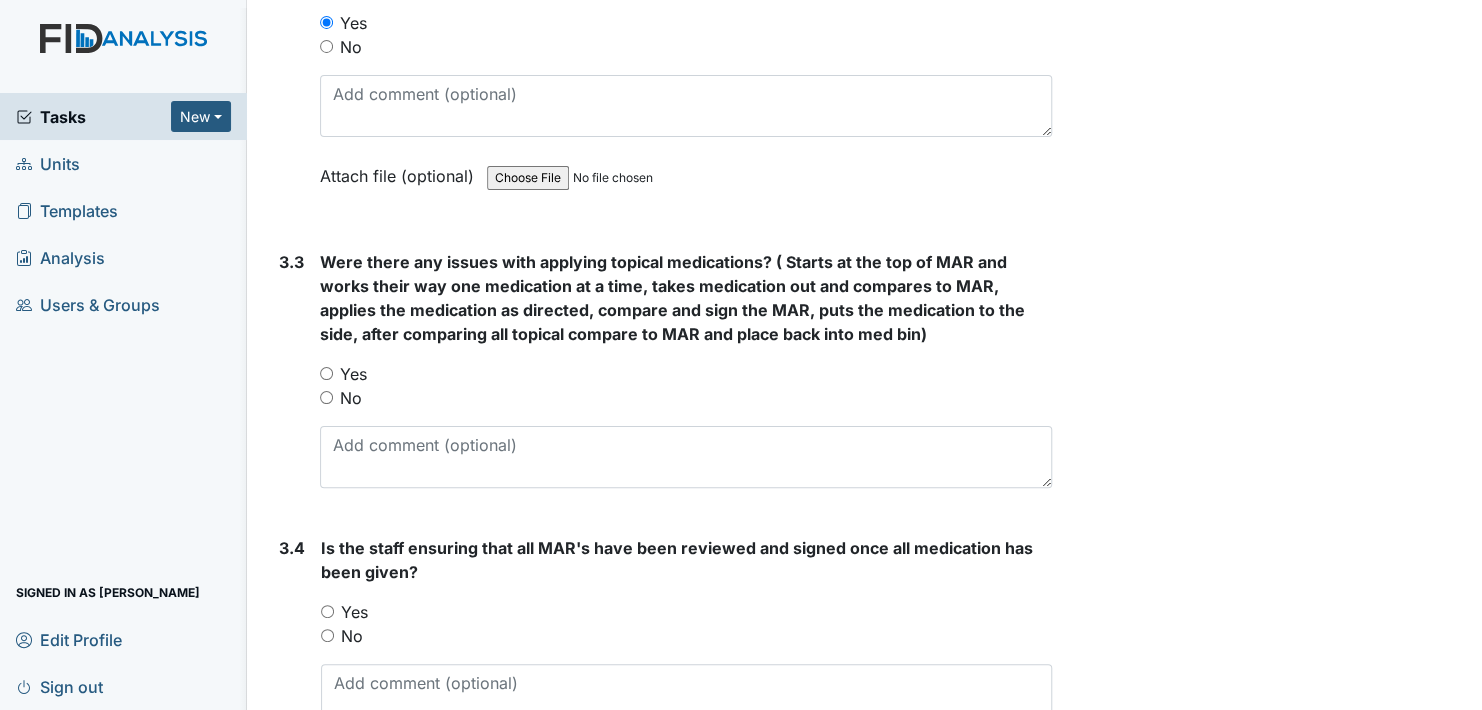 click on "No" at bounding box center [326, 397] 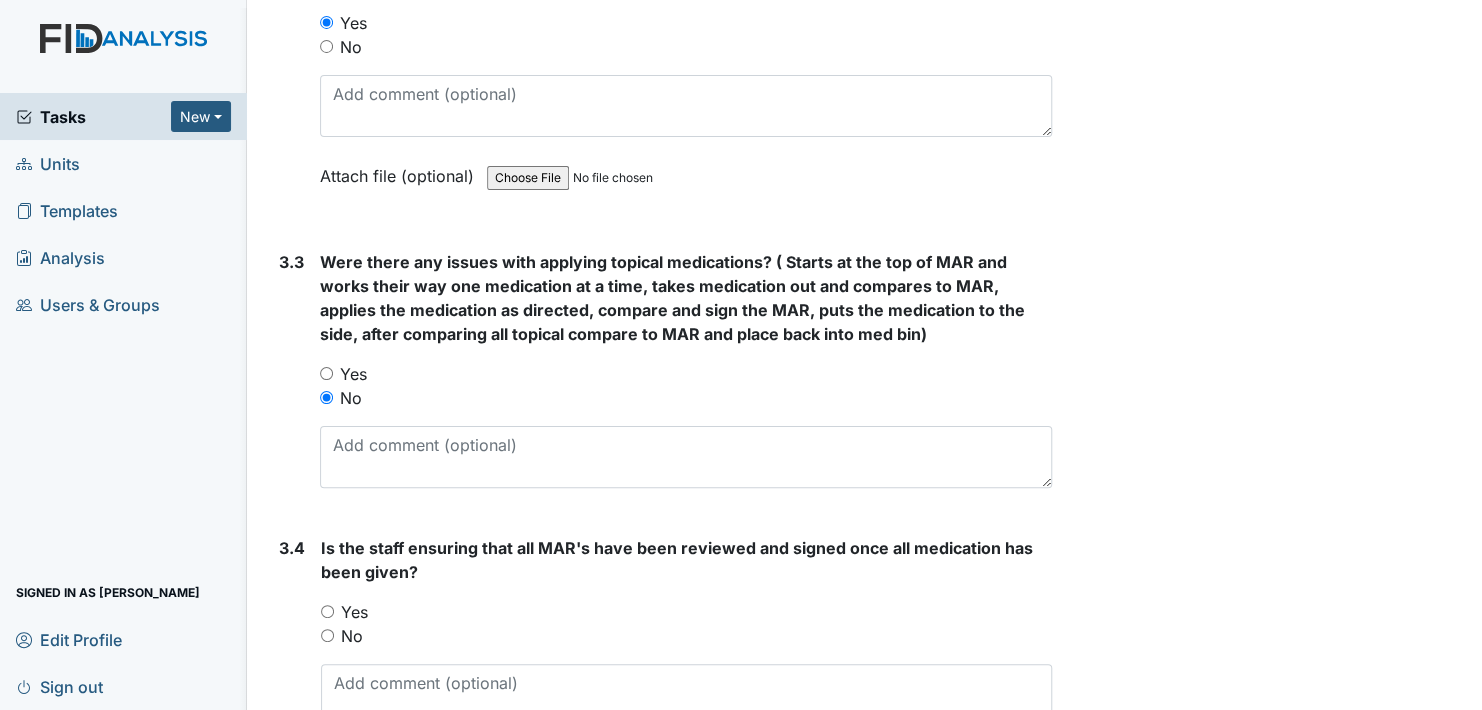 click on "Yes" at bounding box center [327, 611] 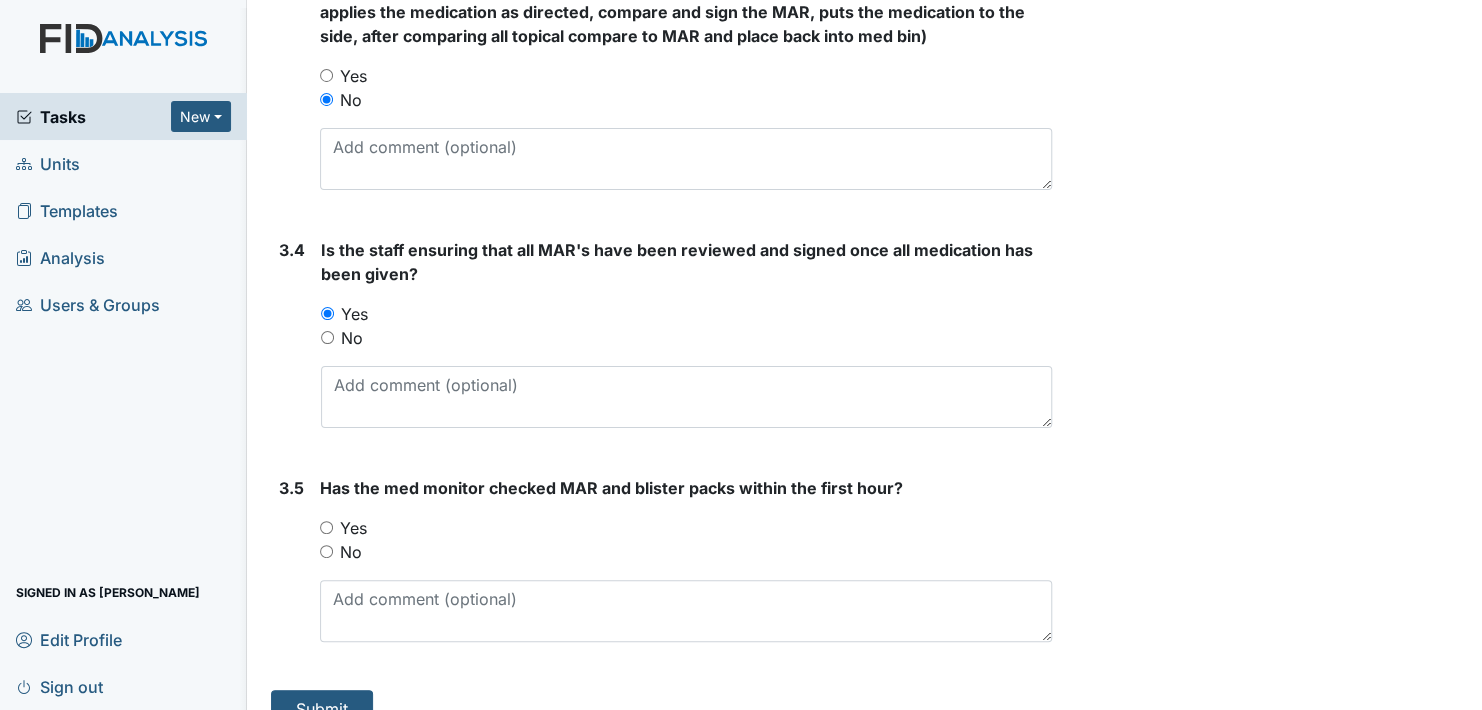 scroll, scrollTop: 3200, scrollLeft: 0, axis: vertical 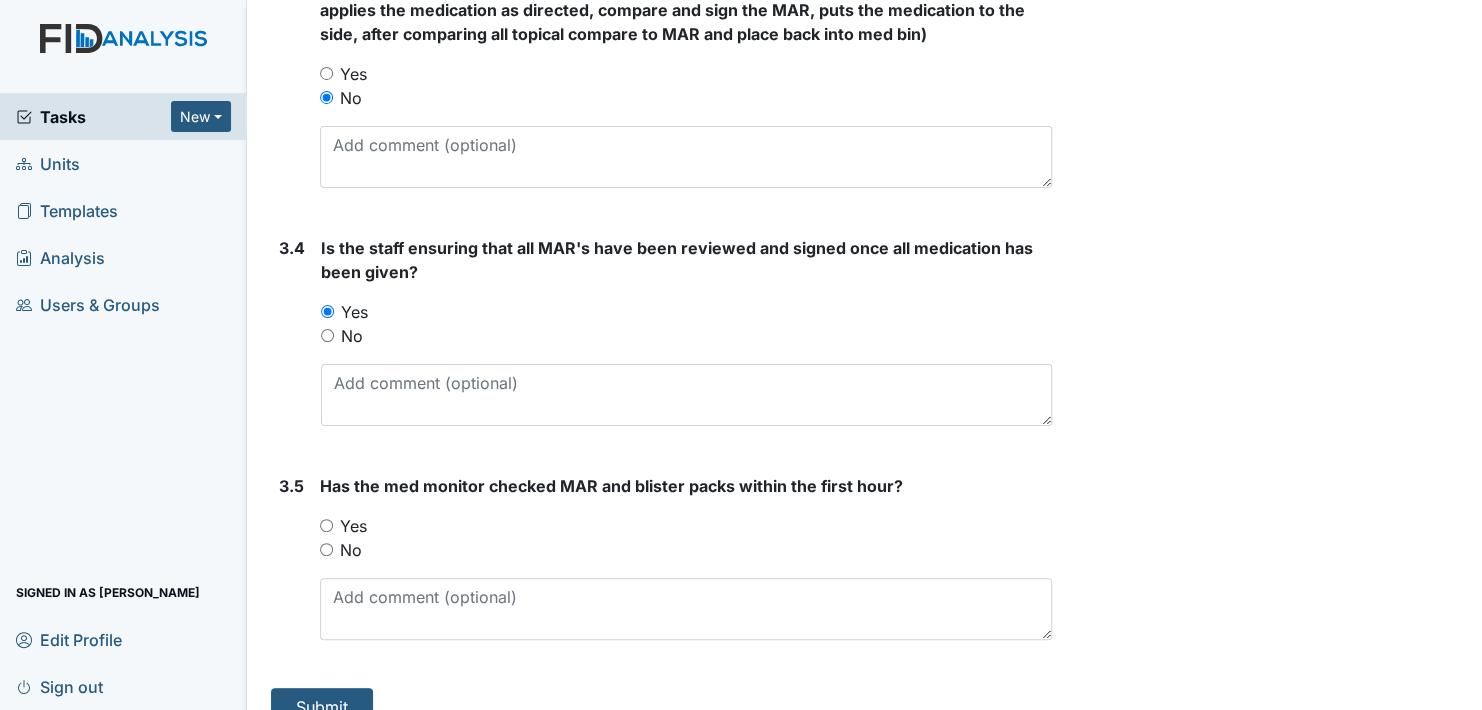drag, startPoint x: 323, startPoint y: 514, endPoint x: 350, endPoint y: 518, distance: 27.294687 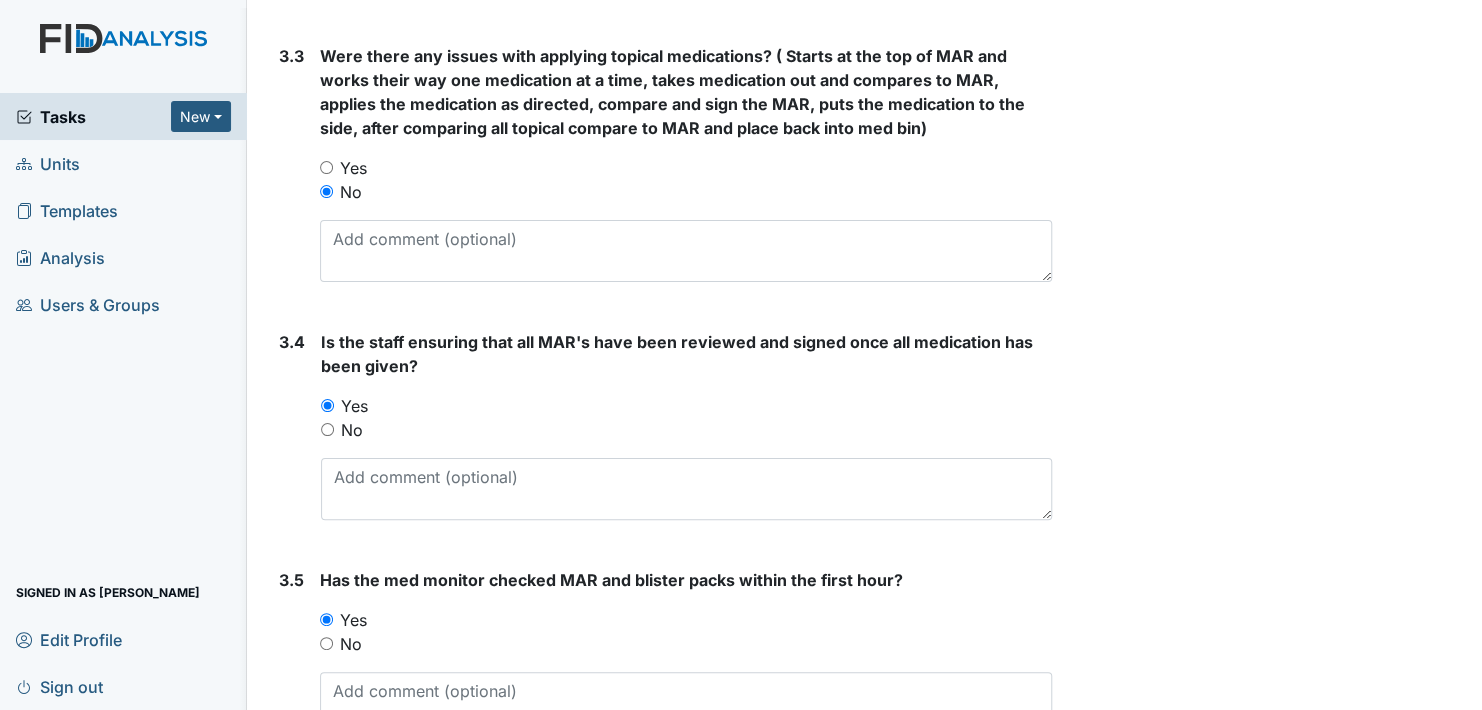 scroll, scrollTop: 3223, scrollLeft: 0, axis: vertical 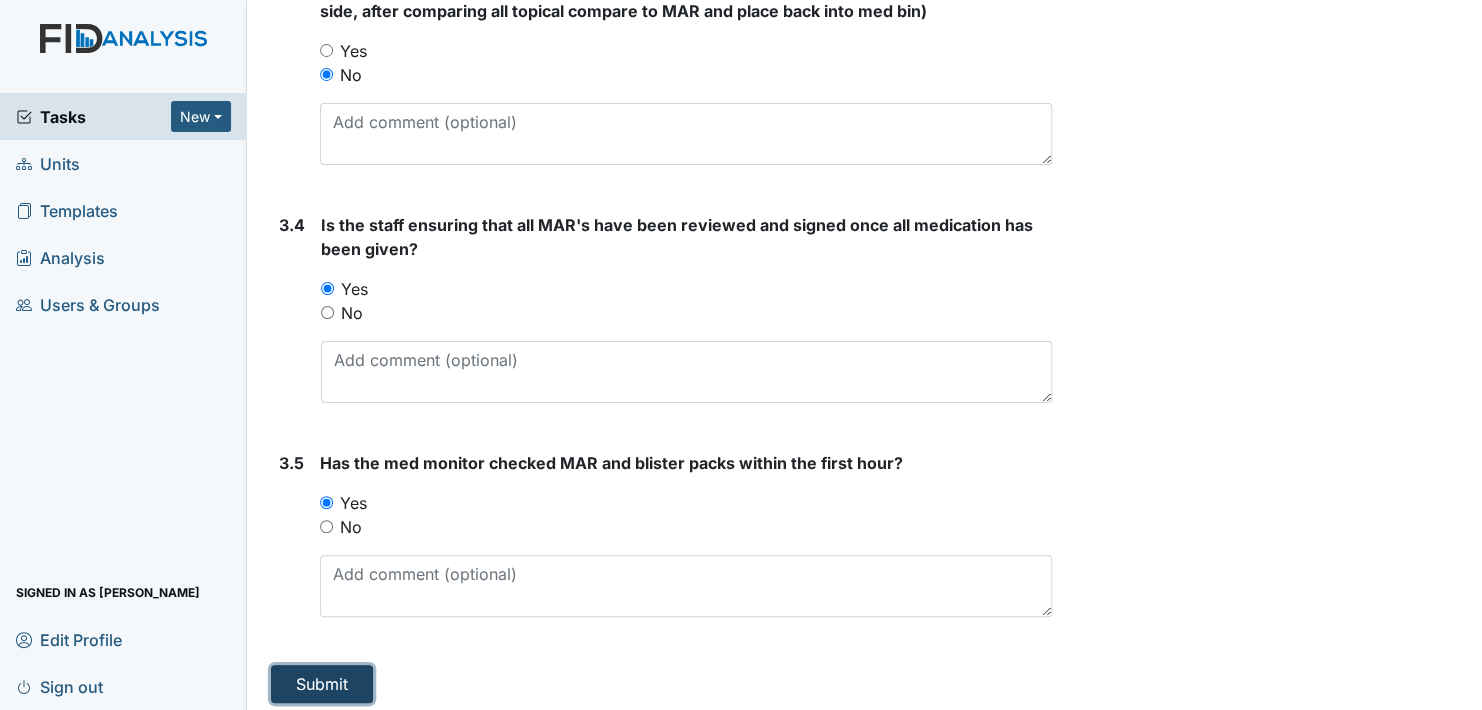 click on "Submit" at bounding box center (322, 684) 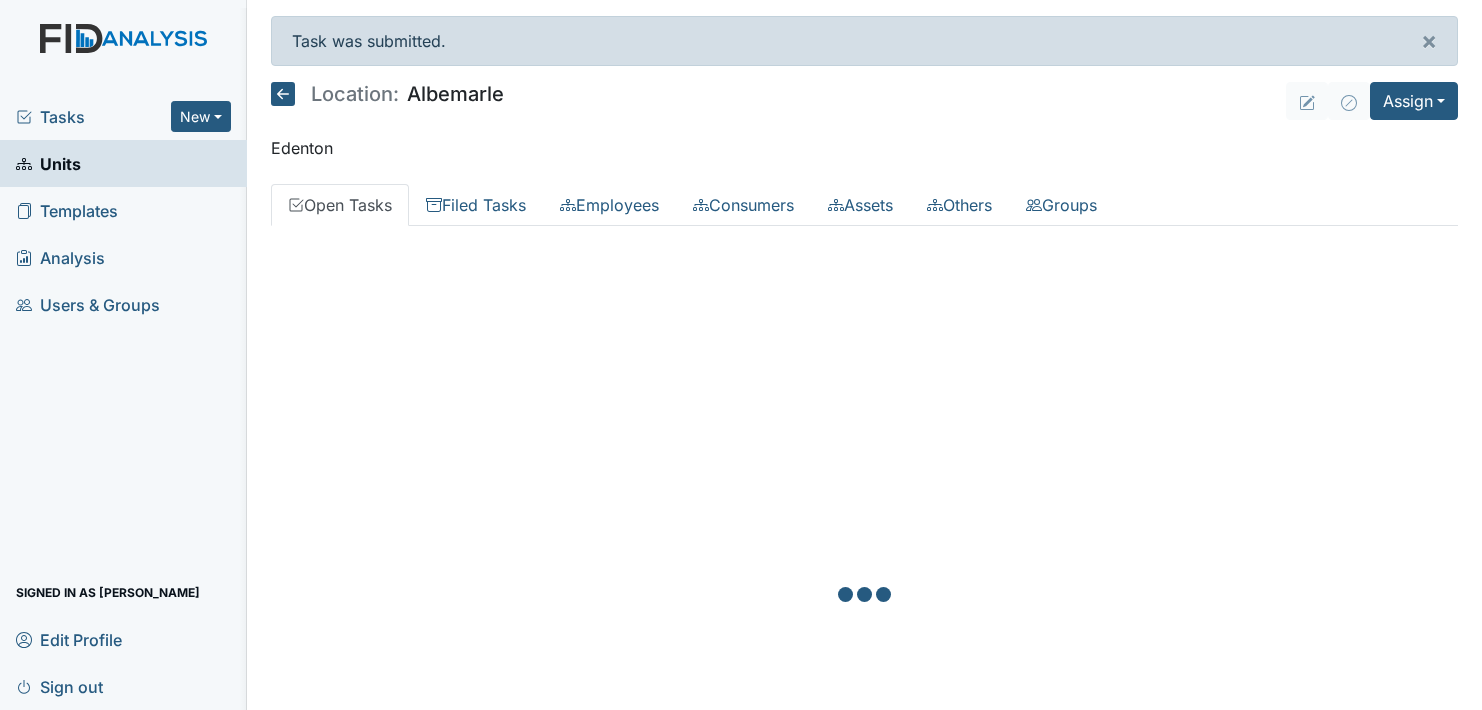 scroll, scrollTop: 0, scrollLeft: 0, axis: both 